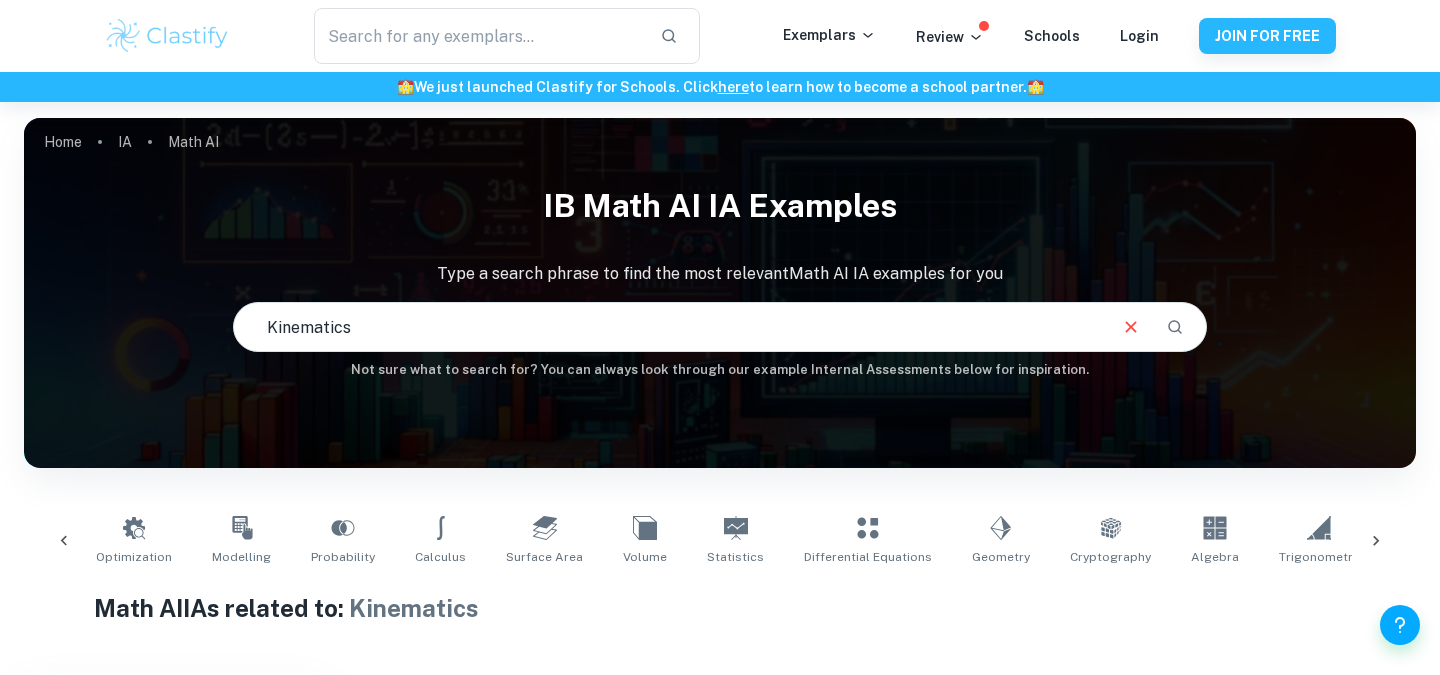 scroll, scrollTop: 299, scrollLeft: 0, axis: vertical 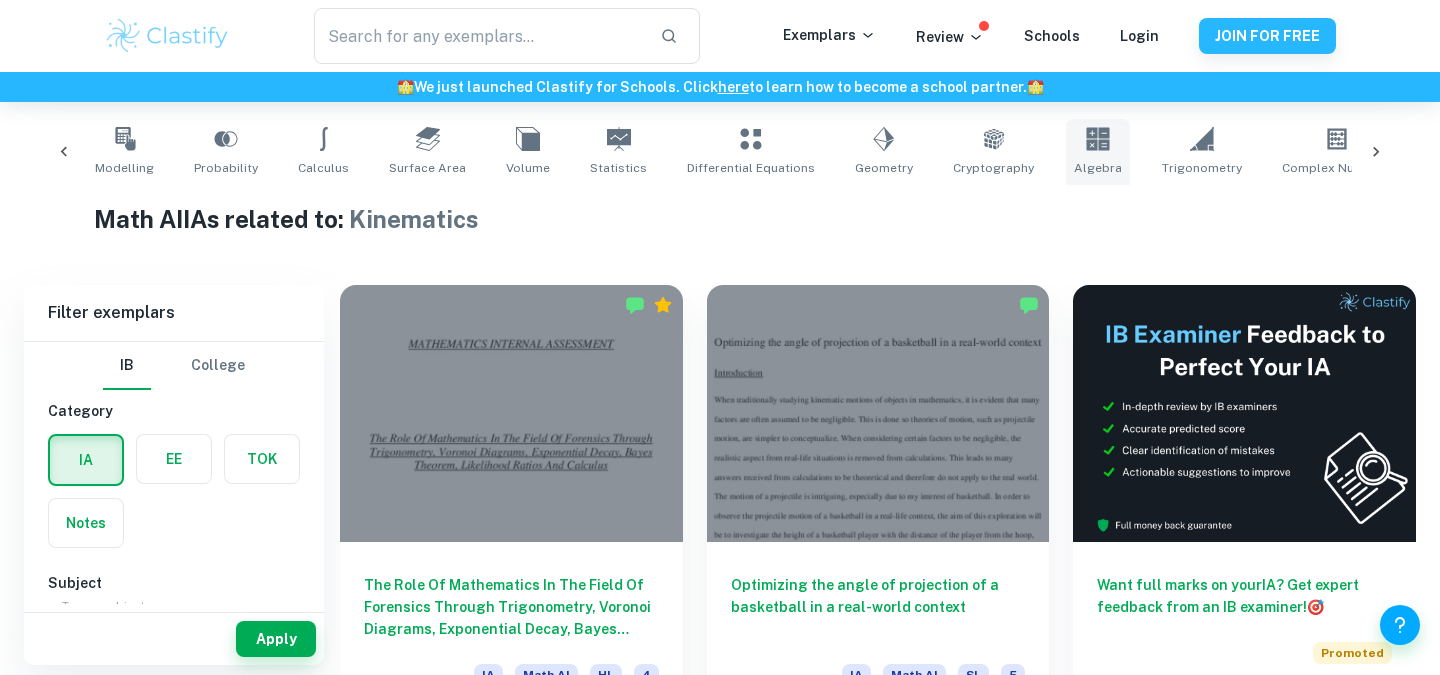 click 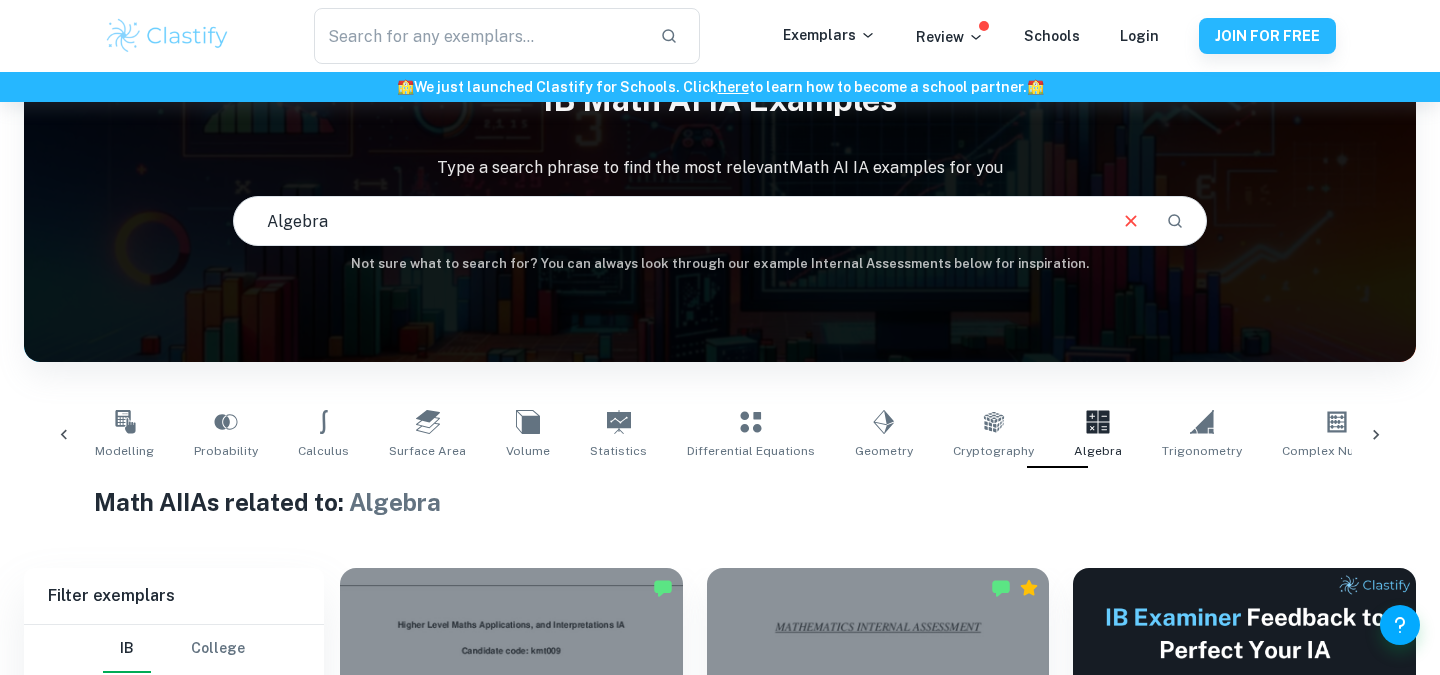scroll, scrollTop: 108, scrollLeft: 0, axis: vertical 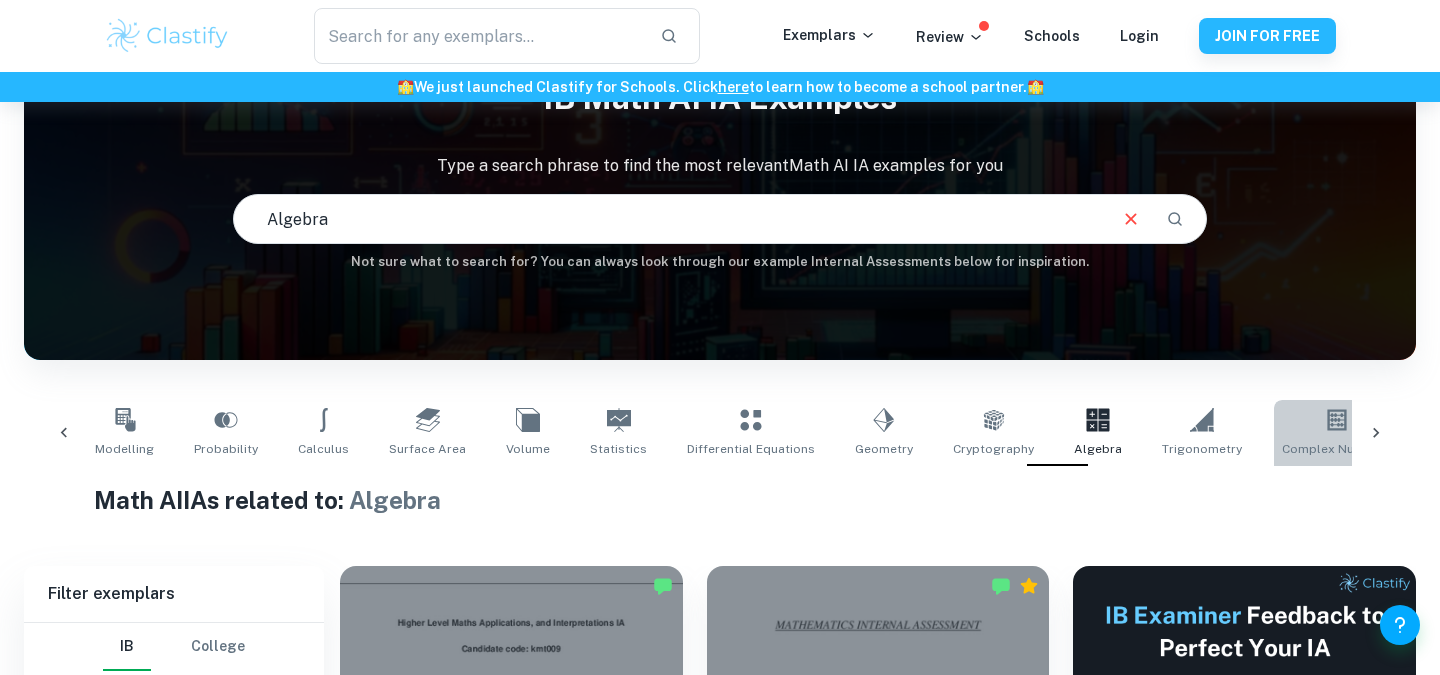click 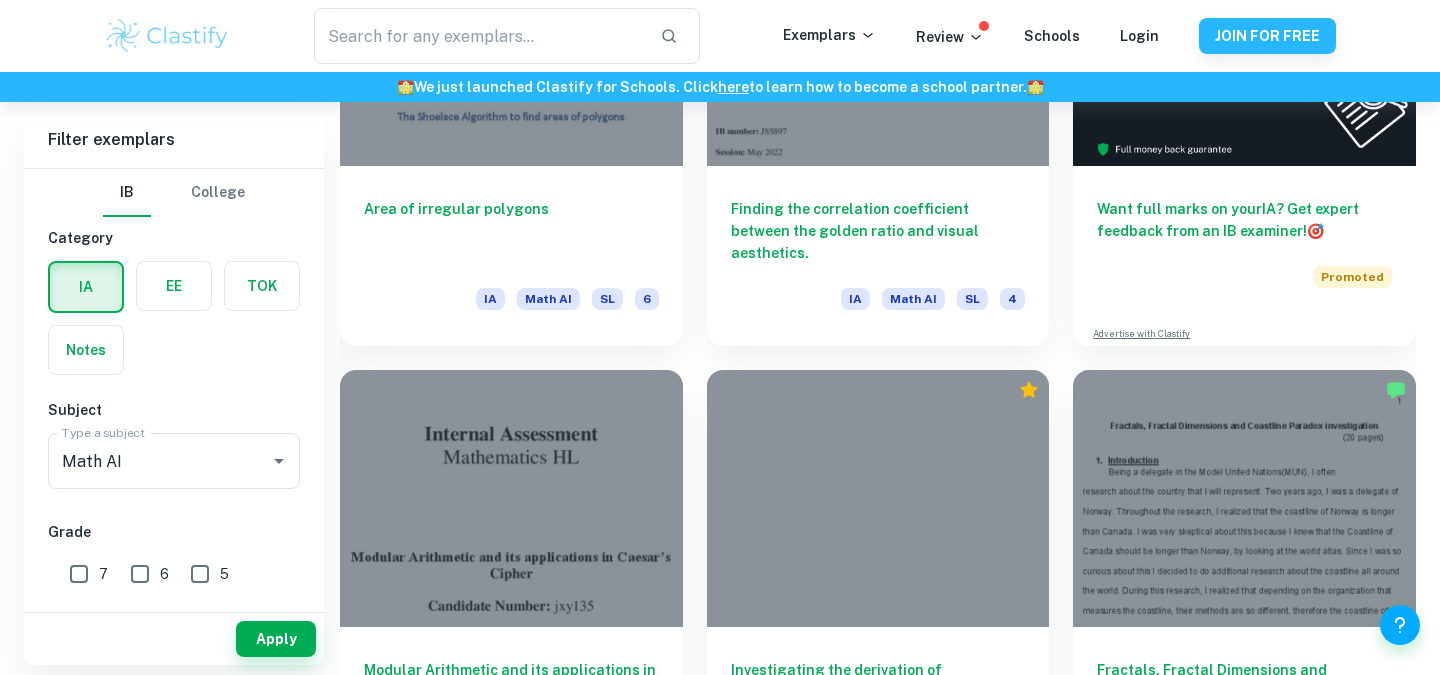 scroll, scrollTop: 380, scrollLeft: 0, axis: vertical 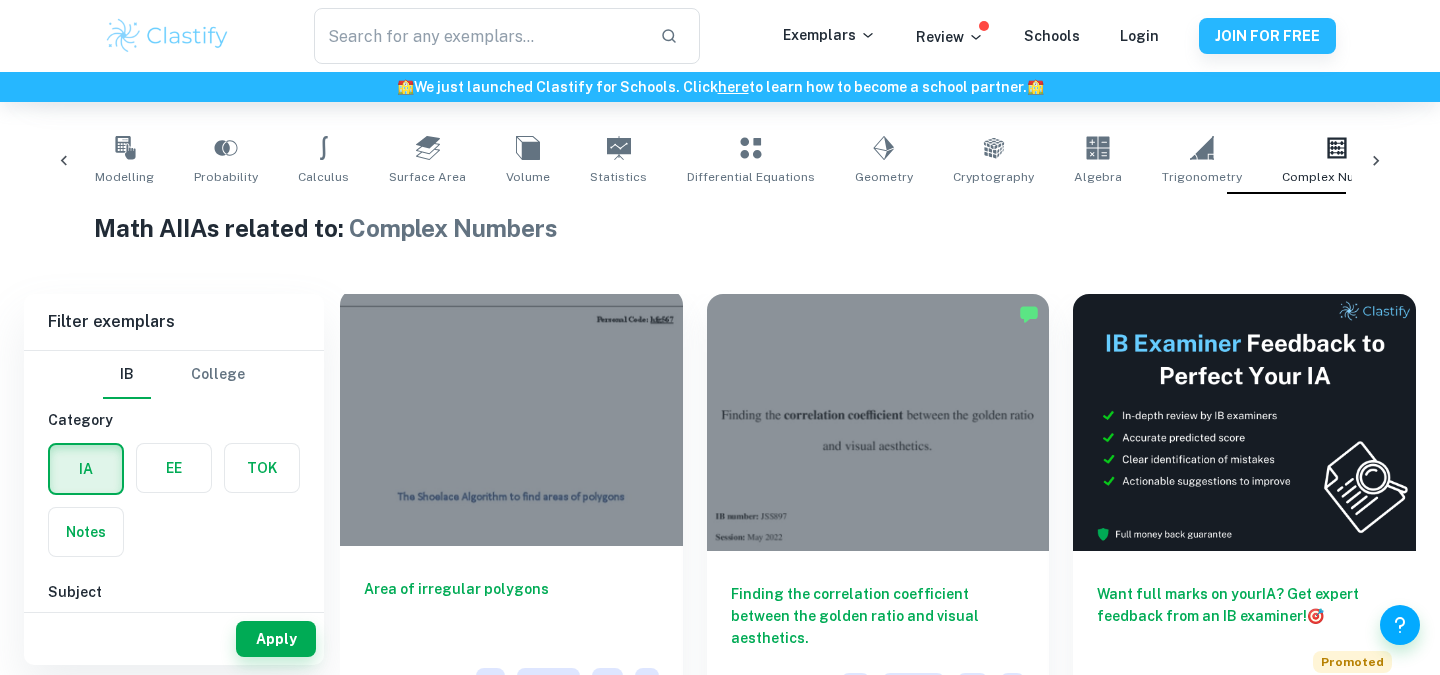 click at bounding box center (511, 417) 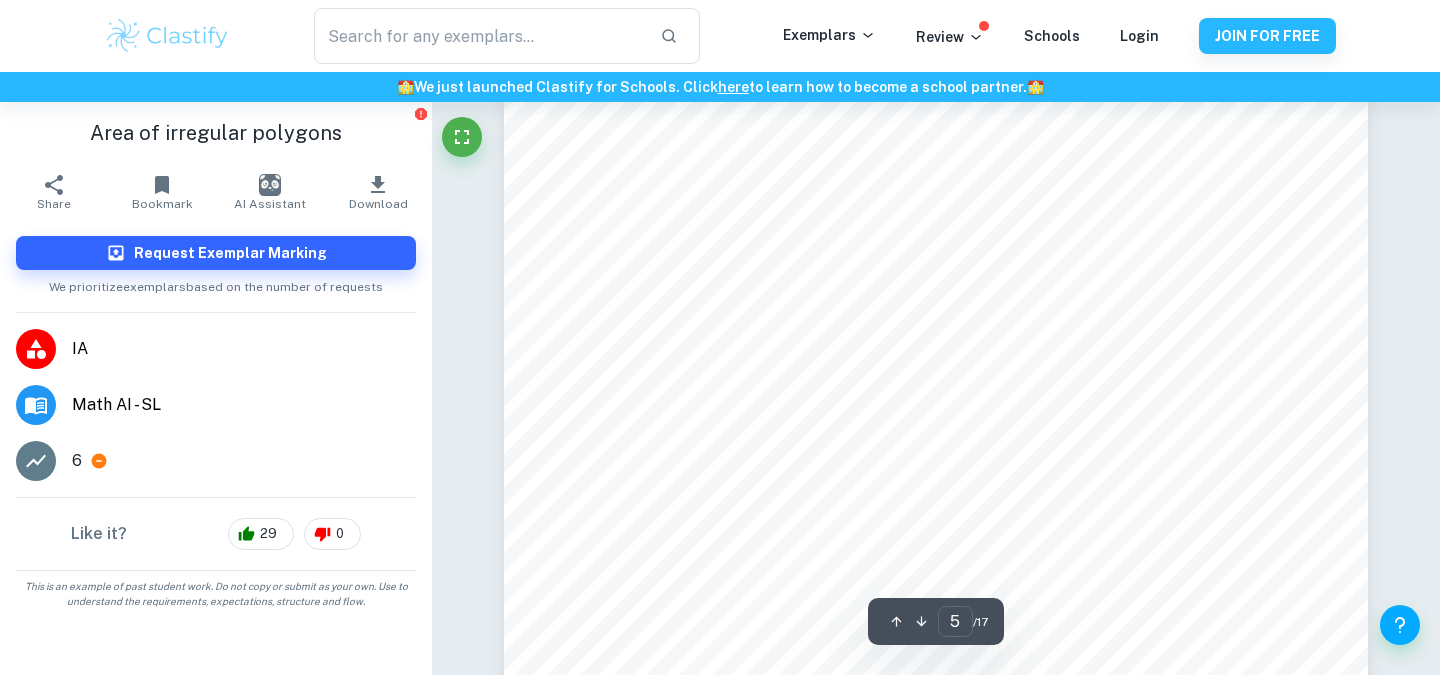 scroll, scrollTop: 5851, scrollLeft: 0, axis: vertical 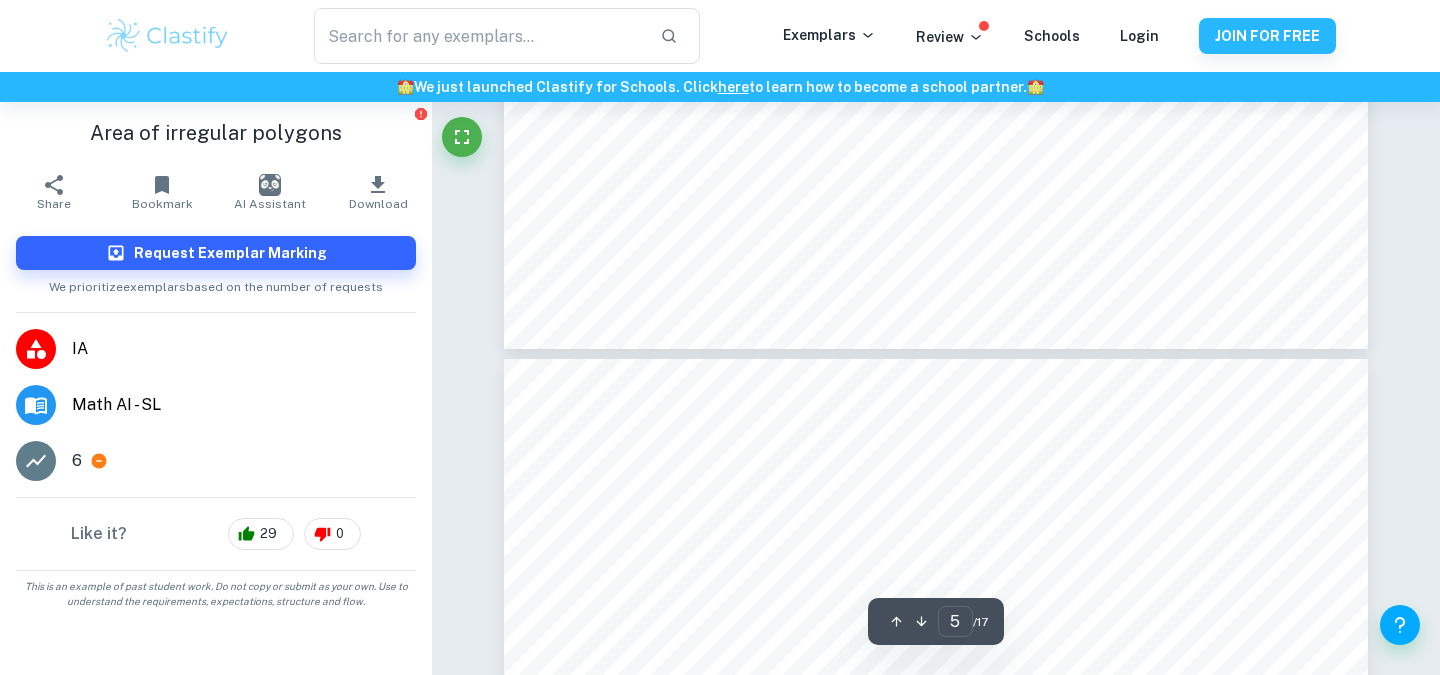 type on "6" 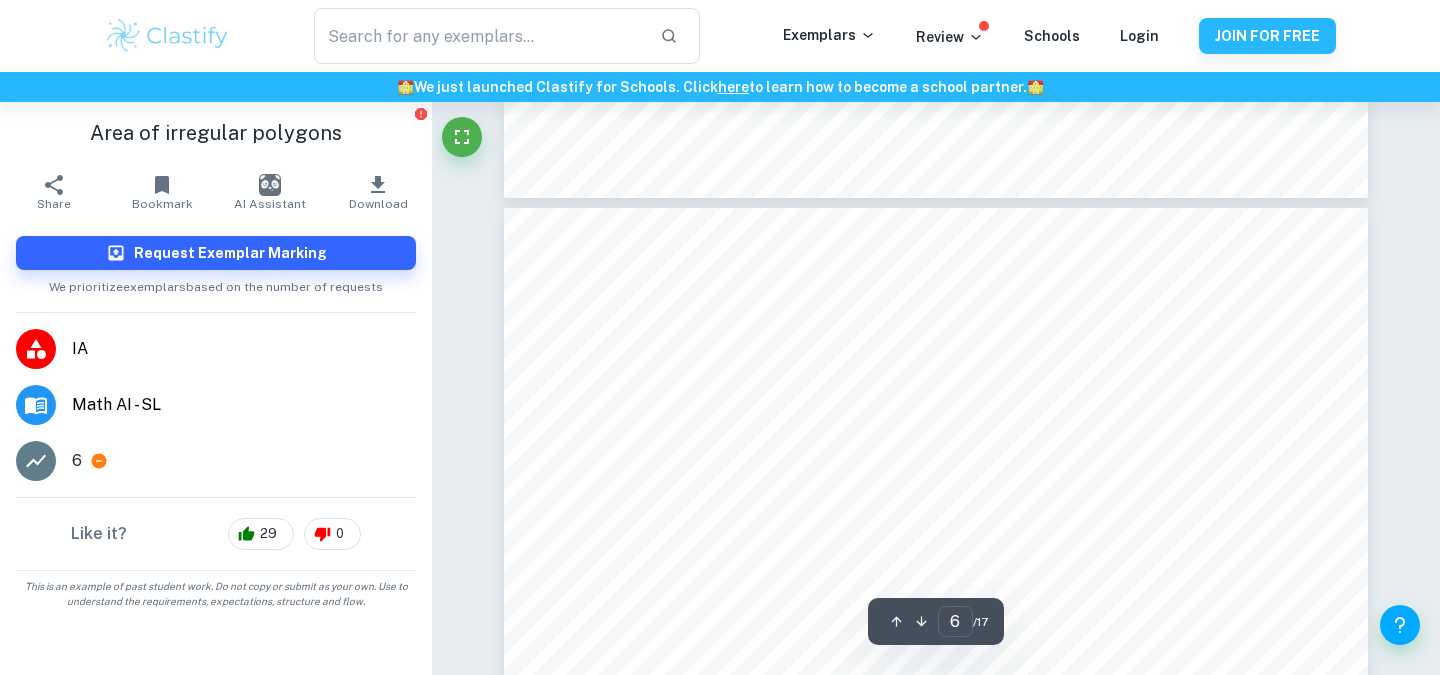 scroll, scrollTop: 6356, scrollLeft: 0, axis: vertical 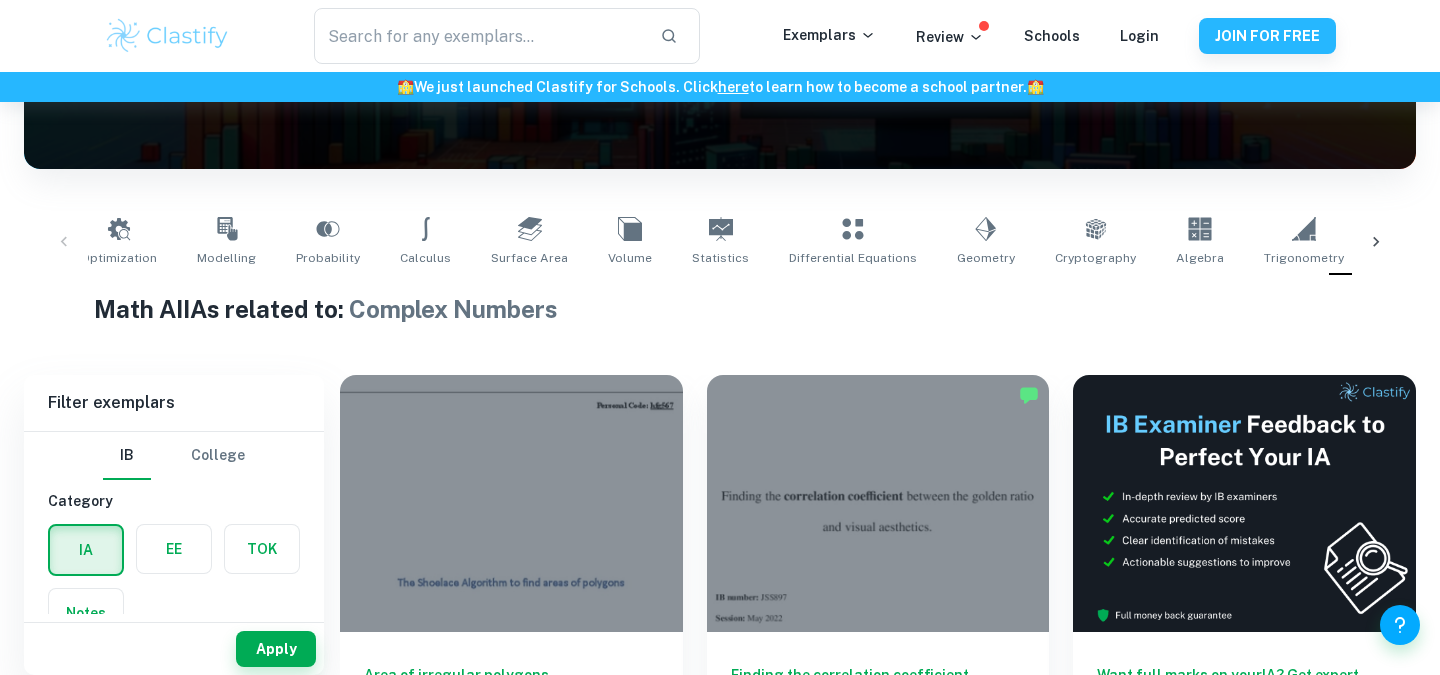 click at bounding box center [1376, 242] 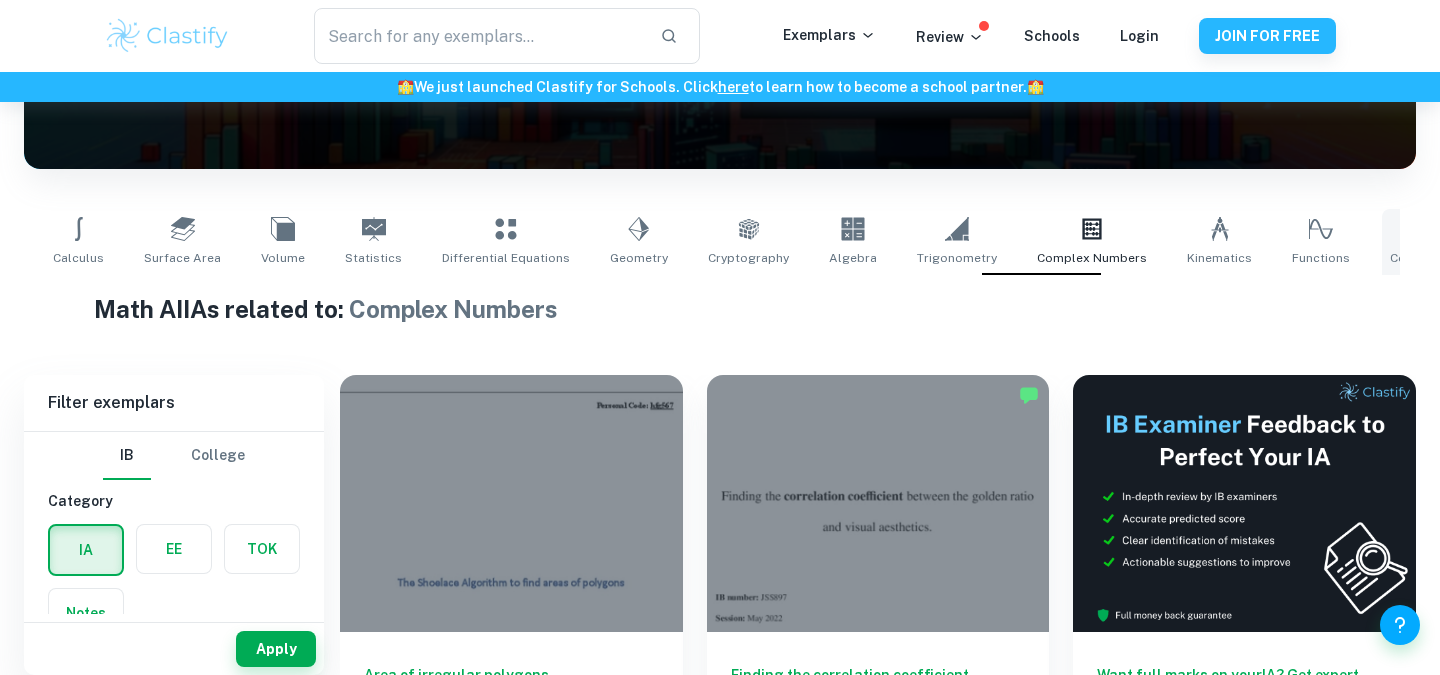 click on "Correlation" at bounding box center [1423, 242] 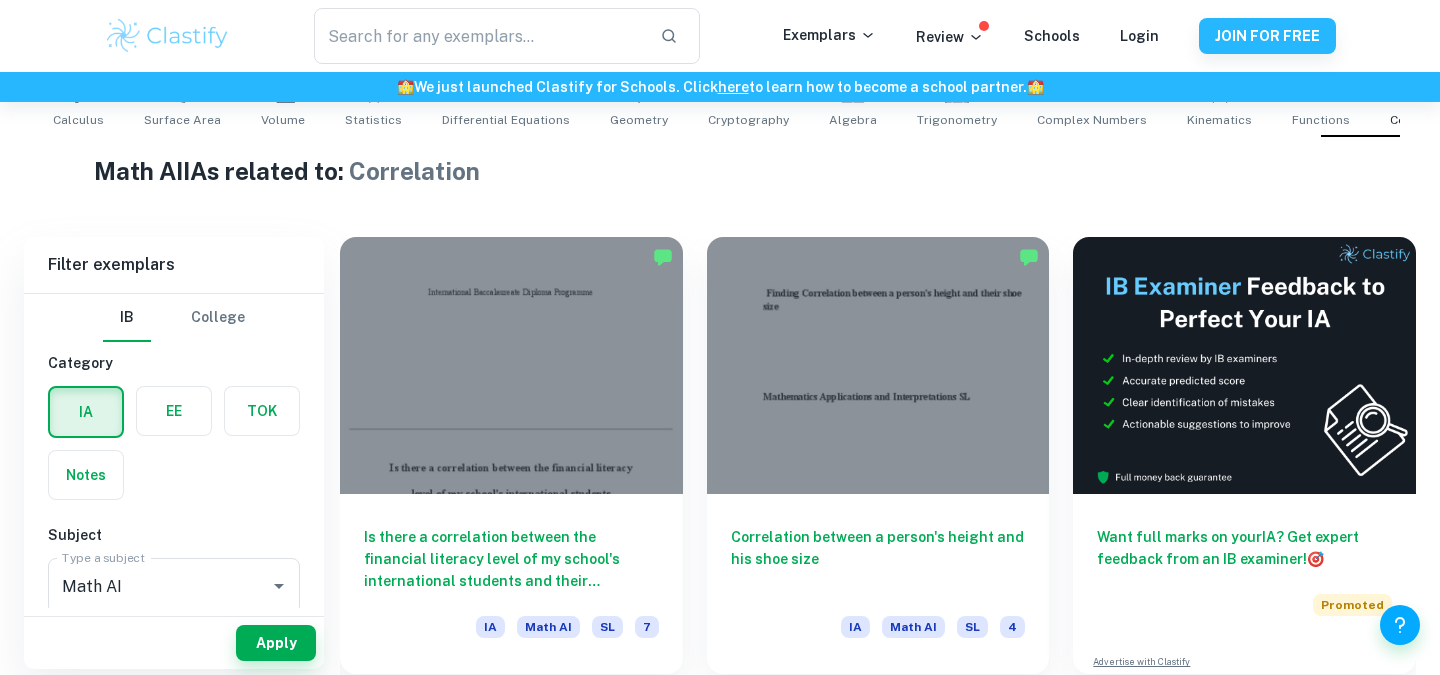 scroll, scrollTop: 441, scrollLeft: 0, axis: vertical 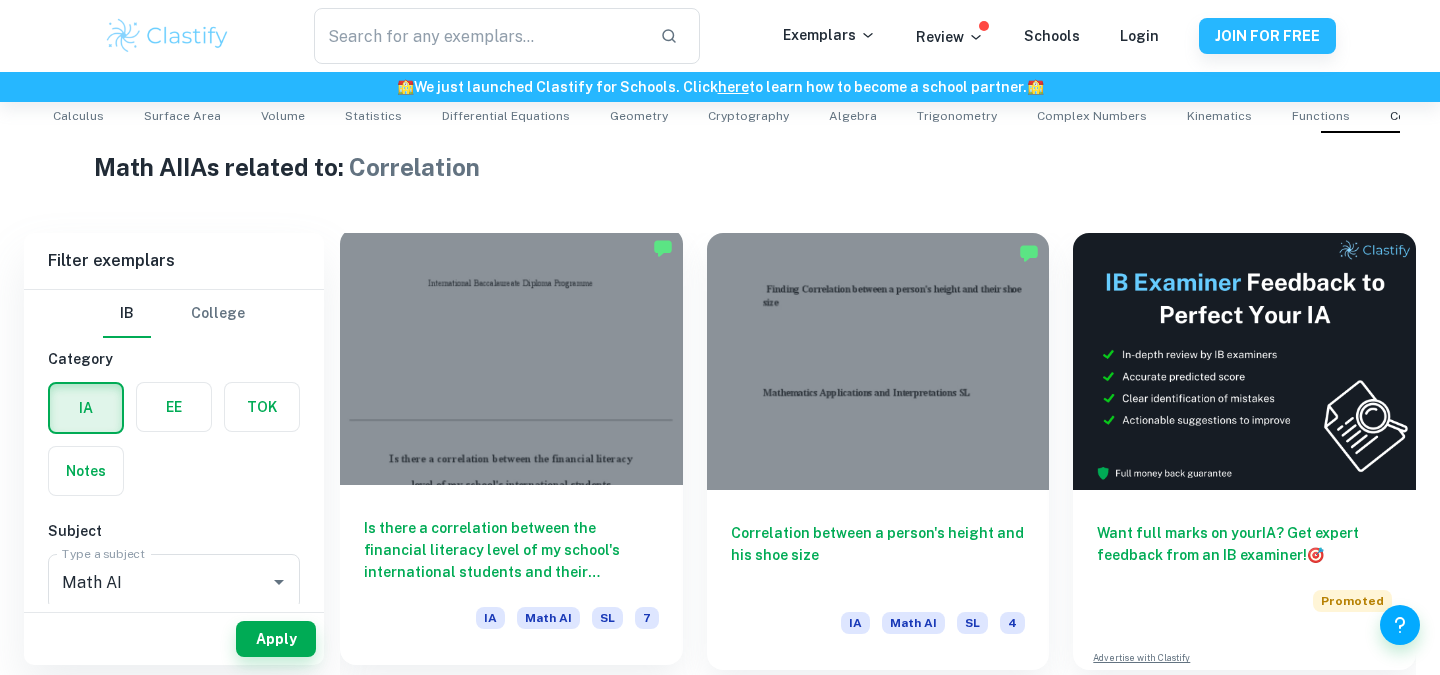 click at bounding box center [511, 356] 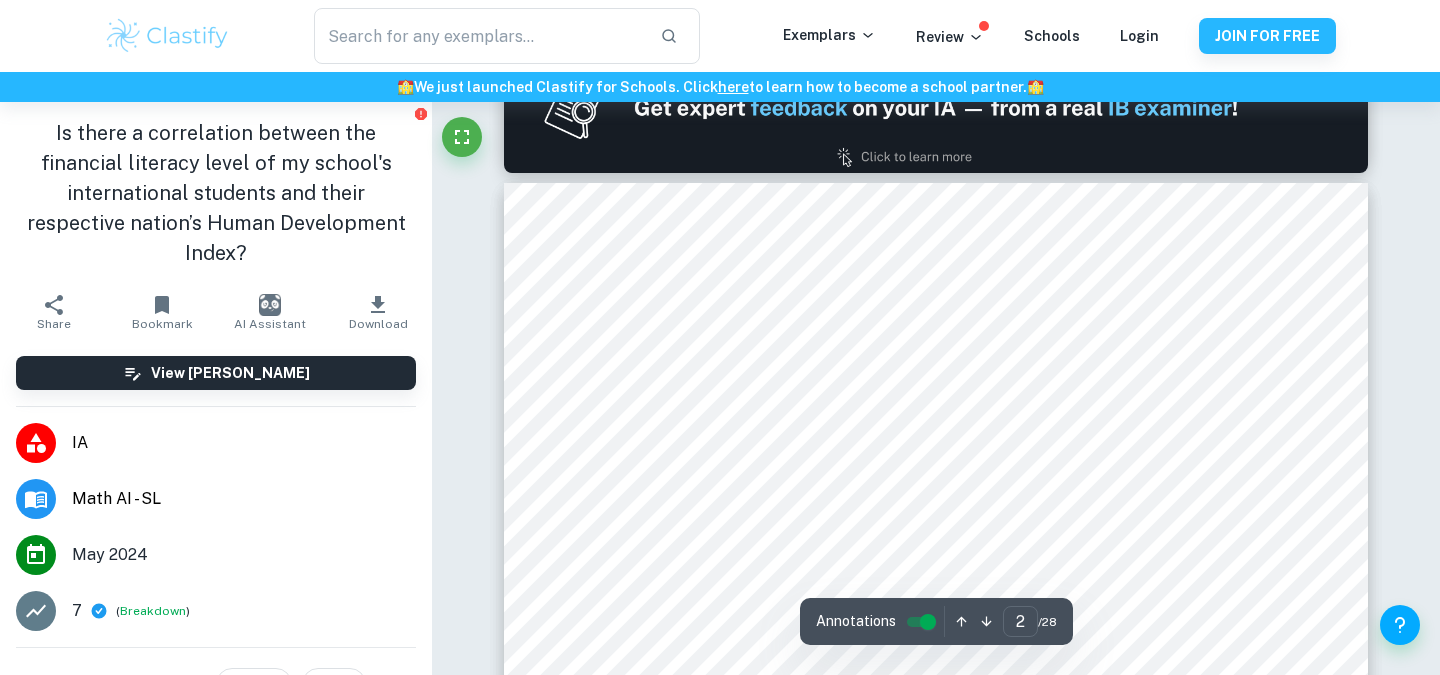 scroll, scrollTop: 1319, scrollLeft: 0, axis: vertical 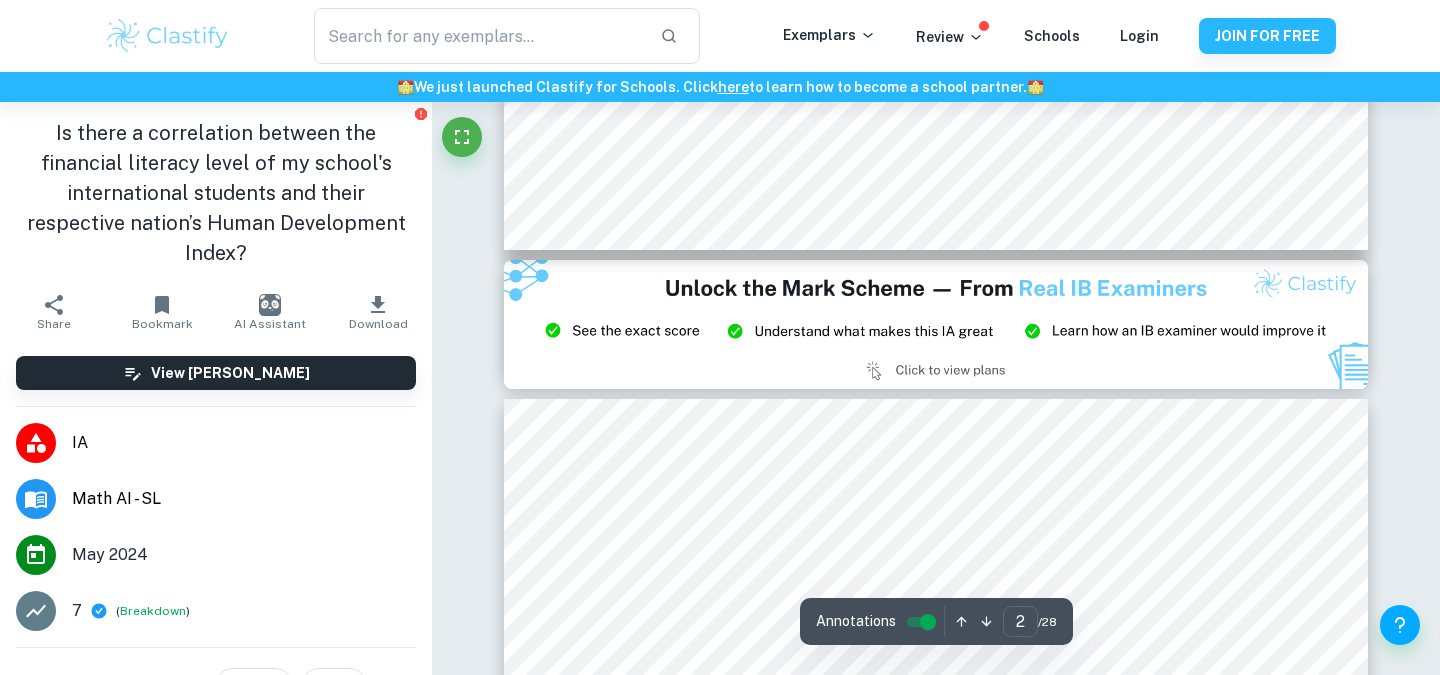 type on "3" 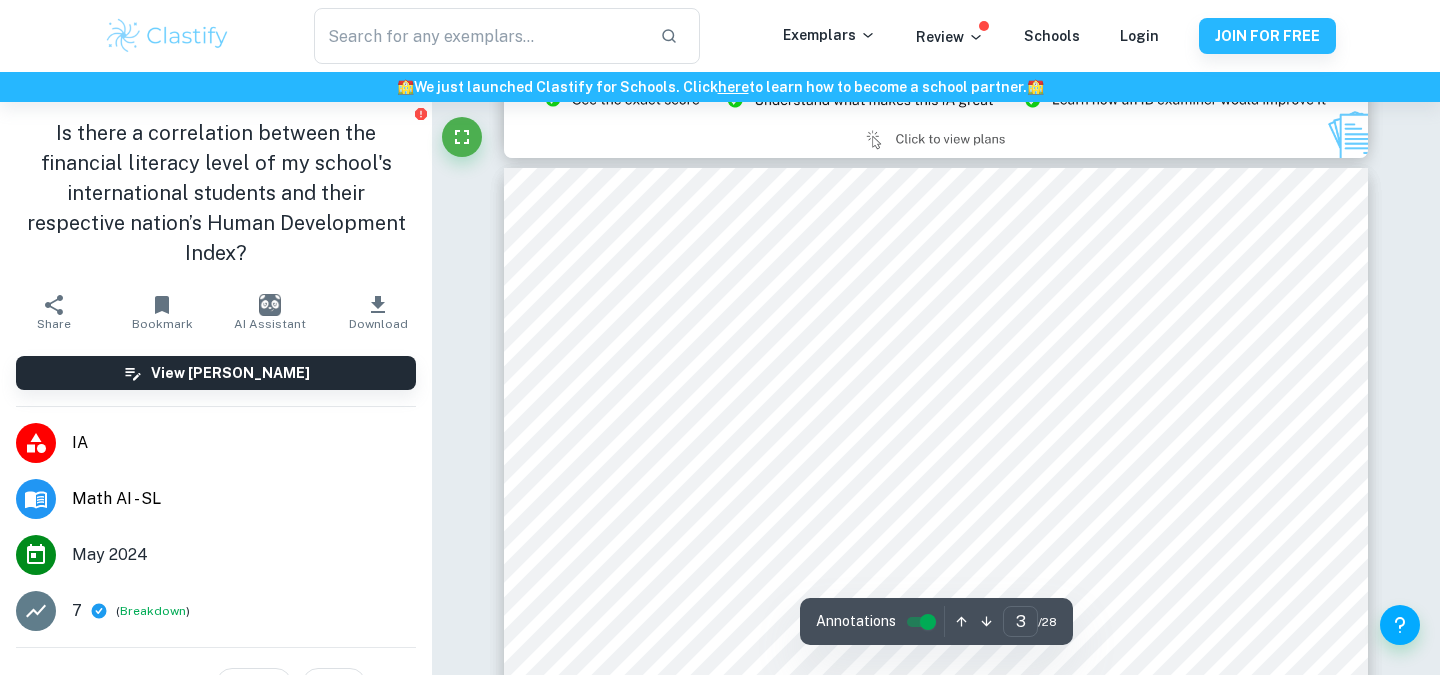 scroll, scrollTop: 2519, scrollLeft: 0, axis: vertical 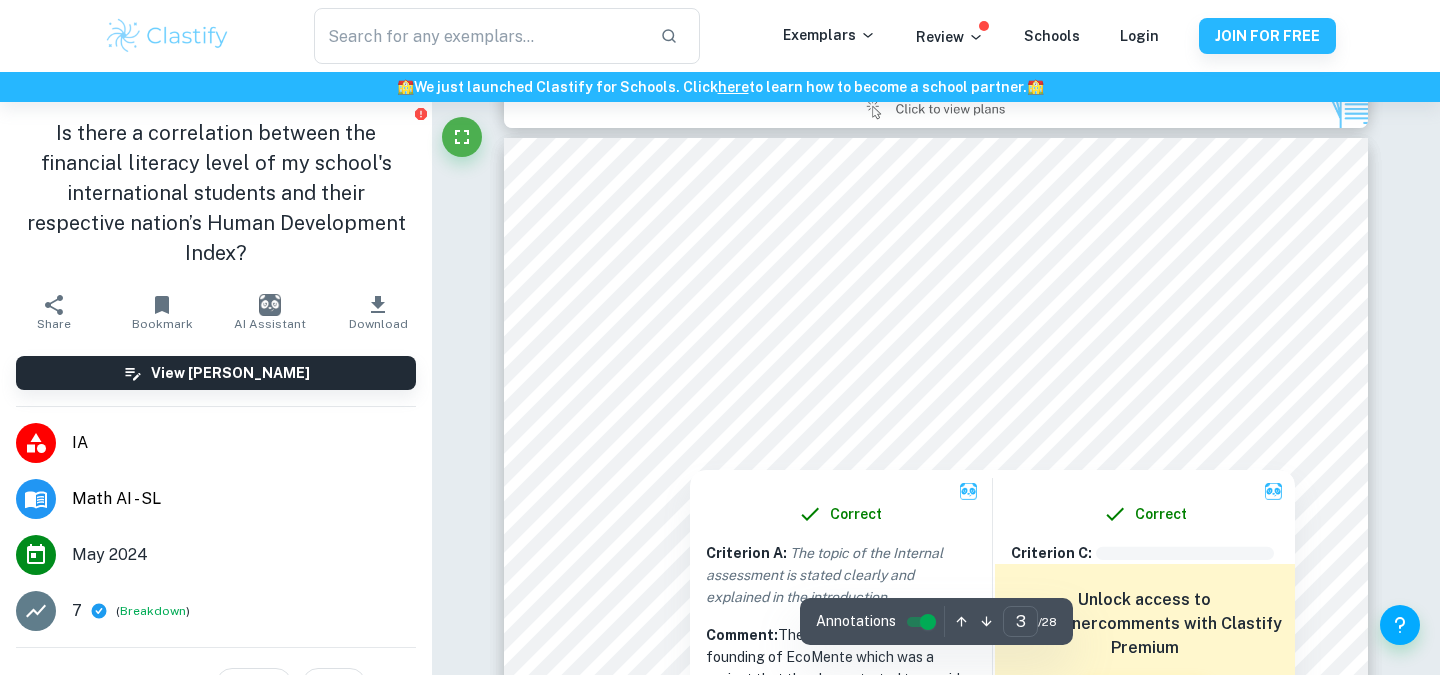 click at bounding box center (960, 311) 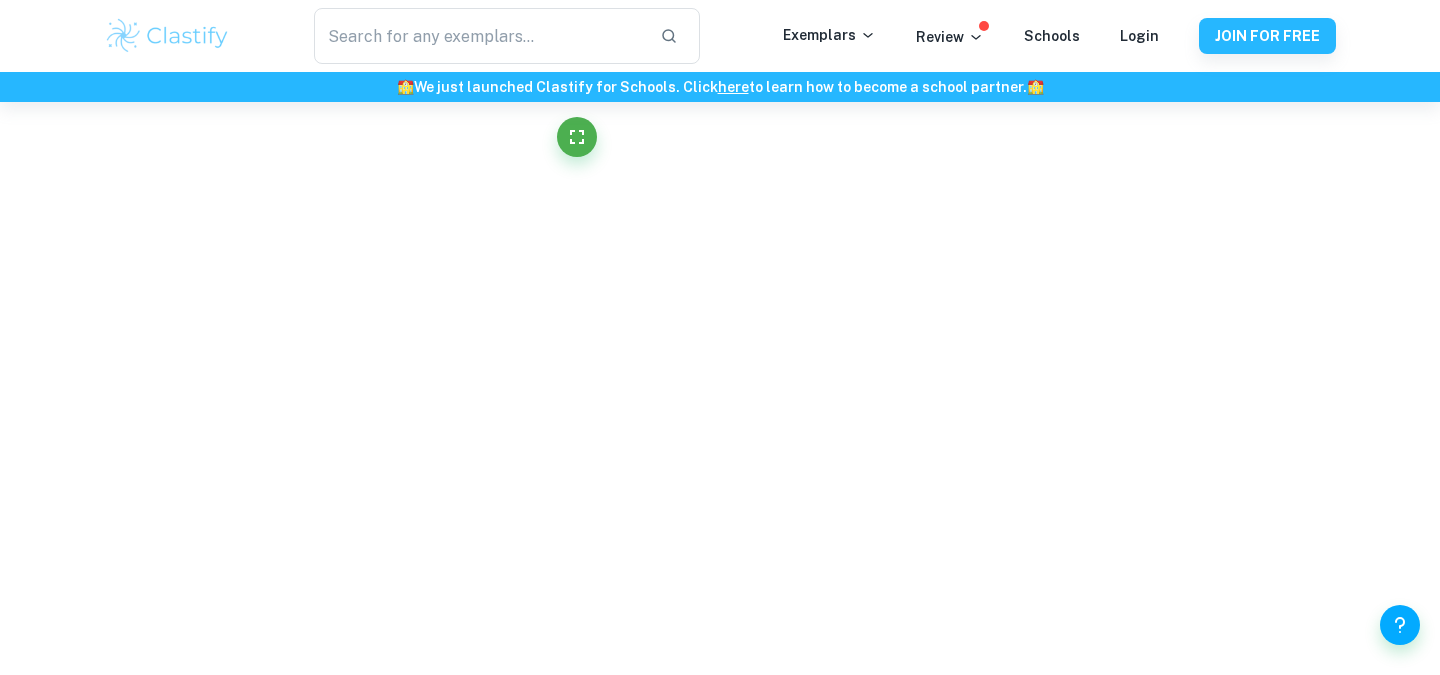 scroll, scrollTop: 511, scrollLeft: 0, axis: vertical 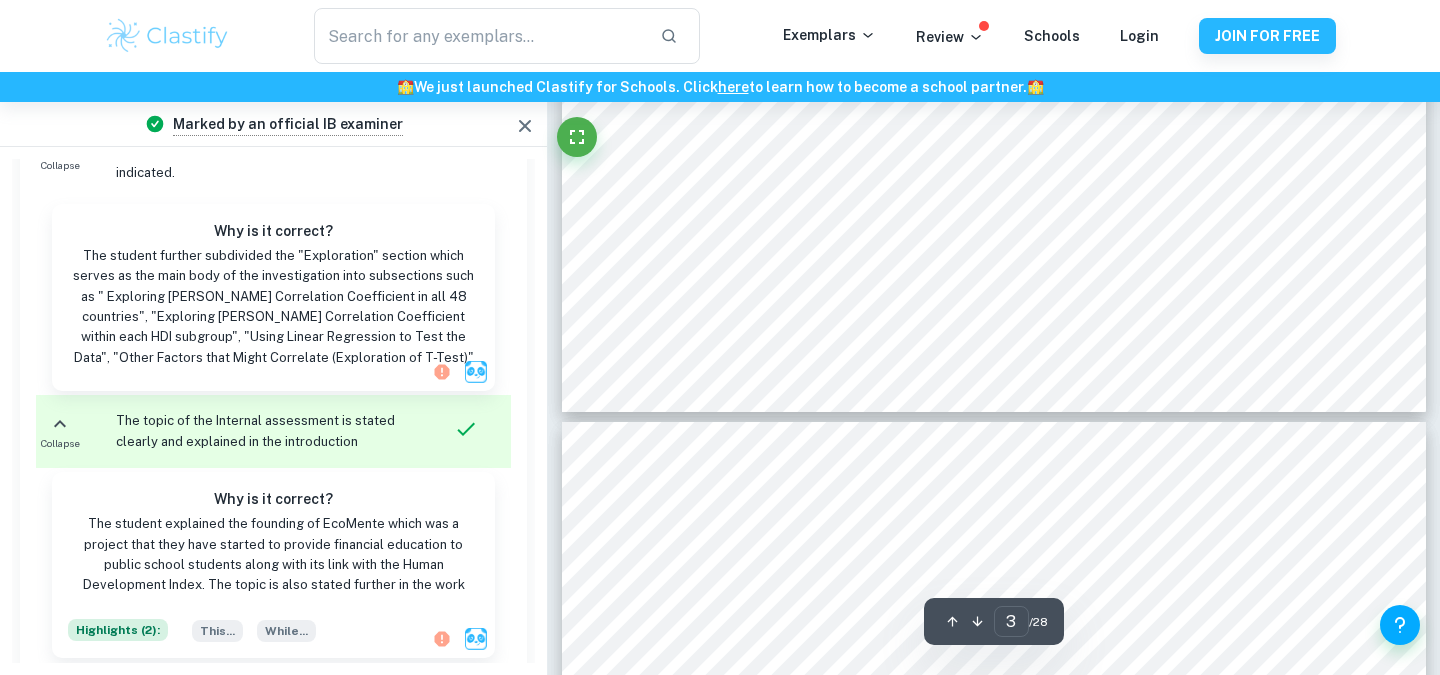 type on "4" 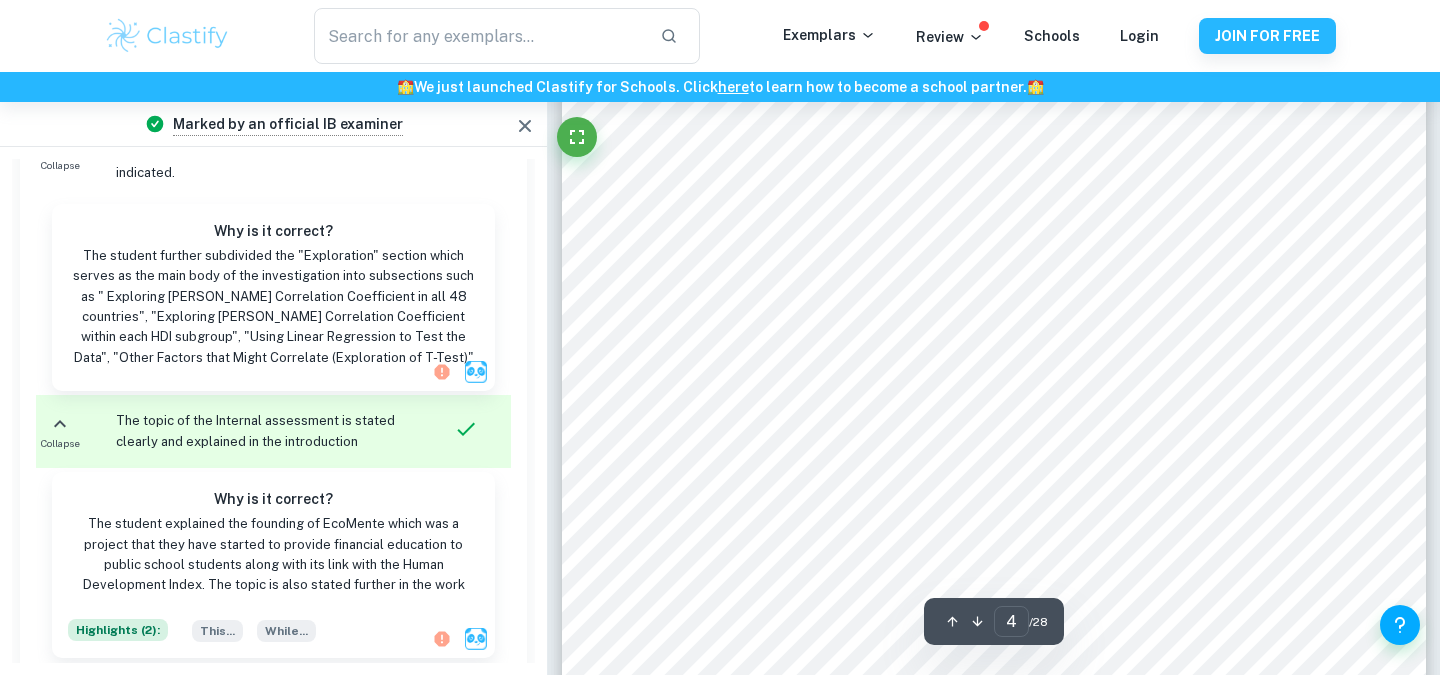 scroll, scrollTop: 3817, scrollLeft: 0, axis: vertical 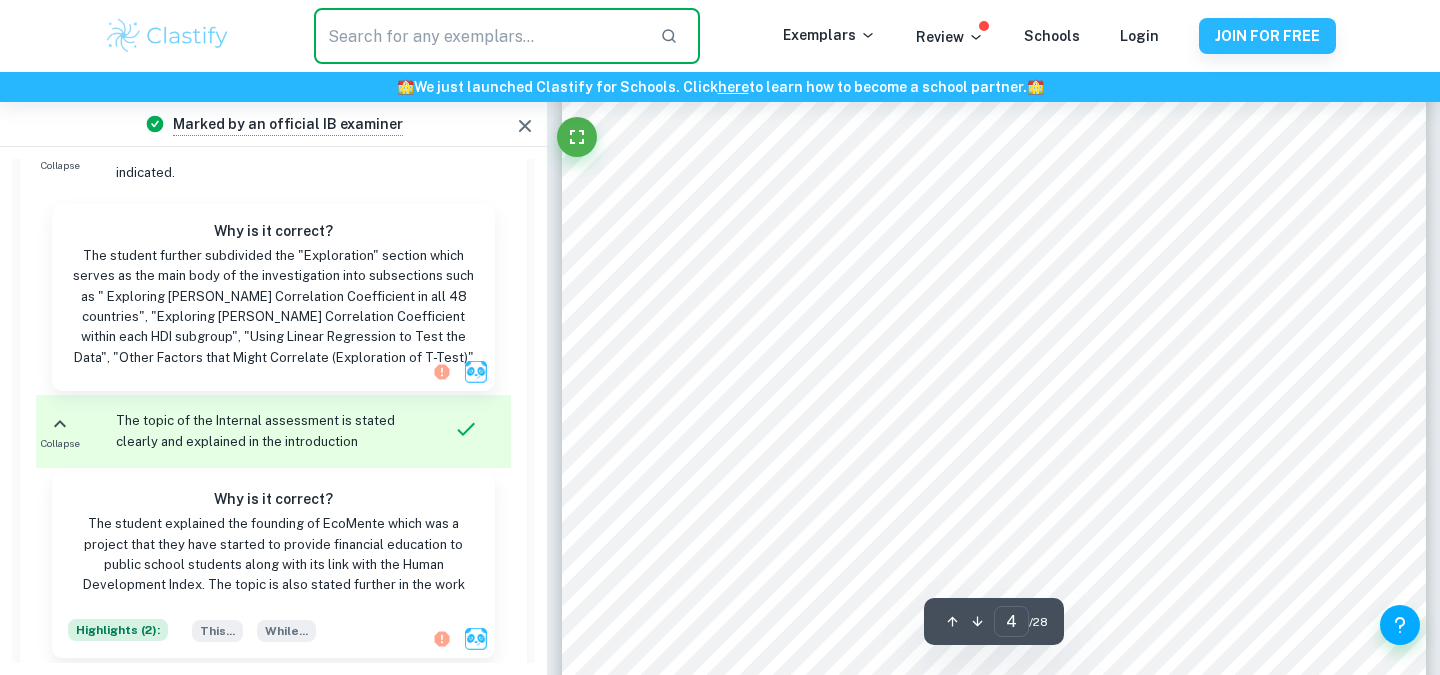 click at bounding box center [479, 36] 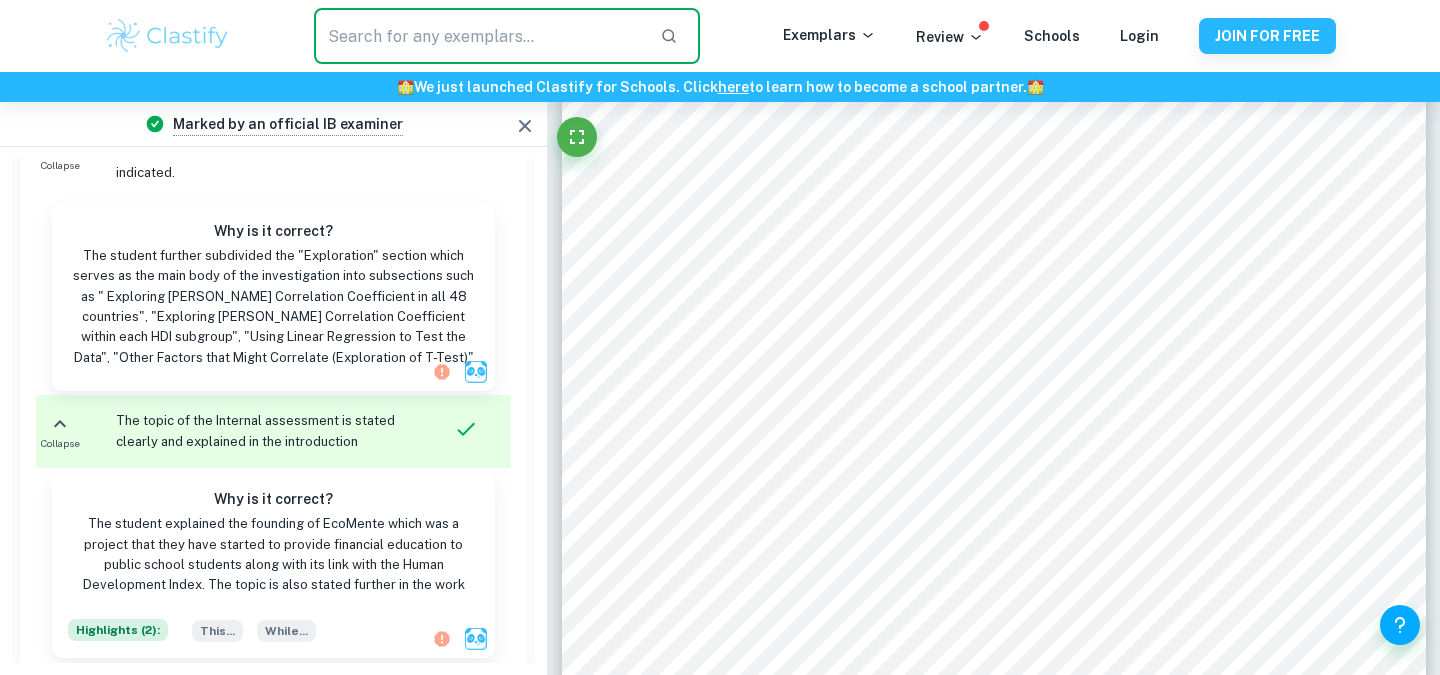 type on "d" 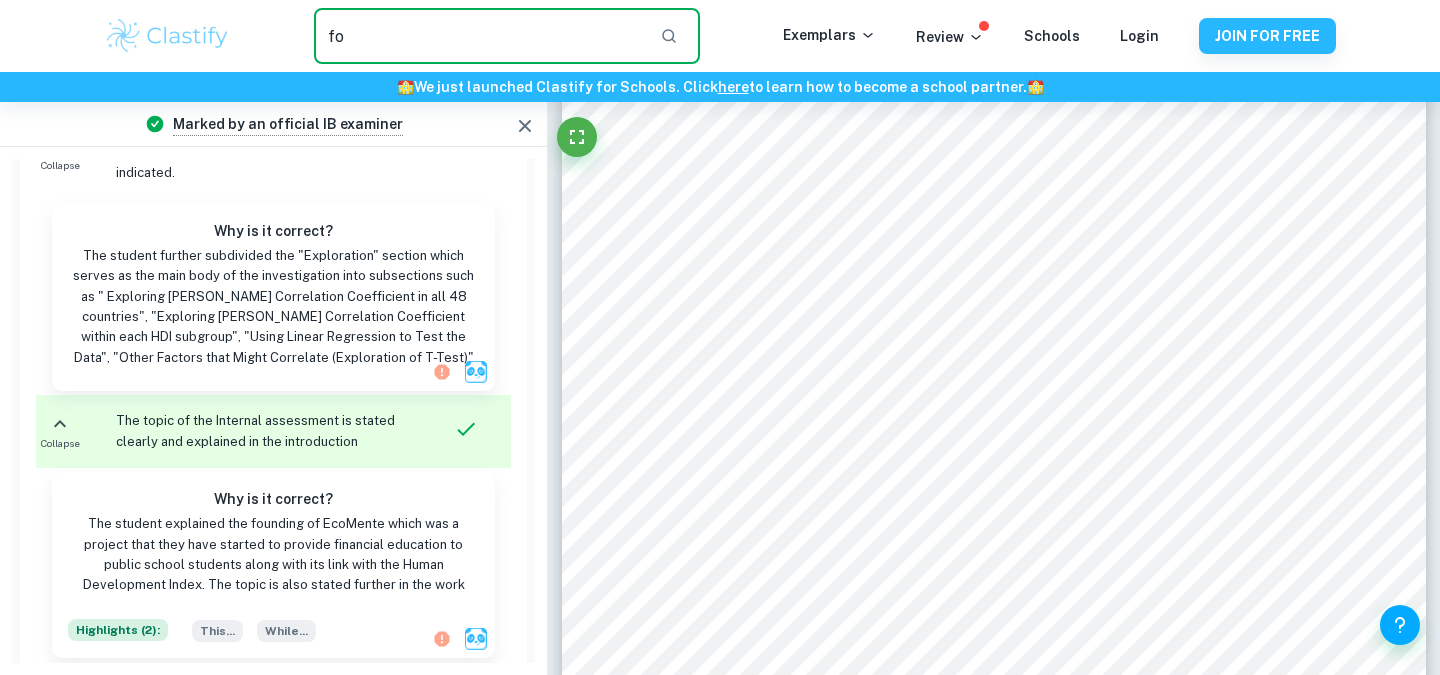 type on "f" 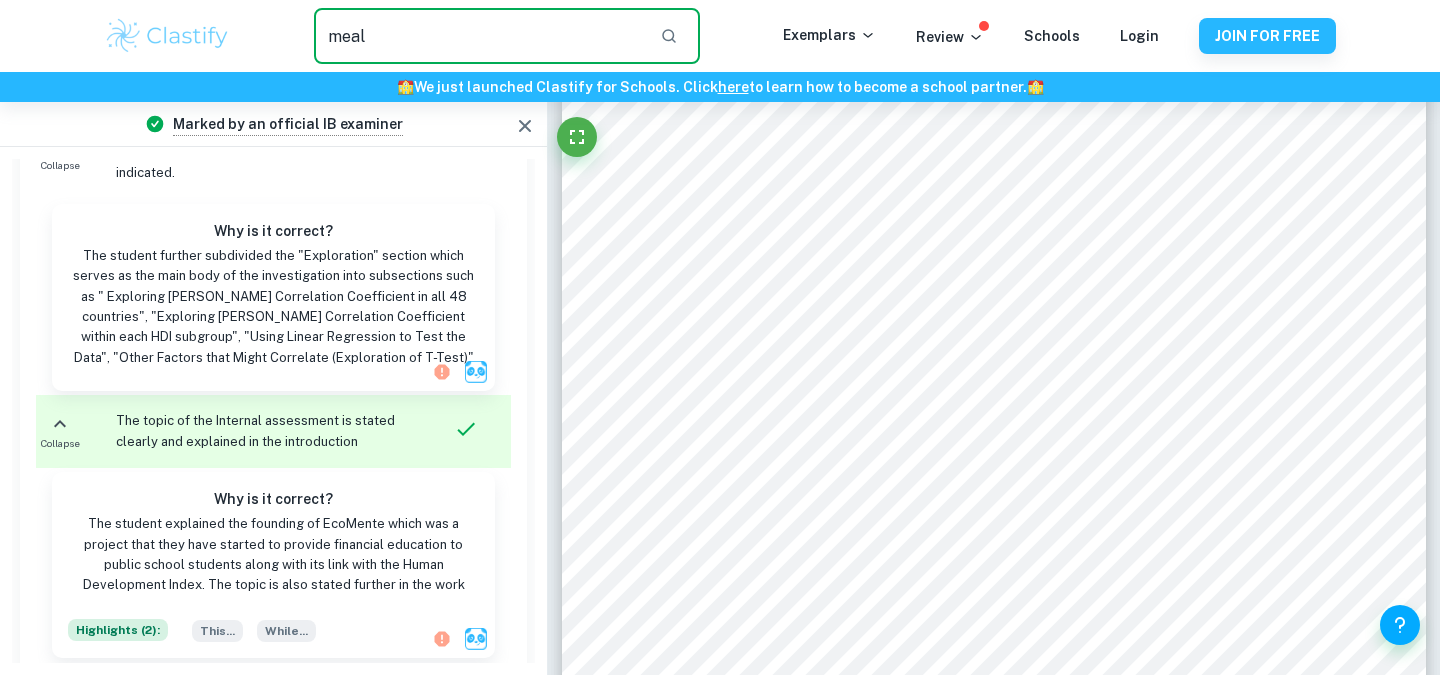 type on "meal" 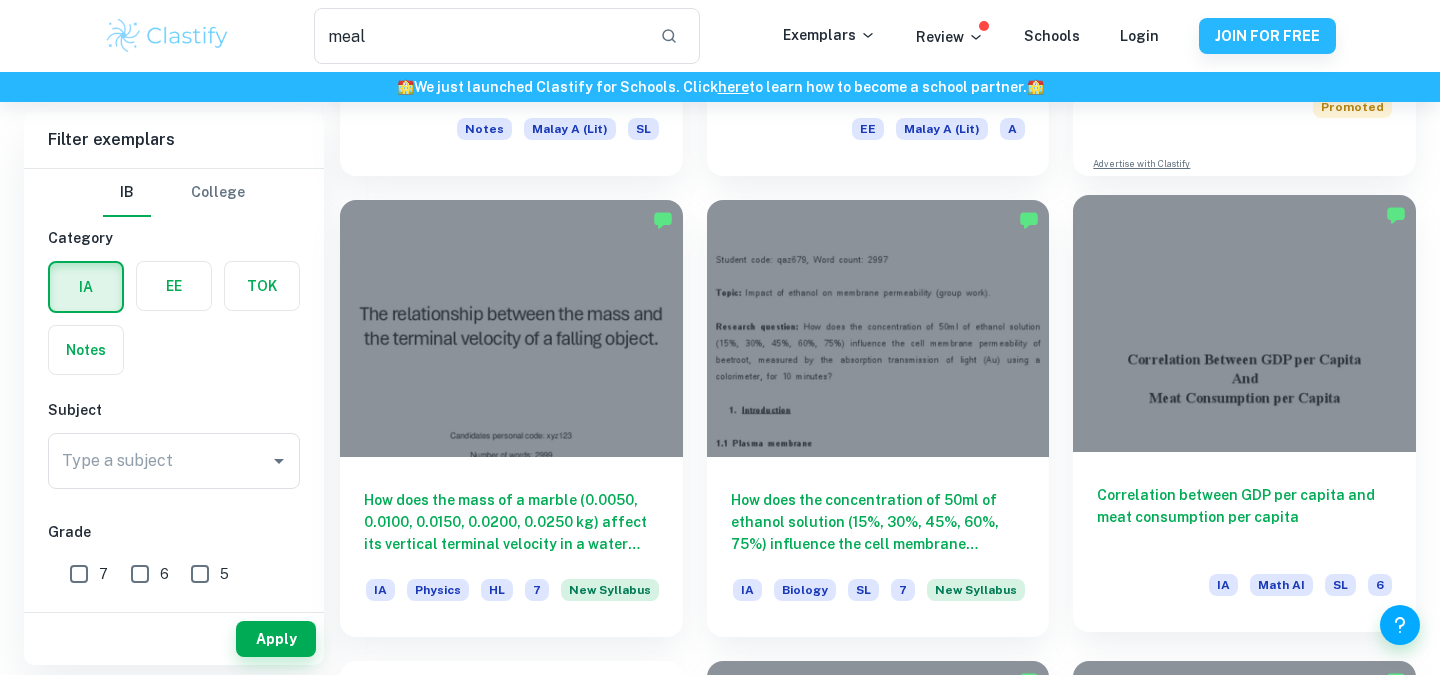 scroll, scrollTop: 481, scrollLeft: 0, axis: vertical 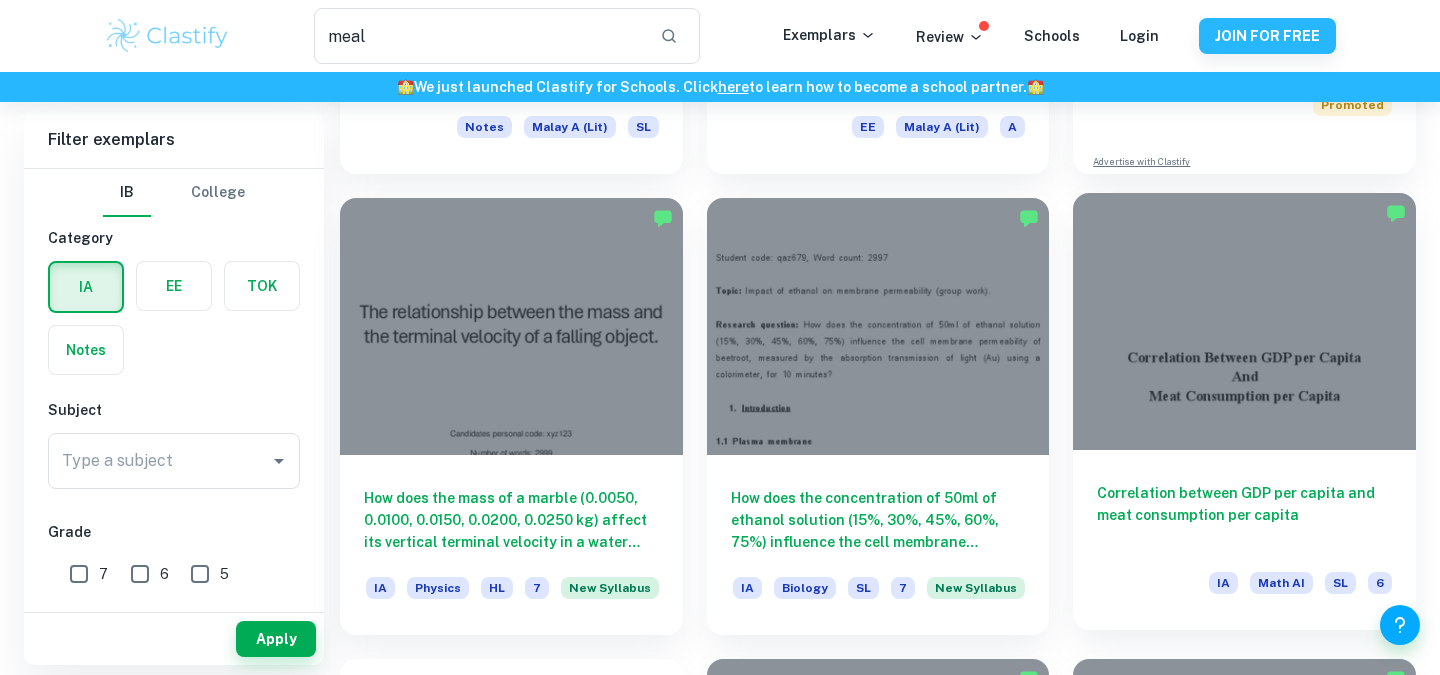 click at bounding box center [1244, 321] 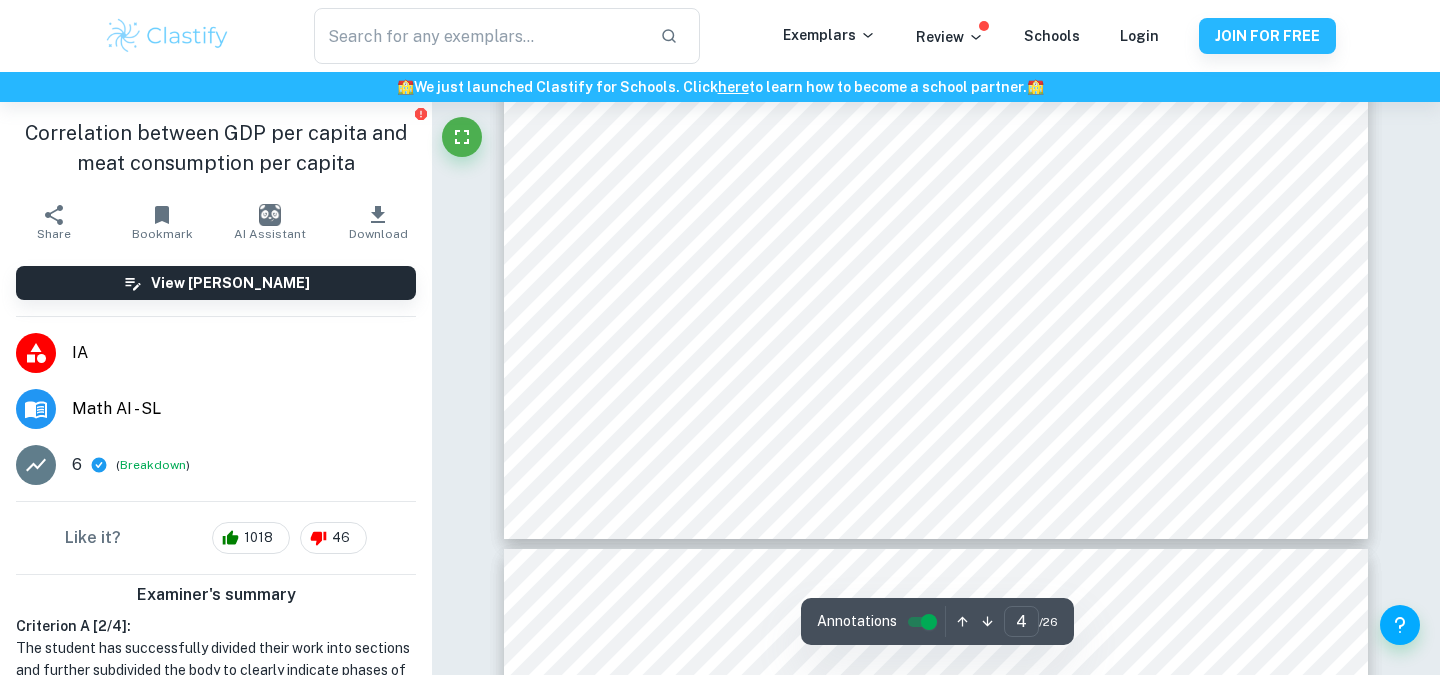 scroll, scrollTop: 4366, scrollLeft: 0, axis: vertical 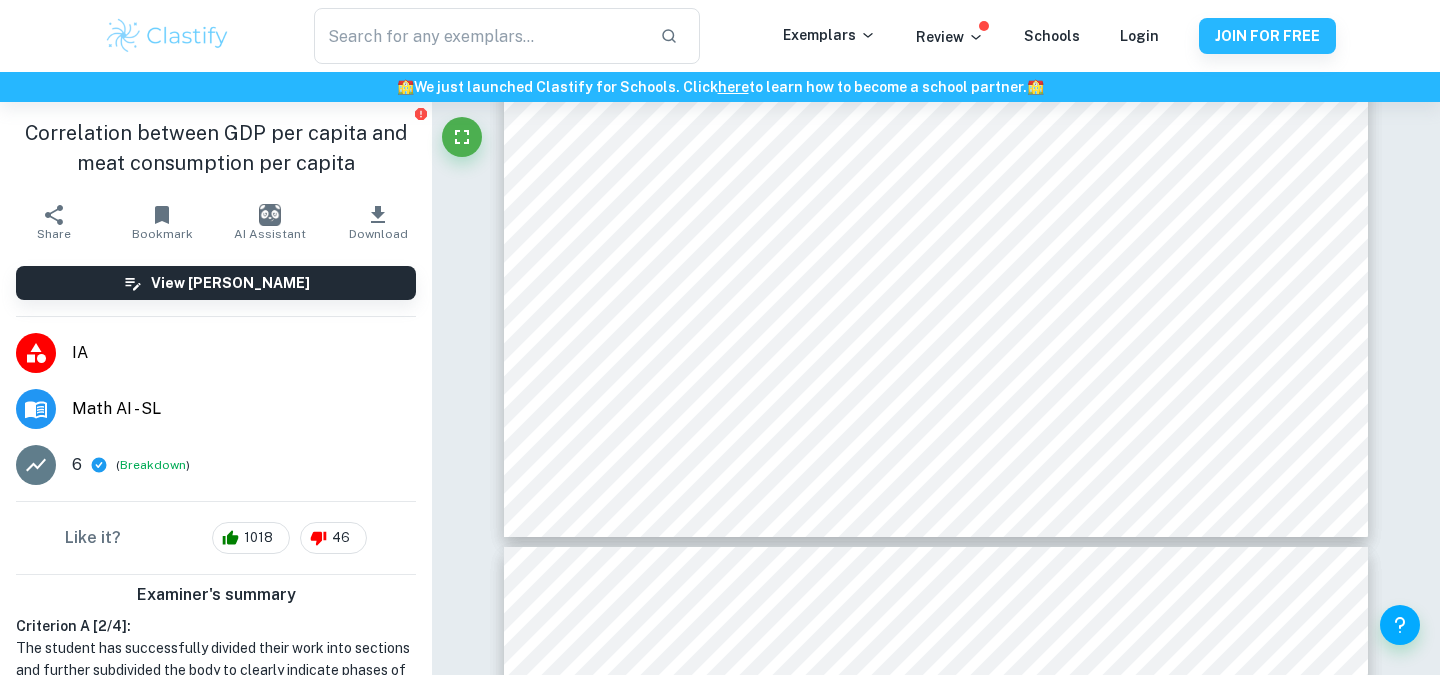 type on "5" 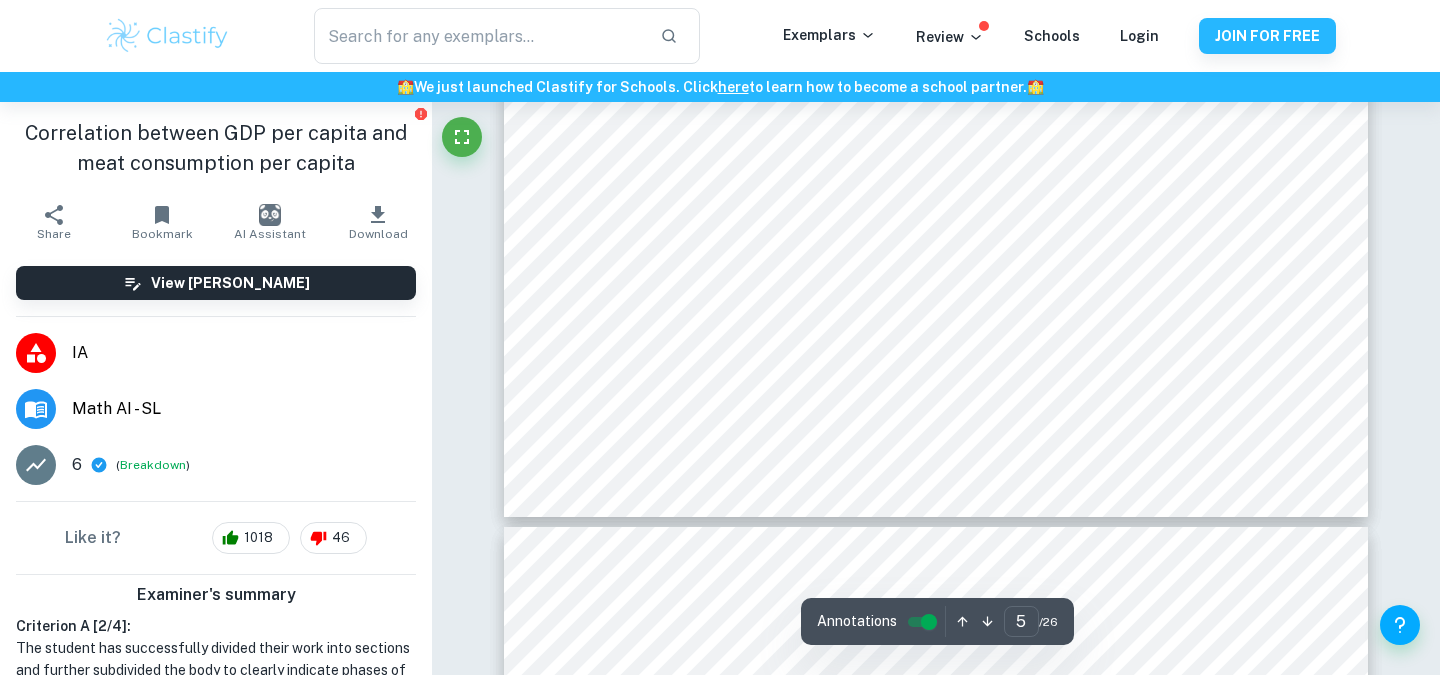 scroll, scrollTop: 5515, scrollLeft: 0, axis: vertical 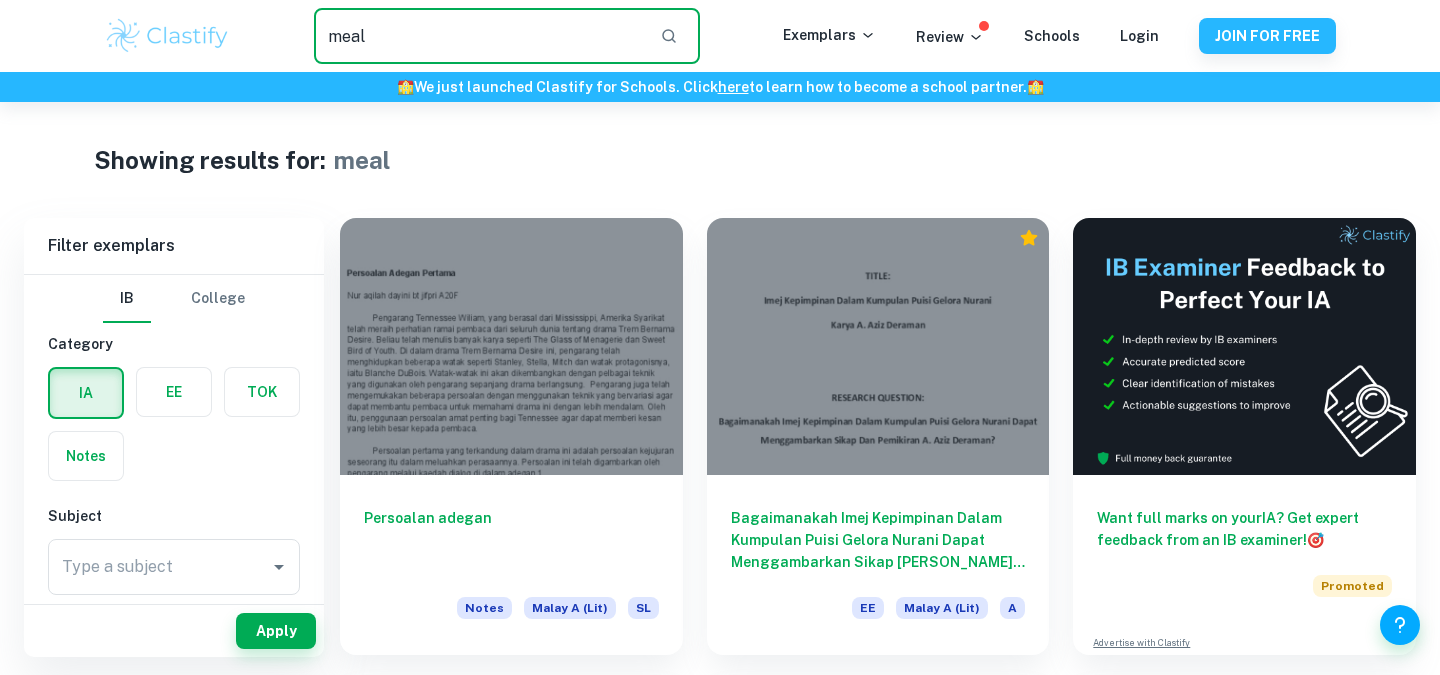 drag, startPoint x: 442, startPoint y: 36, endPoint x: 281, endPoint y: 31, distance: 161.07762 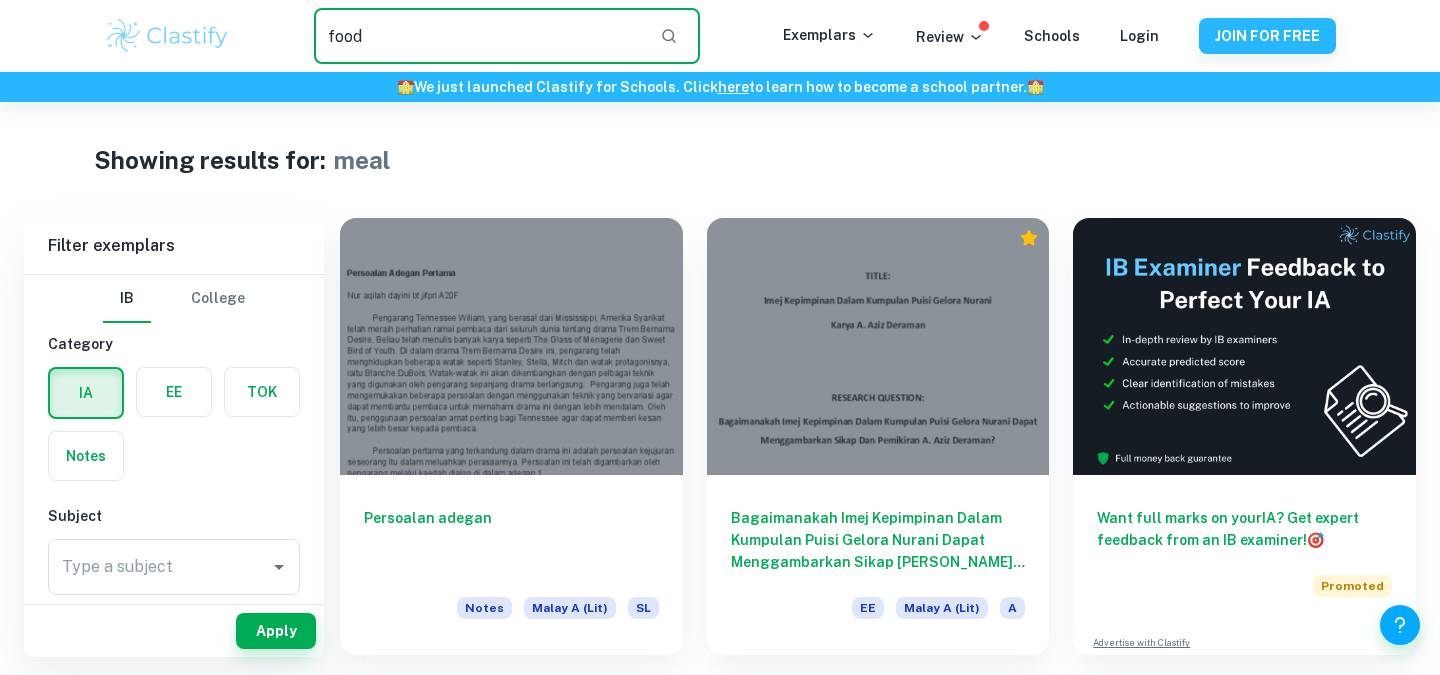 type on "food" 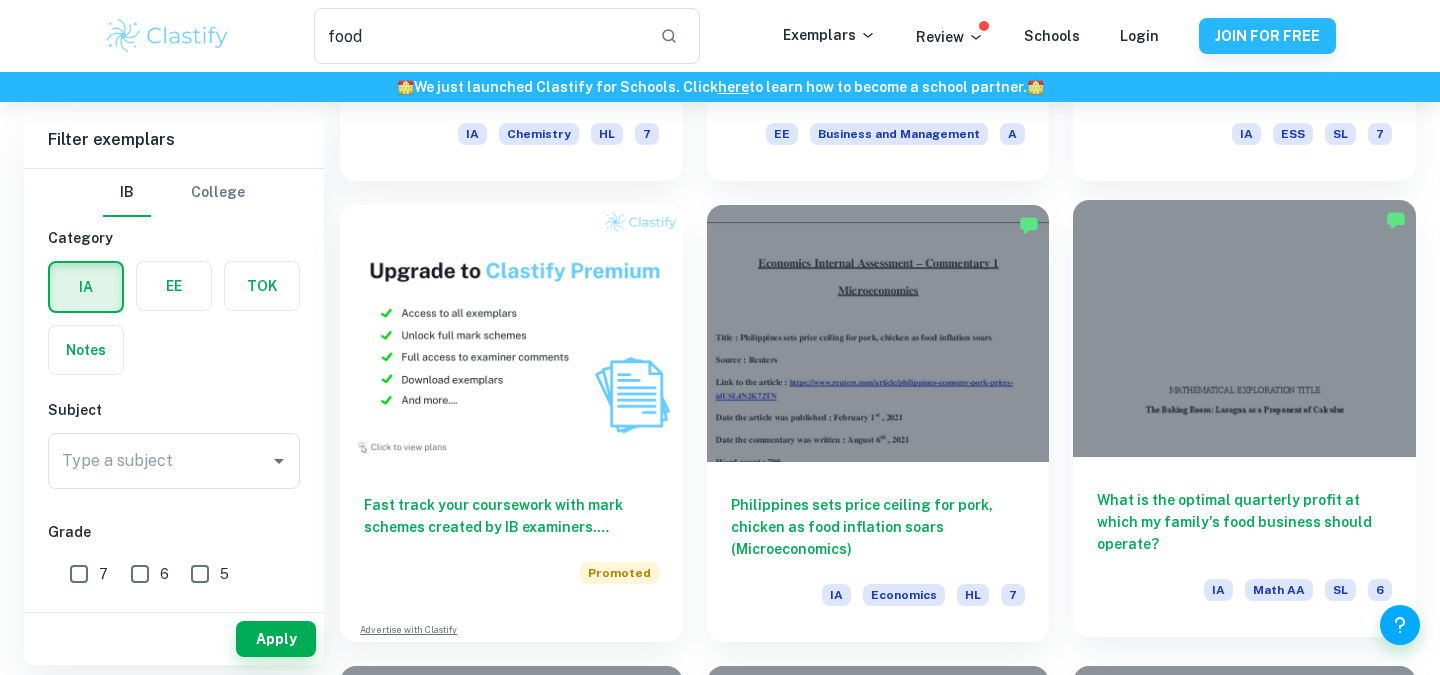 scroll, scrollTop: 962, scrollLeft: 0, axis: vertical 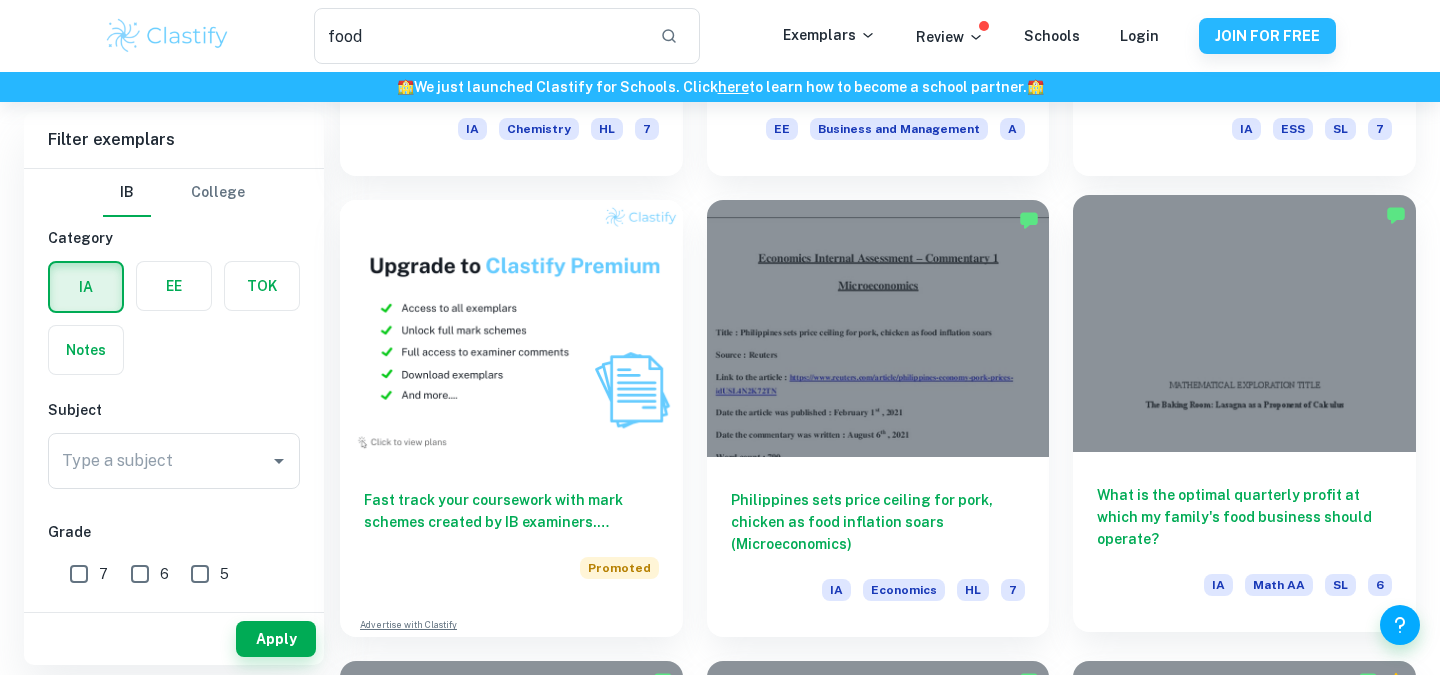 click at bounding box center (1244, 323) 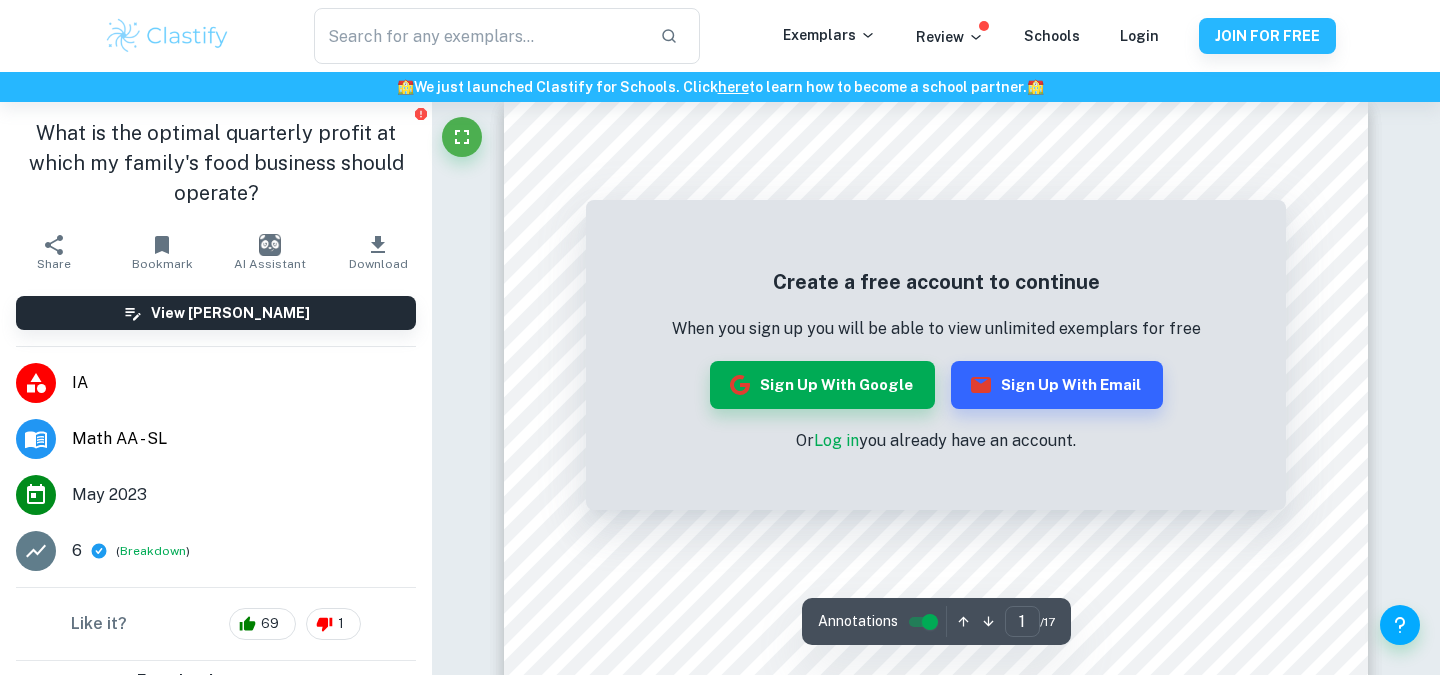 scroll, scrollTop: 0, scrollLeft: 0, axis: both 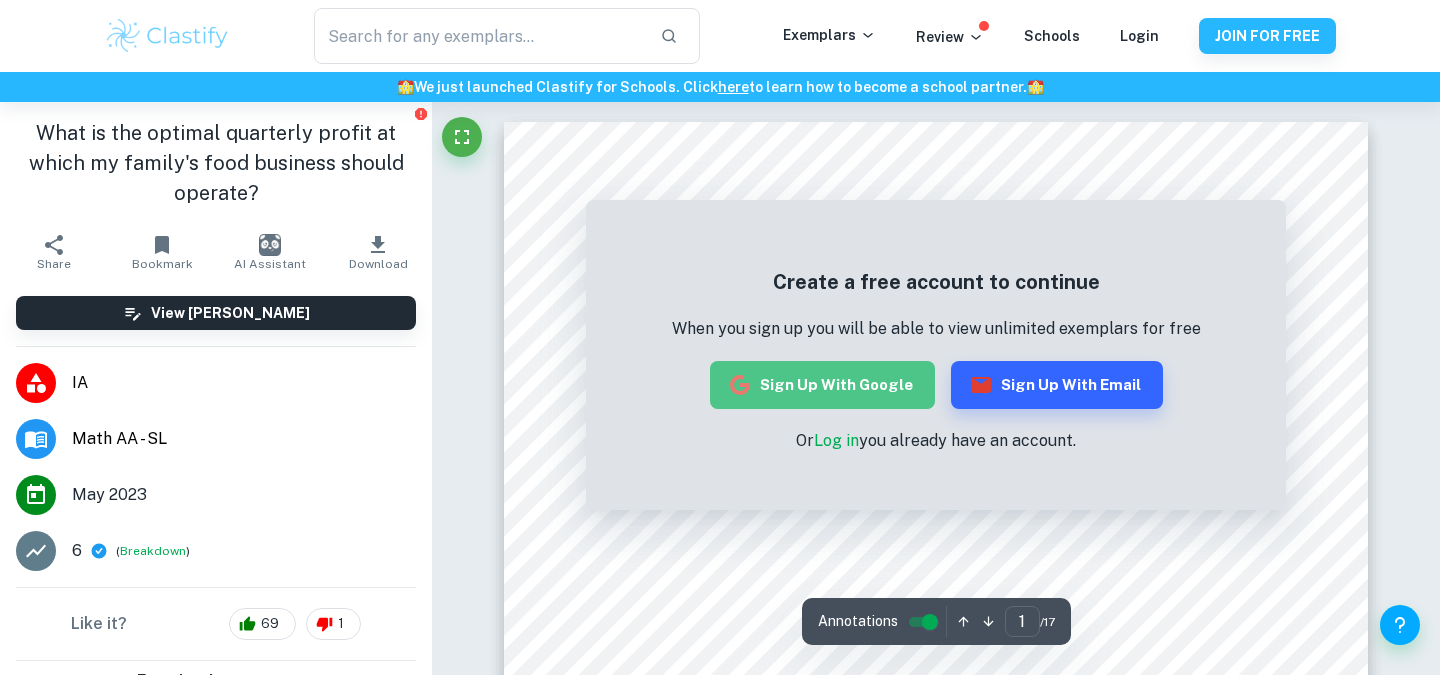 click on "Sign up with Google" at bounding box center [822, 385] 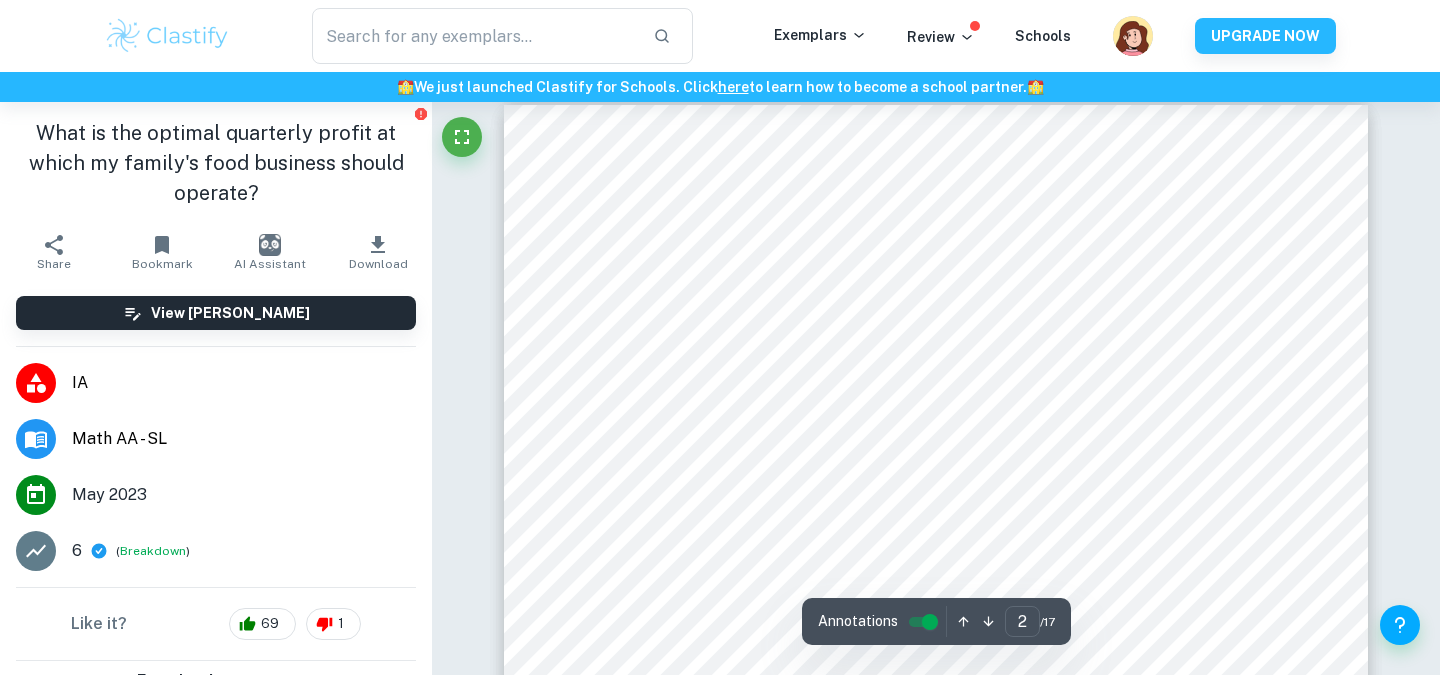 scroll, scrollTop: 1284, scrollLeft: 0, axis: vertical 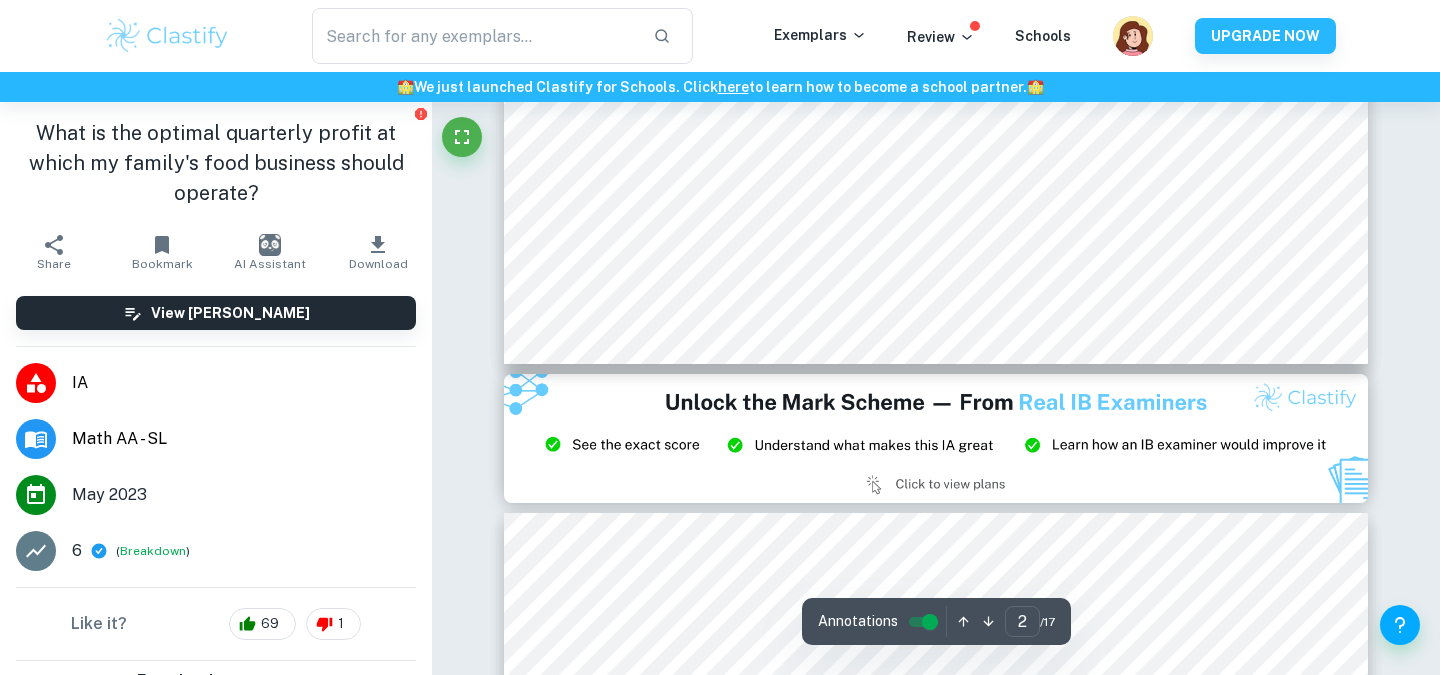 type on "3" 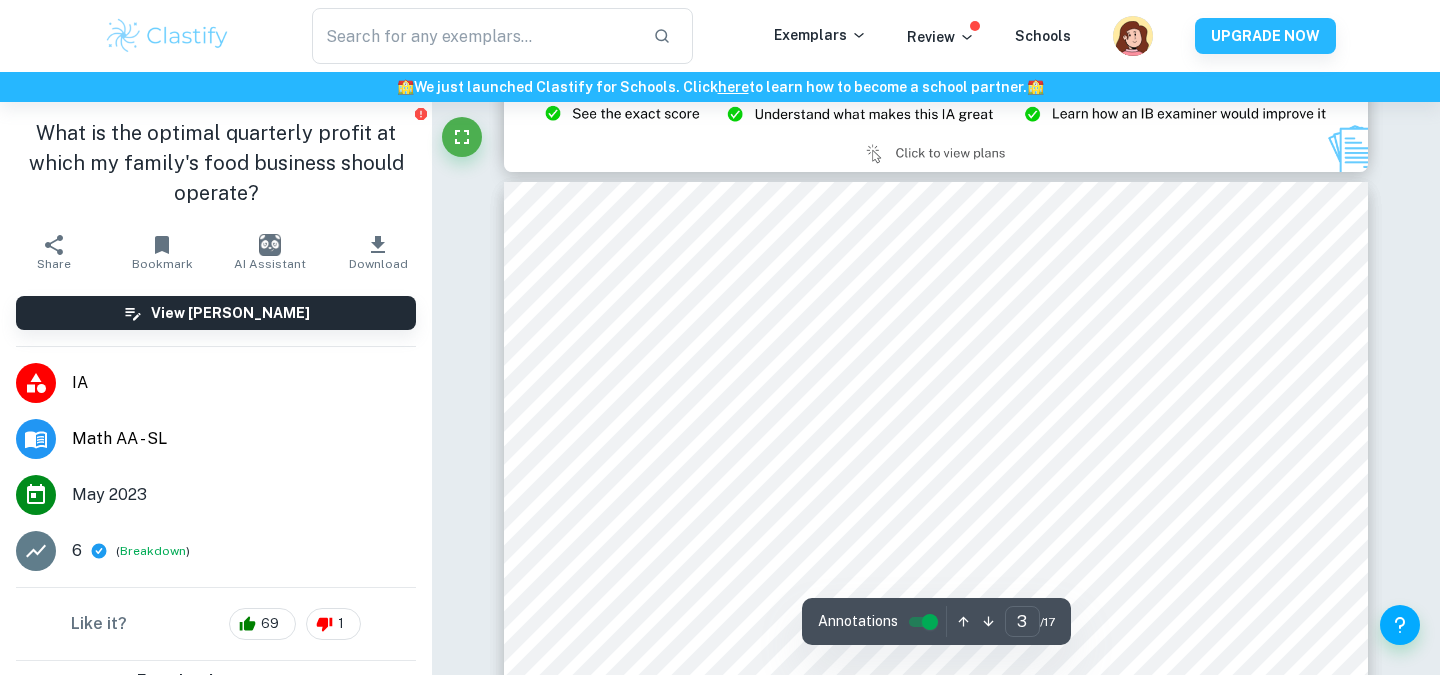 scroll, scrollTop: 2478, scrollLeft: 0, axis: vertical 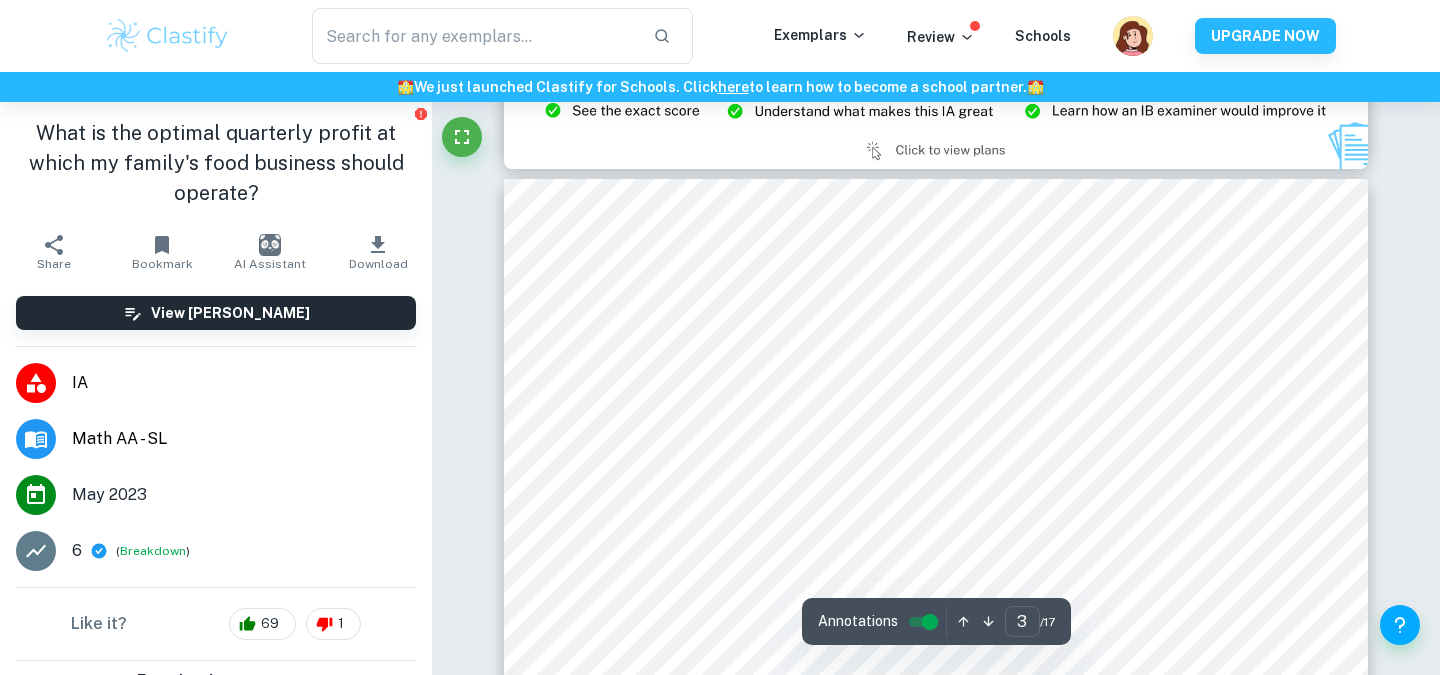 click at bounding box center (936, 536) 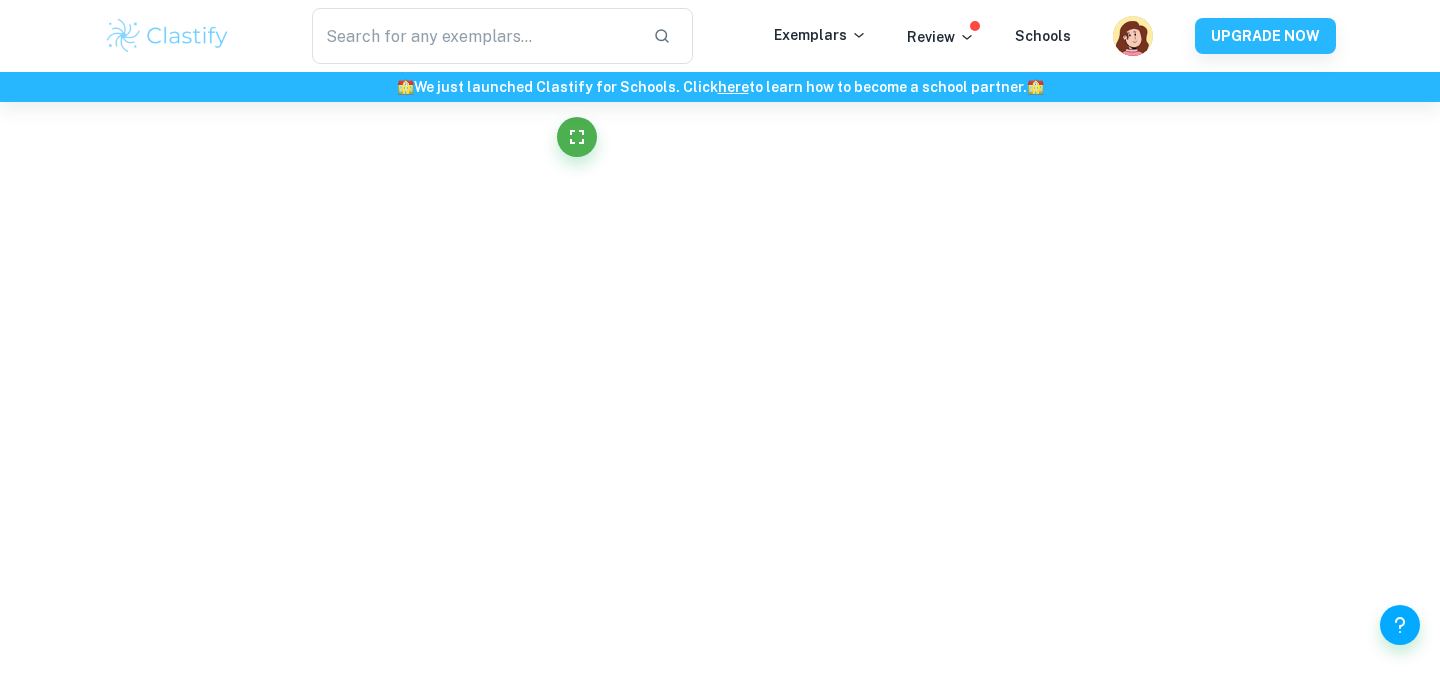 scroll, scrollTop: 3291, scrollLeft: 0, axis: vertical 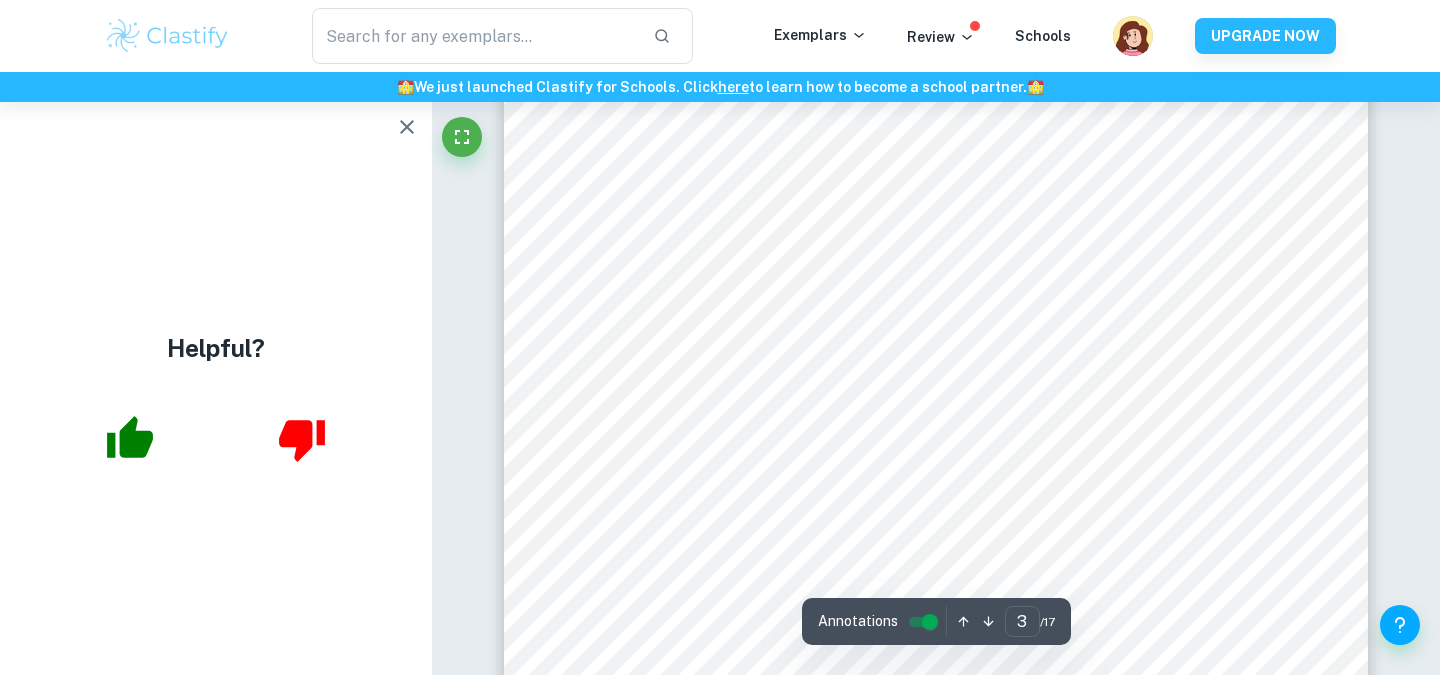 click 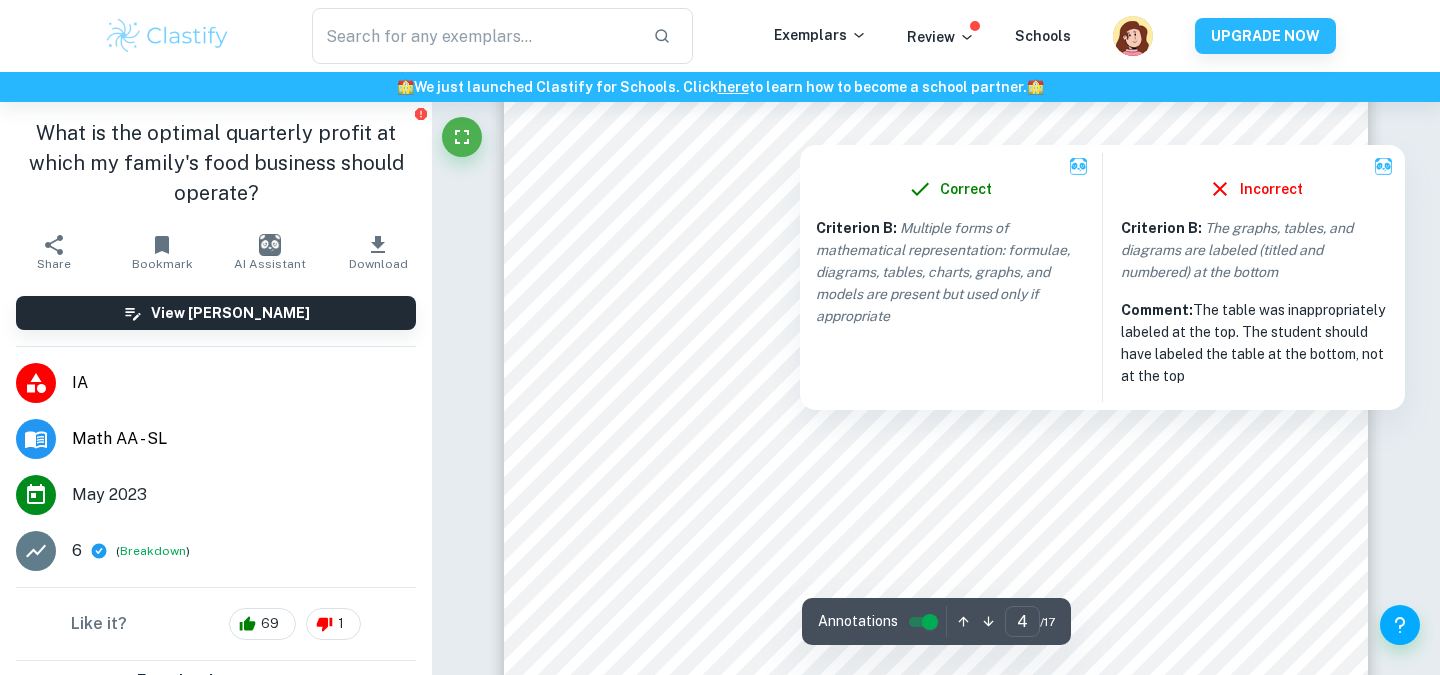 scroll, scrollTop: 4194, scrollLeft: 0, axis: vertical 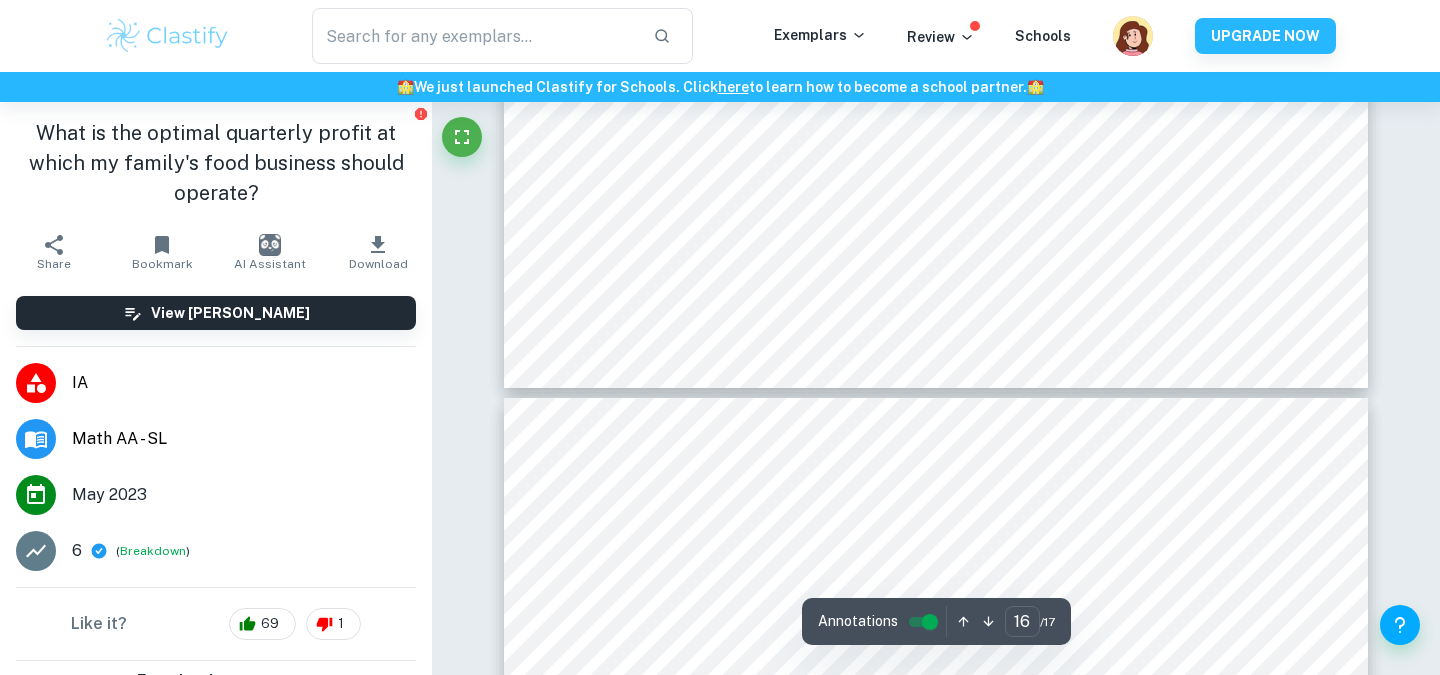 type on "15" 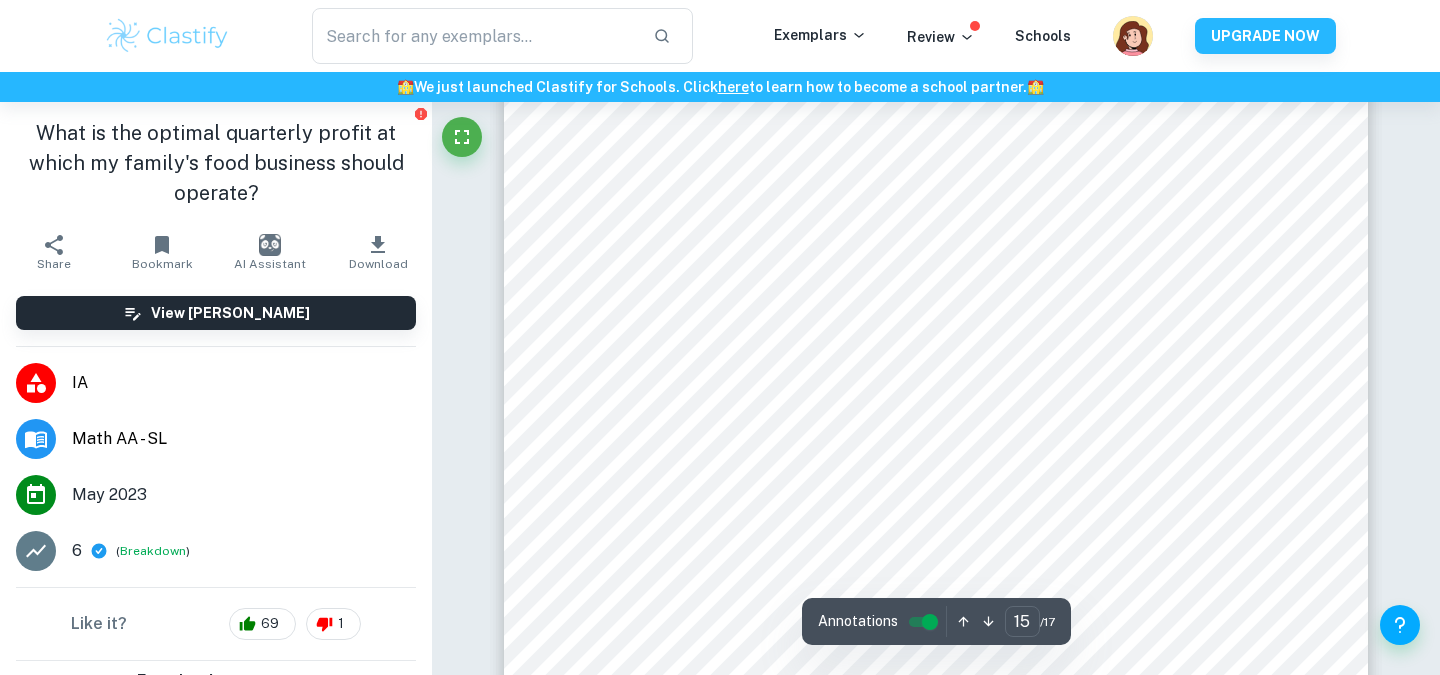 scroll, scrollTop: 16785, scrollLeft: 0, axis: vertical 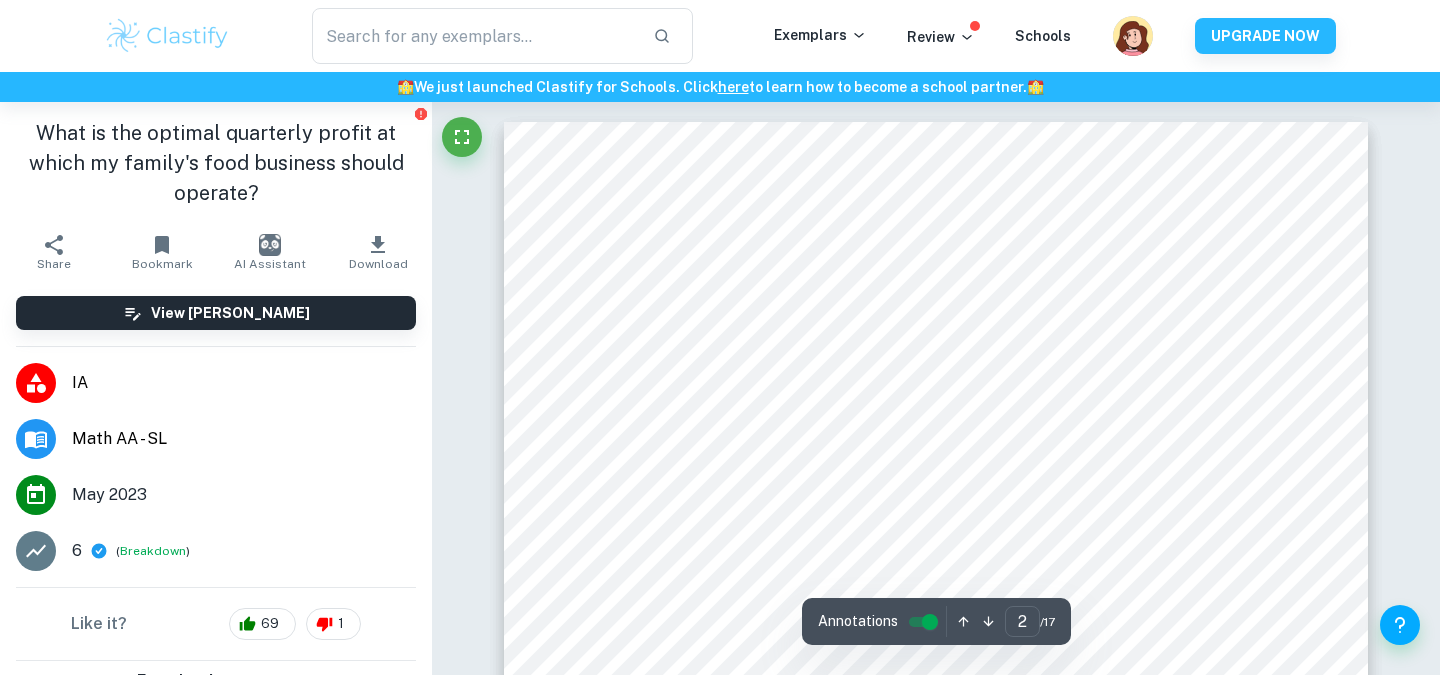 type on "food" 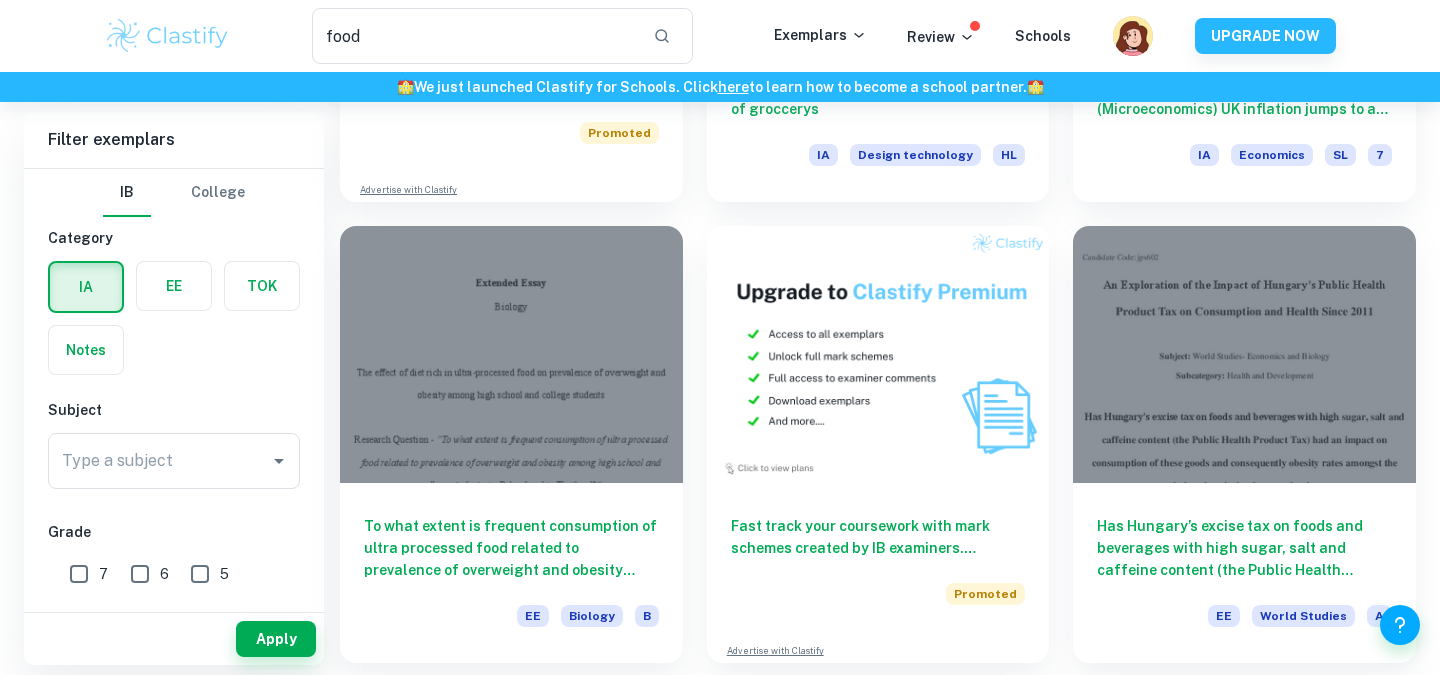 scroll, scrollTop: 3353, scrollLeft: 0, axis: vertical 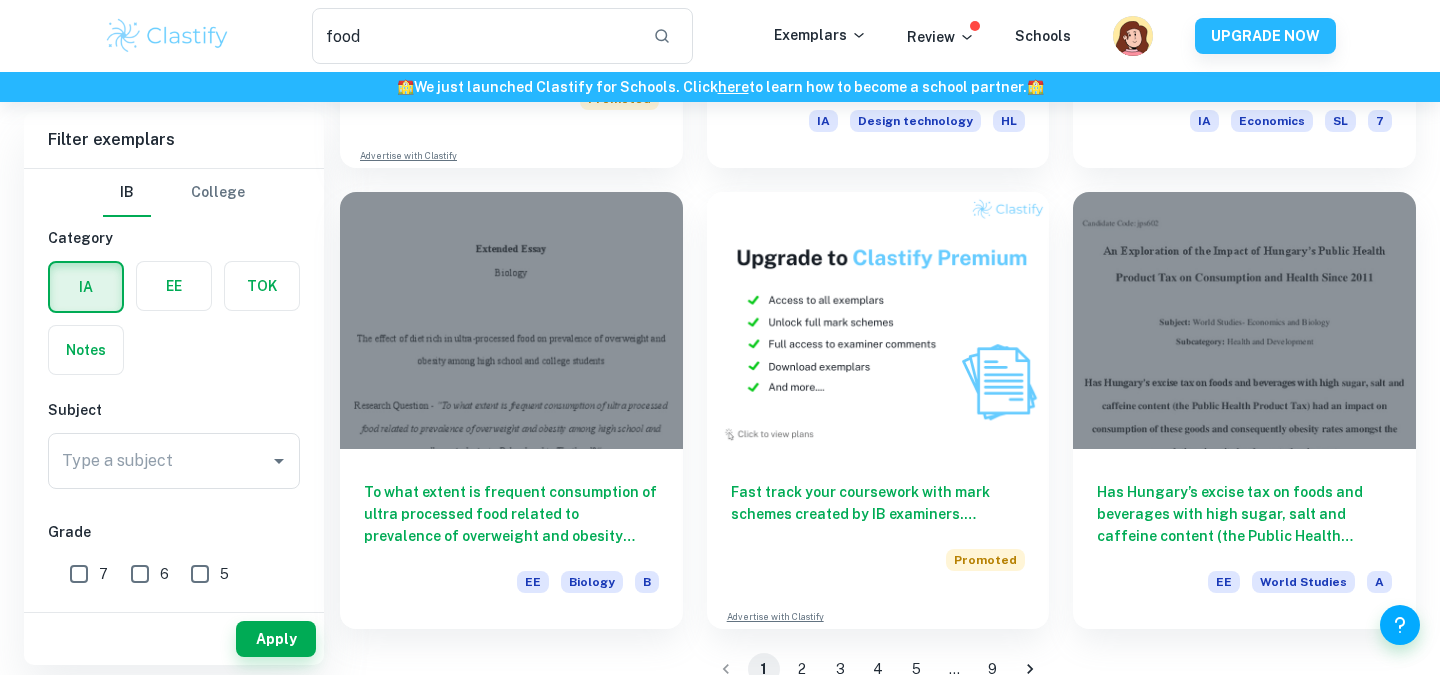 click on "2" at bounding box center [802, 669] 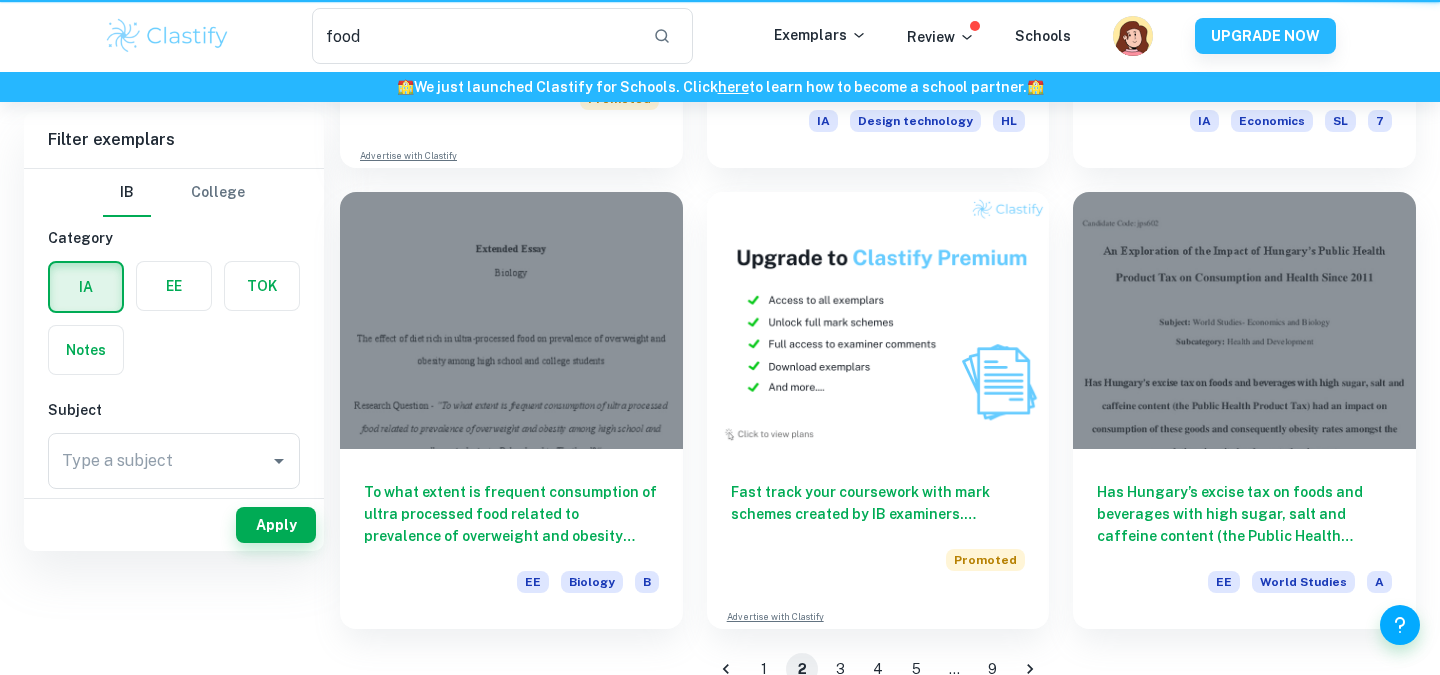 scroll, scrollTop: 0, scrollLeft: 0, axis: both 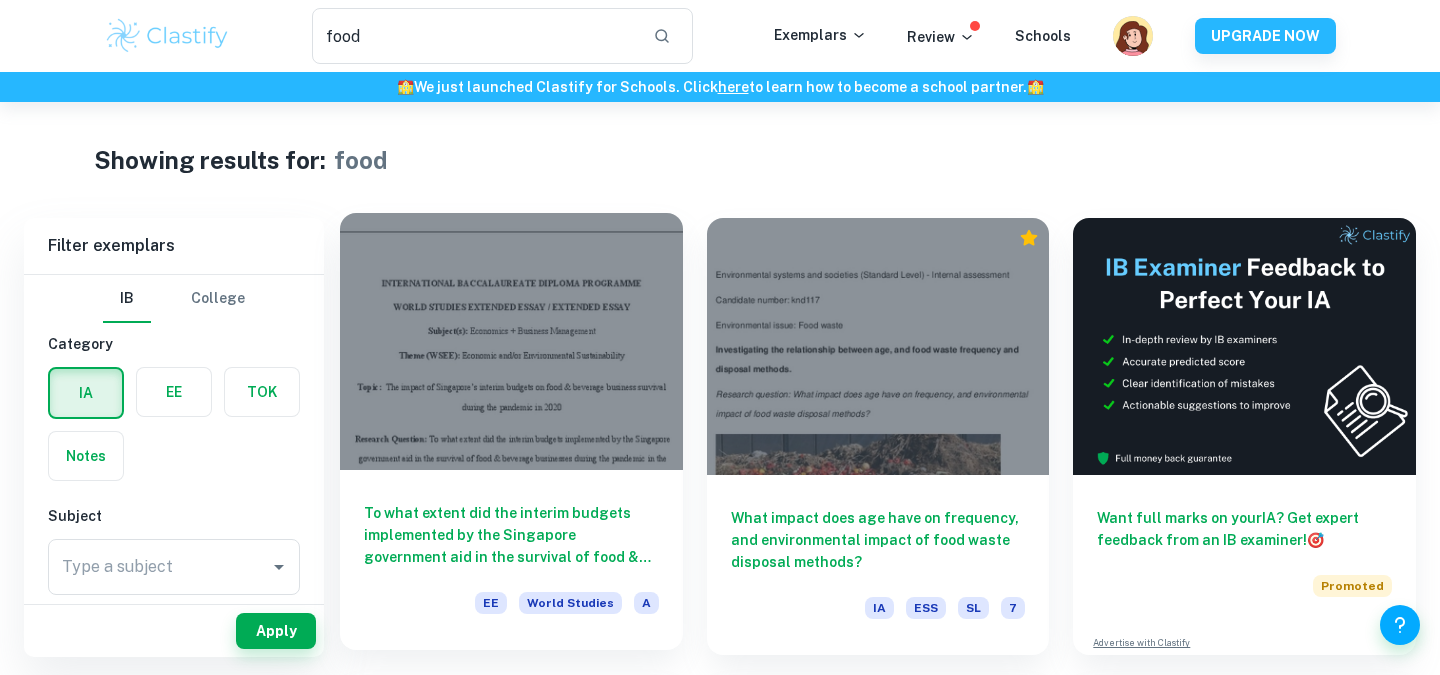 click at bounding box center (511, 341) 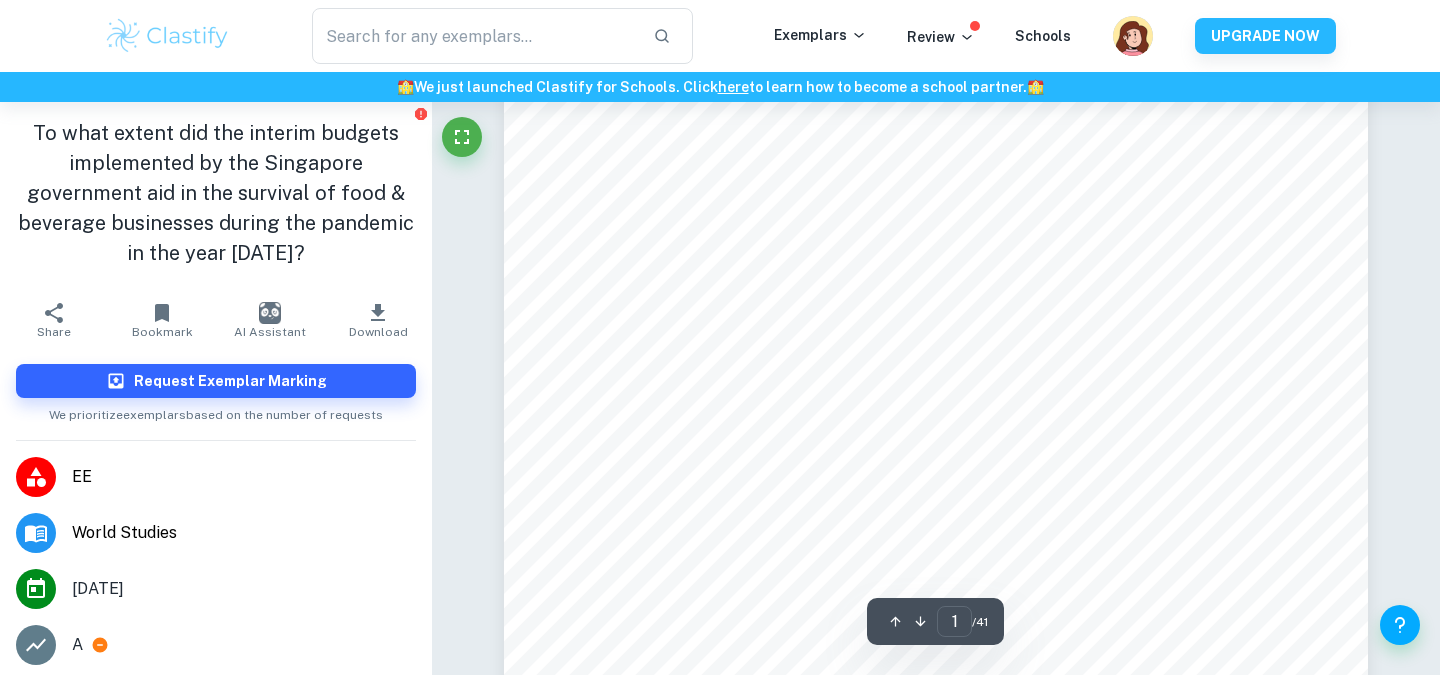 scroll, scrollTop: 142, scrollLeft: 0, axis: vertical 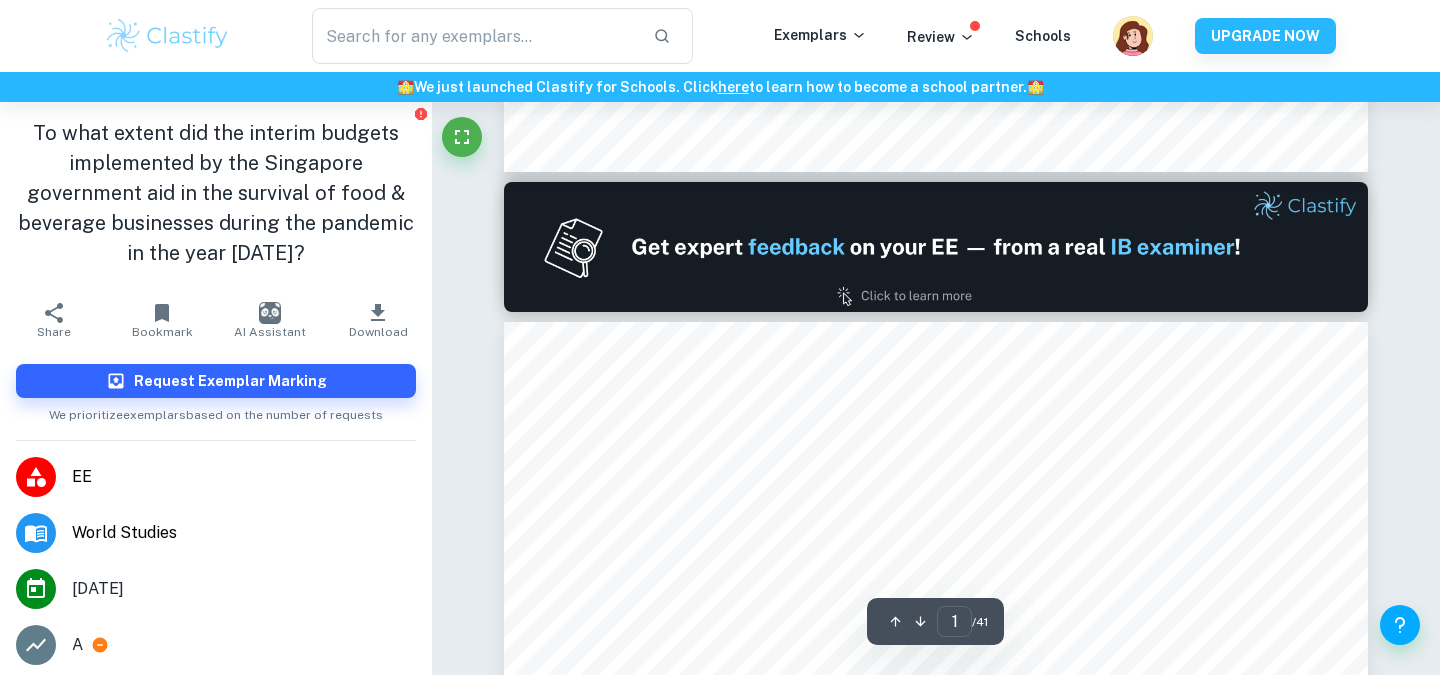 type on "2" 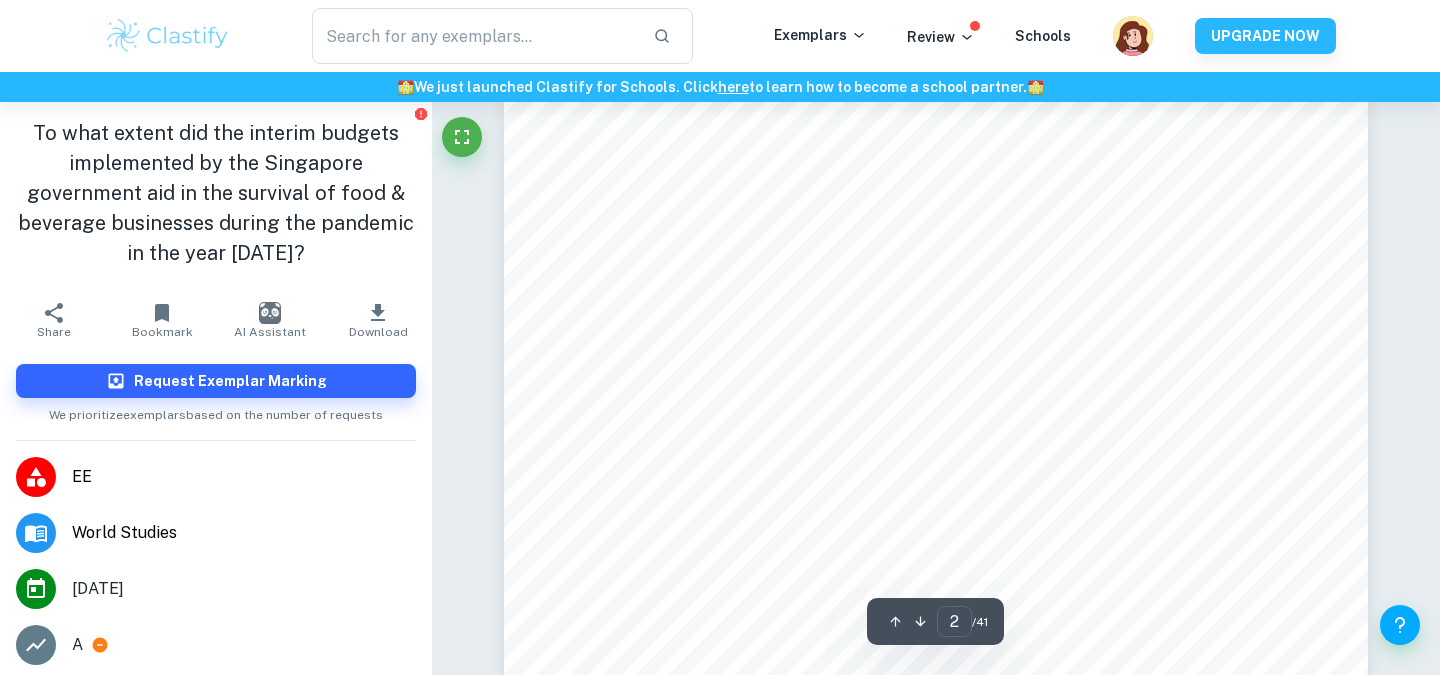 scroll, scrollTop: 1482, scrollLeft: 0, axis: vertical 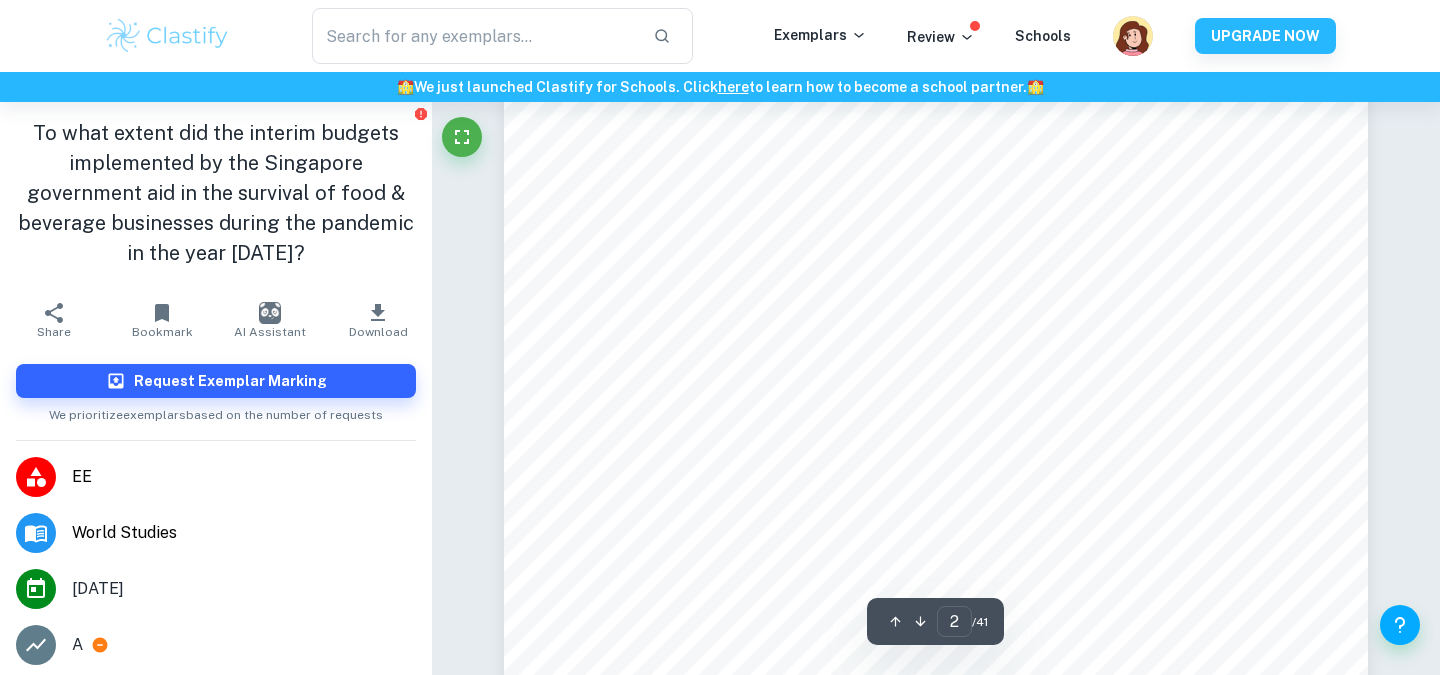 type on "food" 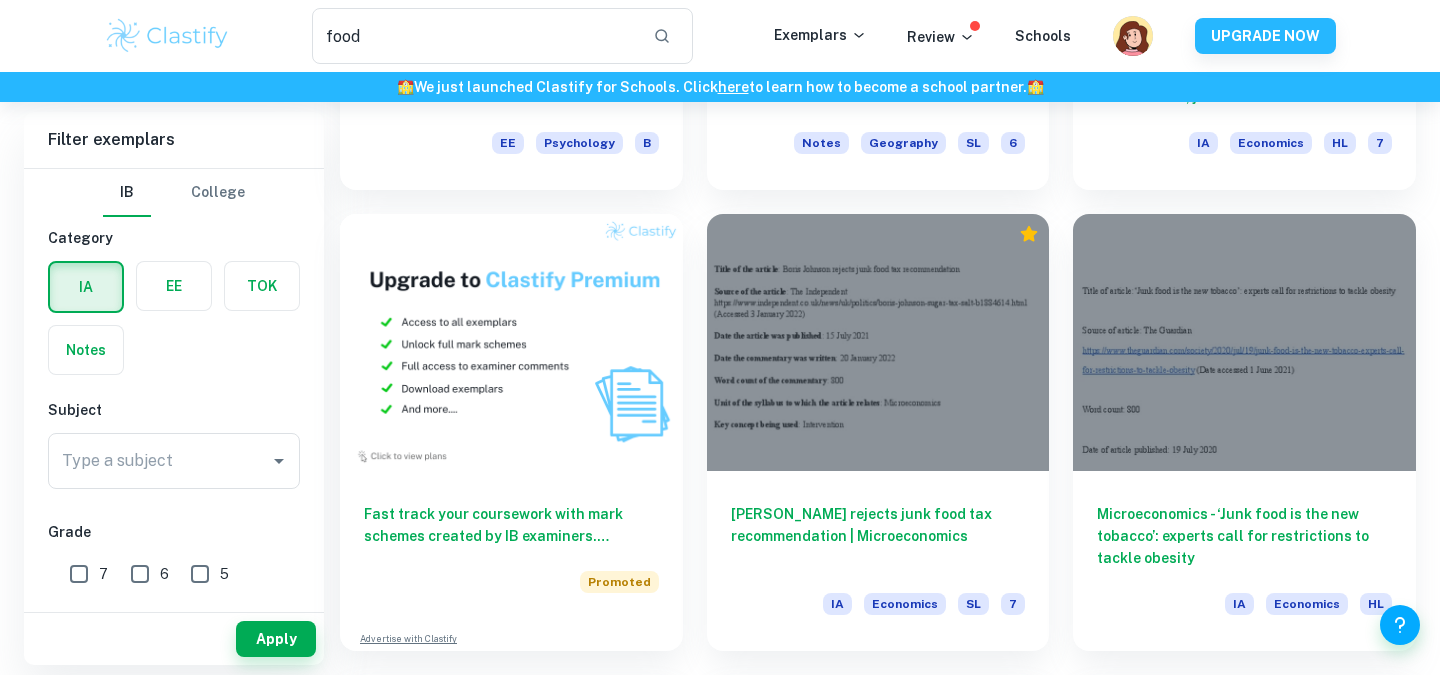 scroll, scrollTop: 933, scrollLeft: 0, axis: vertical 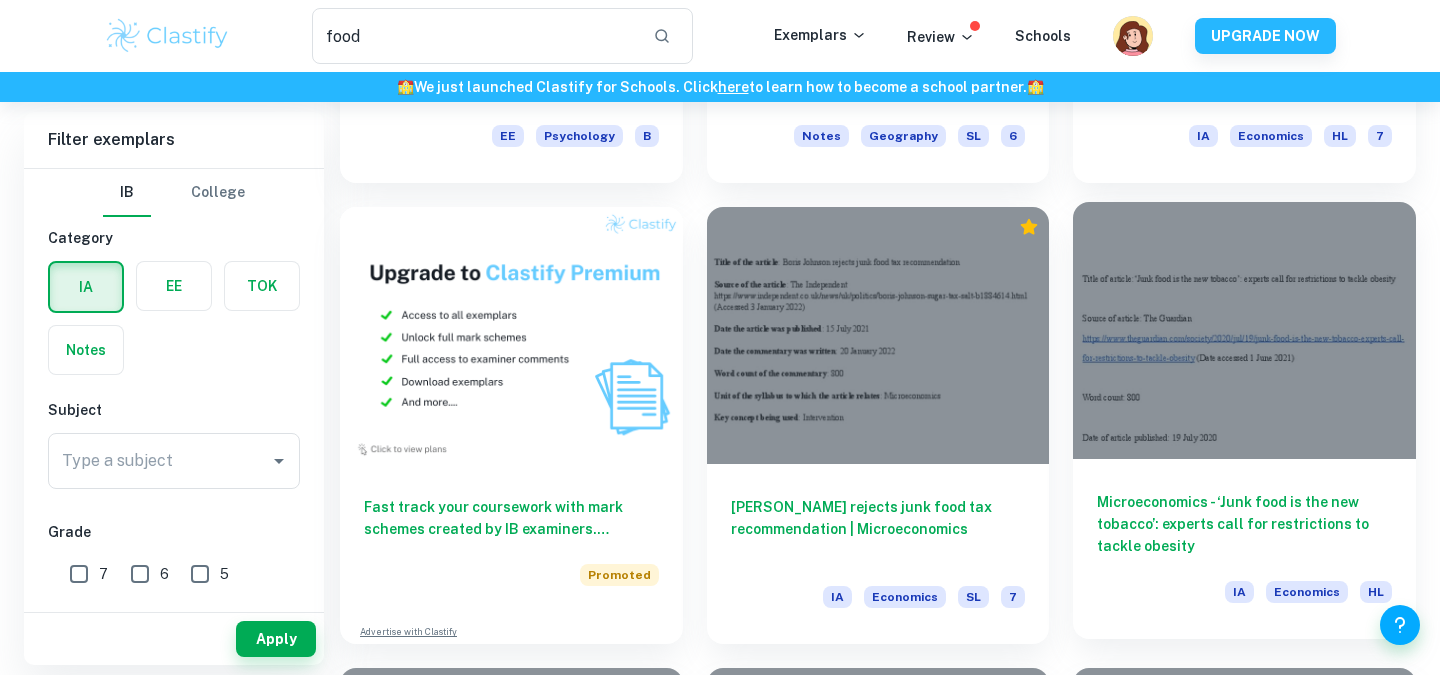 click at bounding box center (1244, 330) 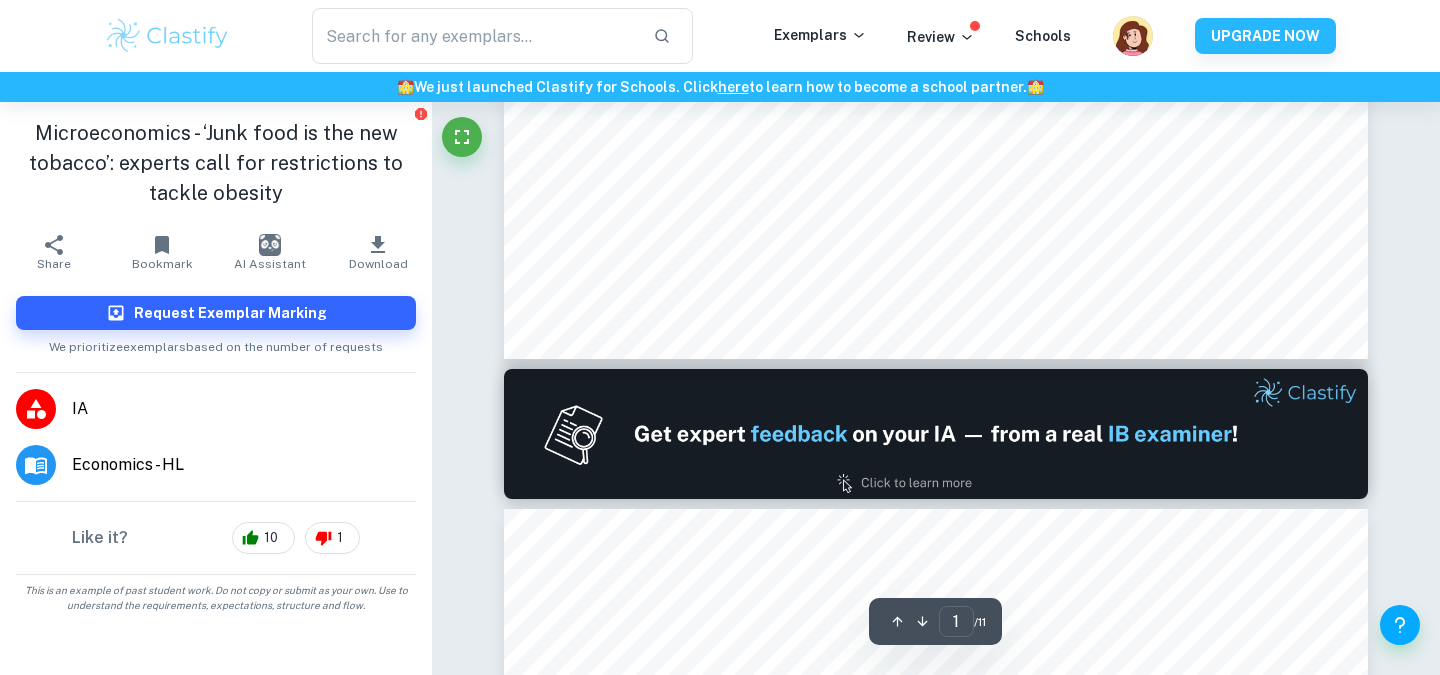 scroll, scrollTop: 1260, scrollLeft: 0, axis: vertical 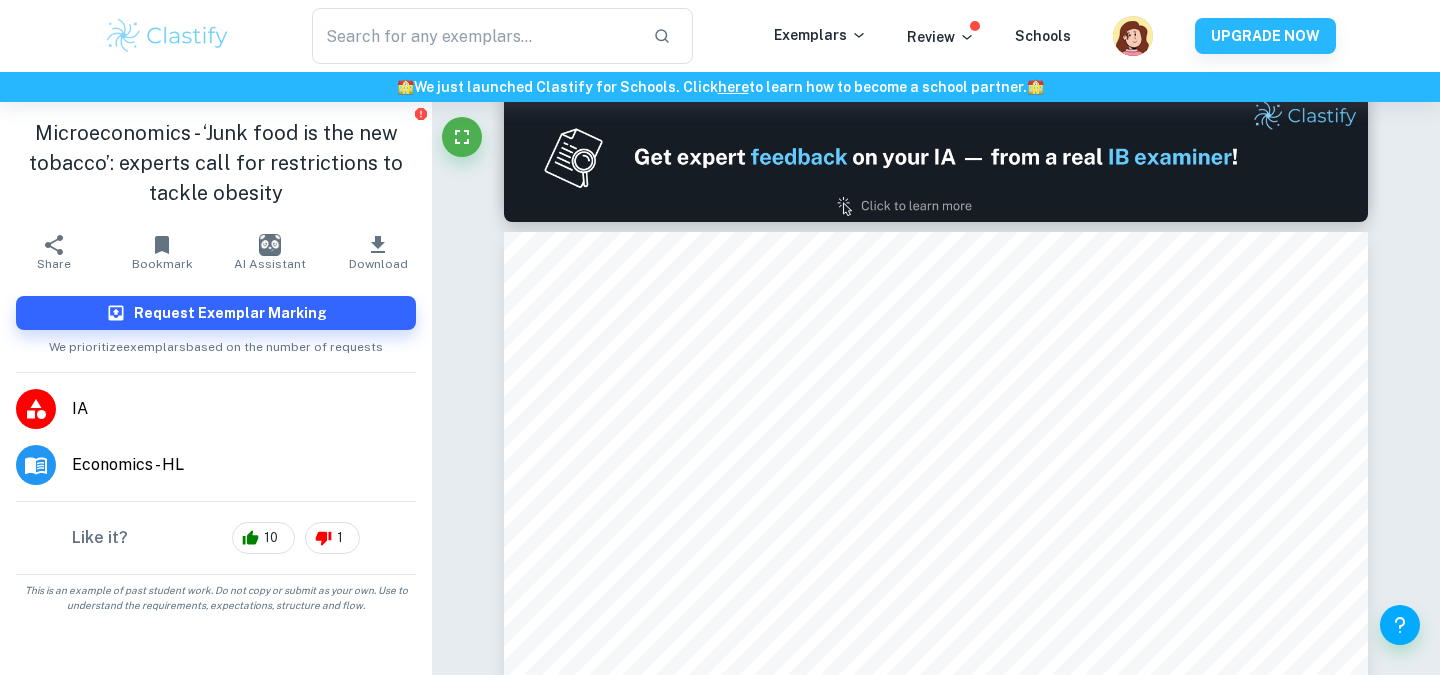 type on "1" 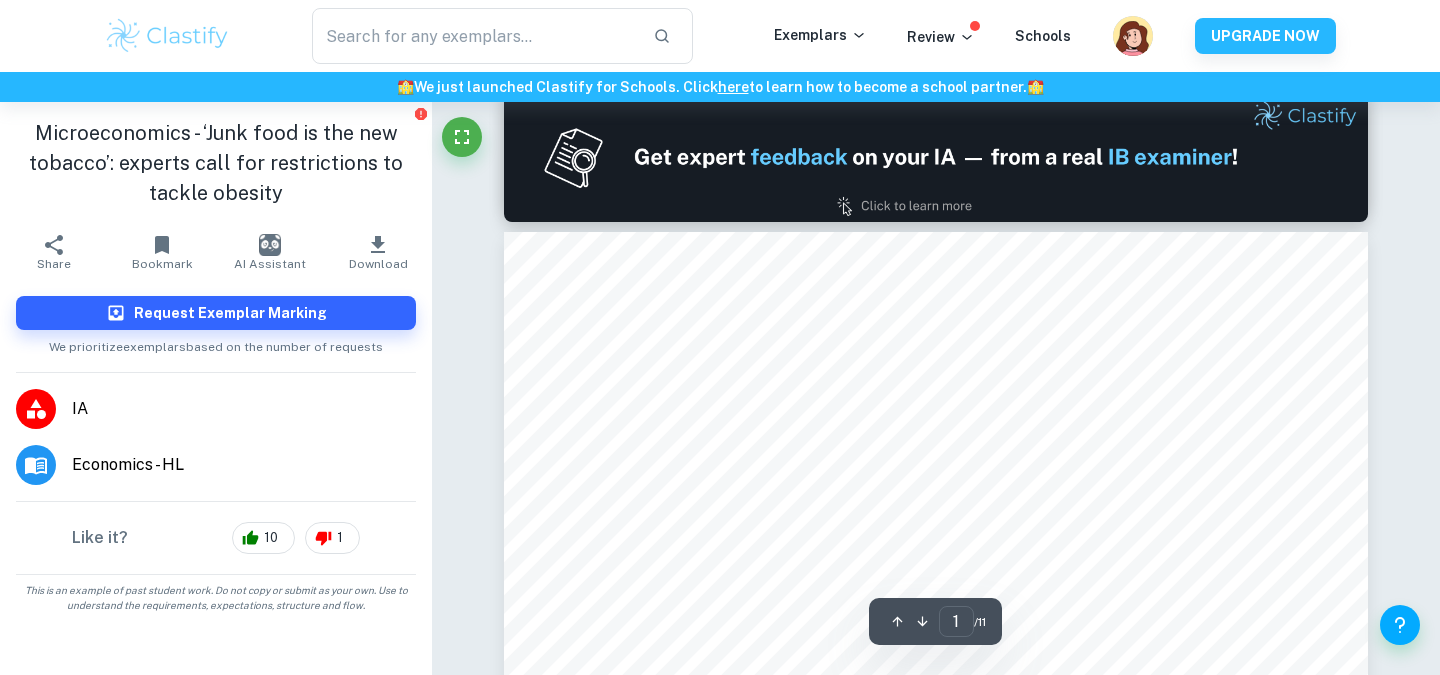 scroll, scrollTop: 0, scrollLeft: 0, axis: both 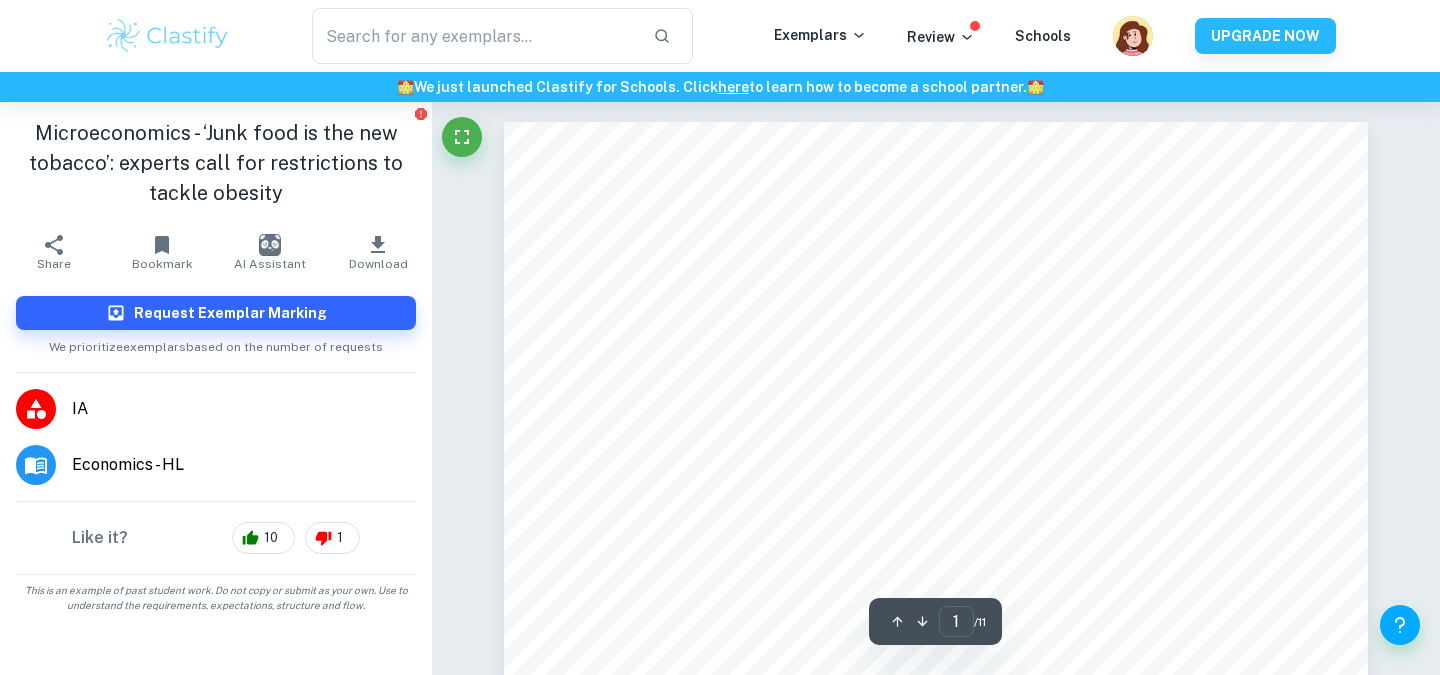 type on "food" 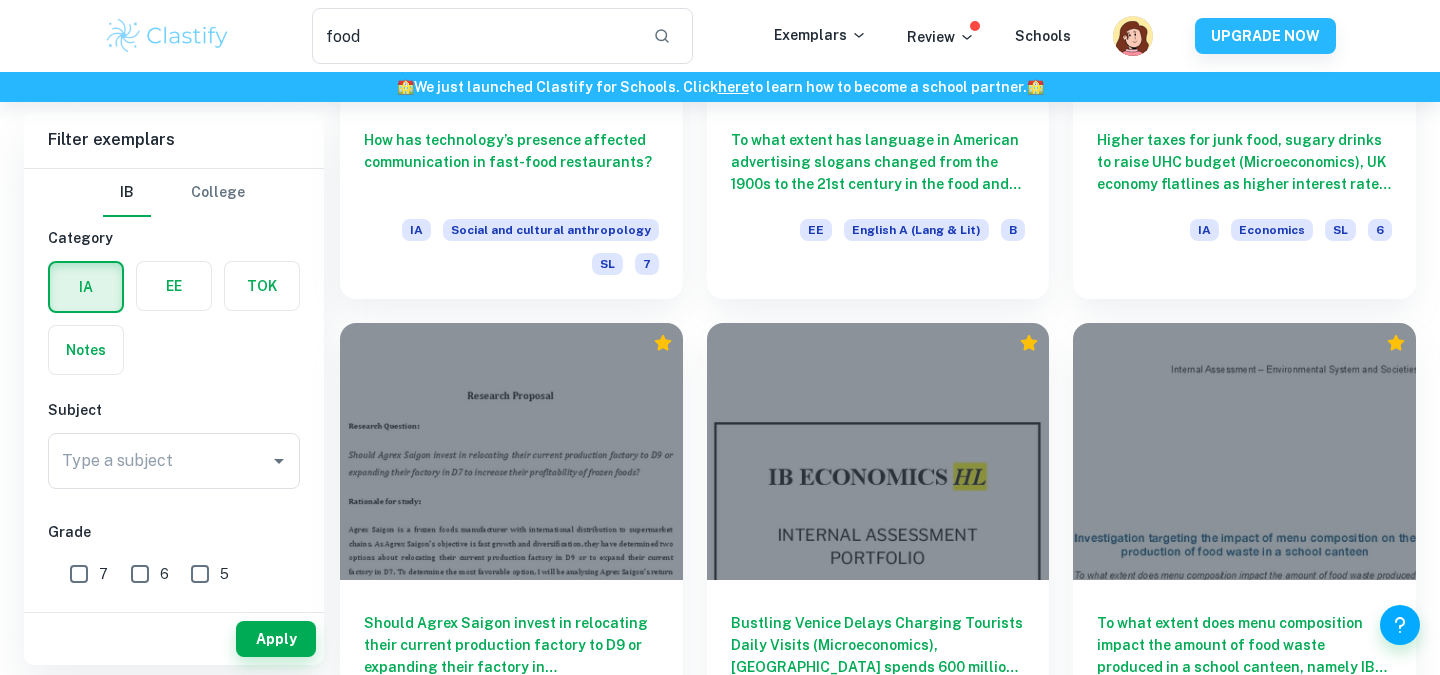 scroll, scrollTop: 2223, scrollLeft: 0, axis: vertical 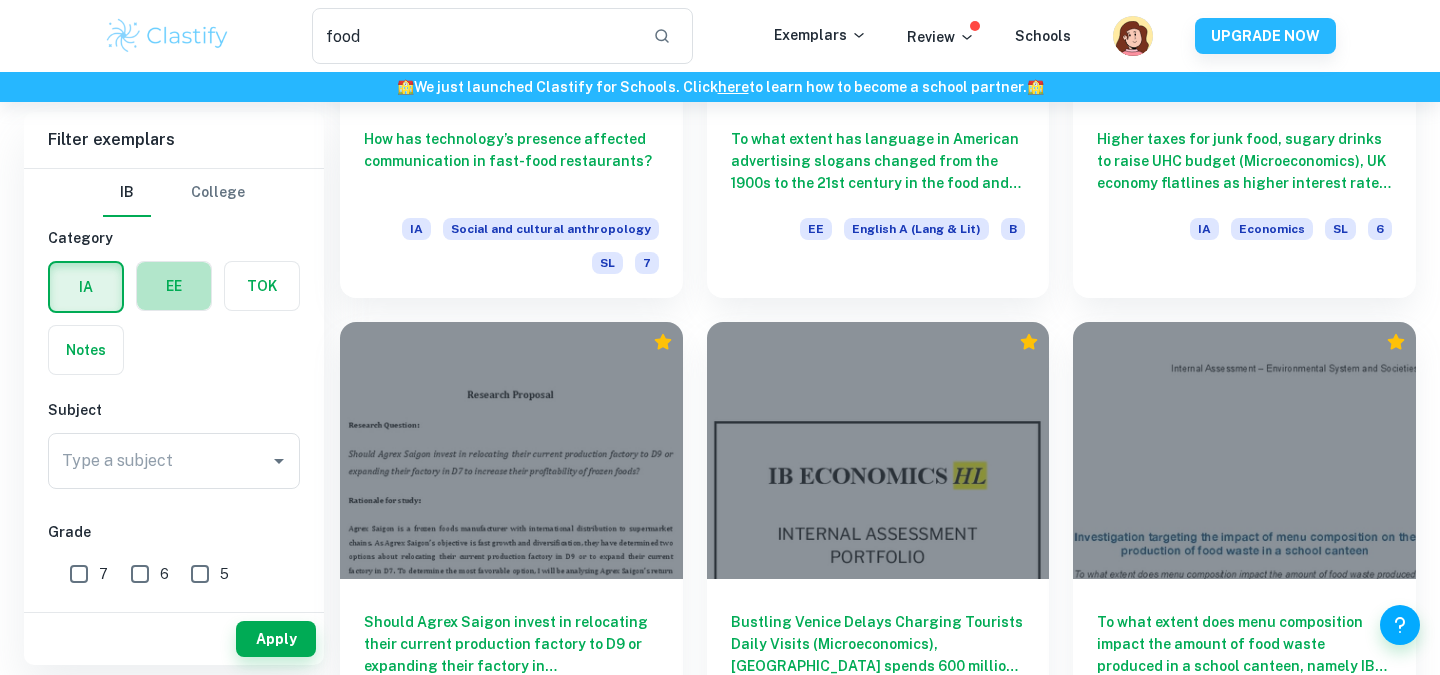 click at bounding box center (174, 286) 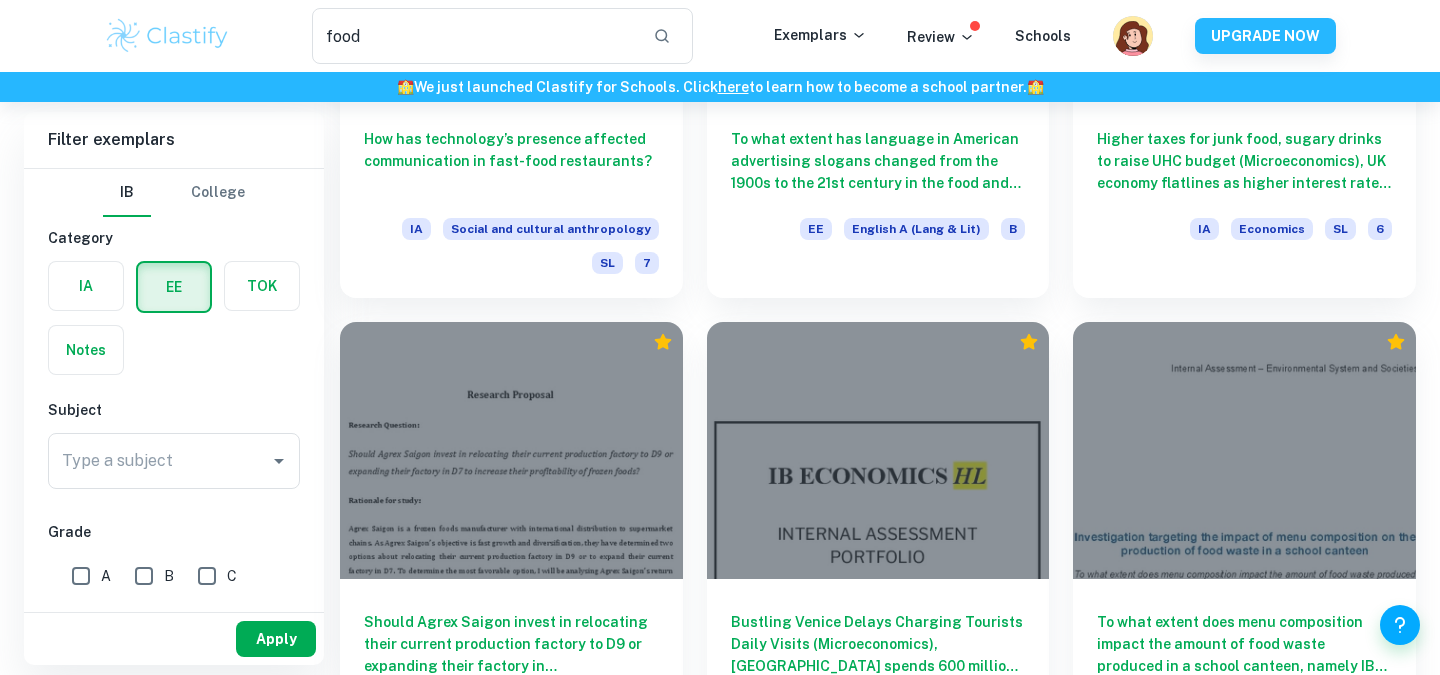 click on "Apply" at bounding box center (276, 639) 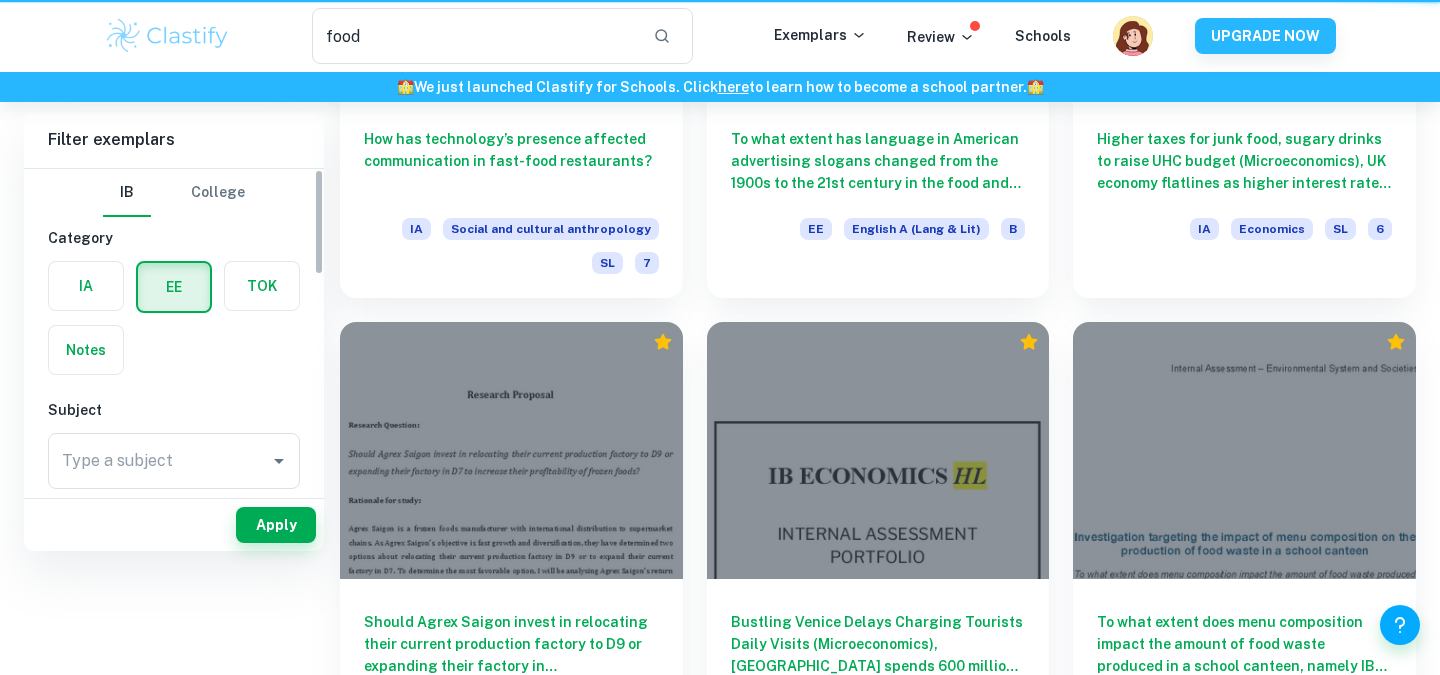 scroll, scrollTop: 0, scrollLeft: 0, axis: both 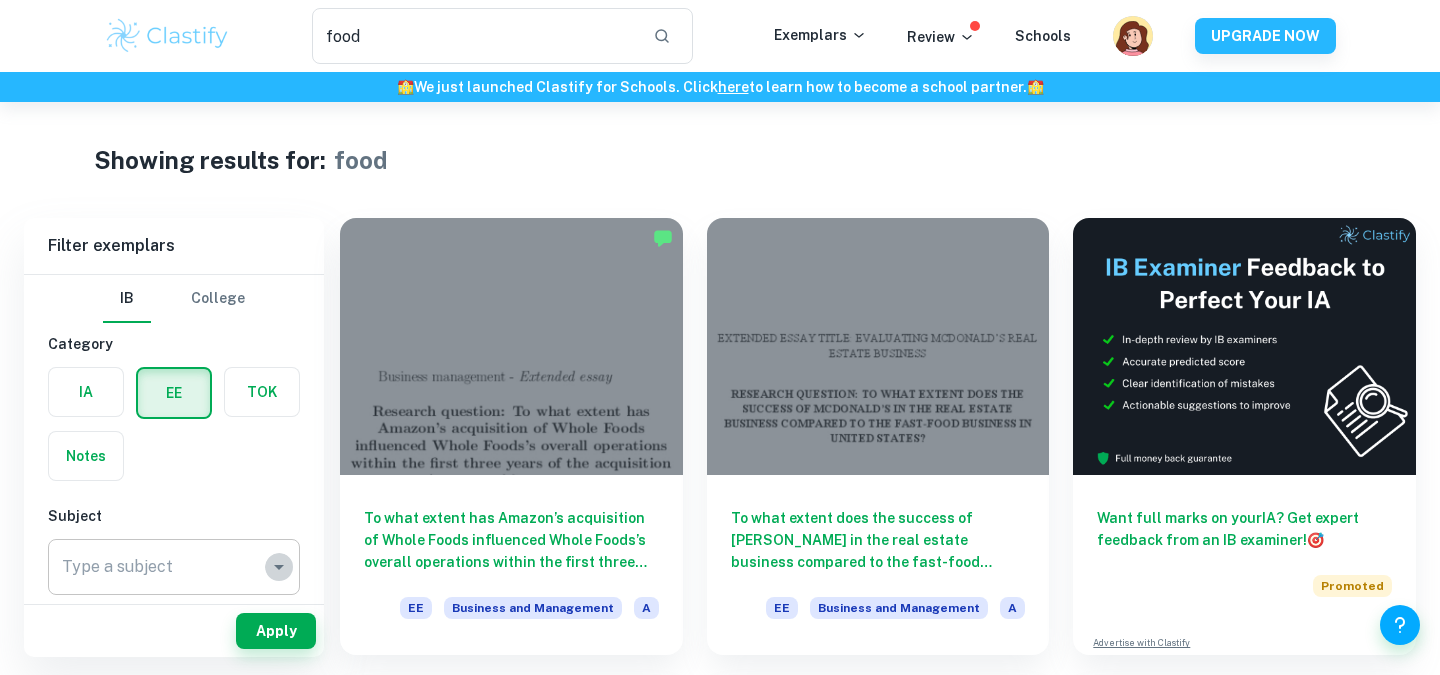 click 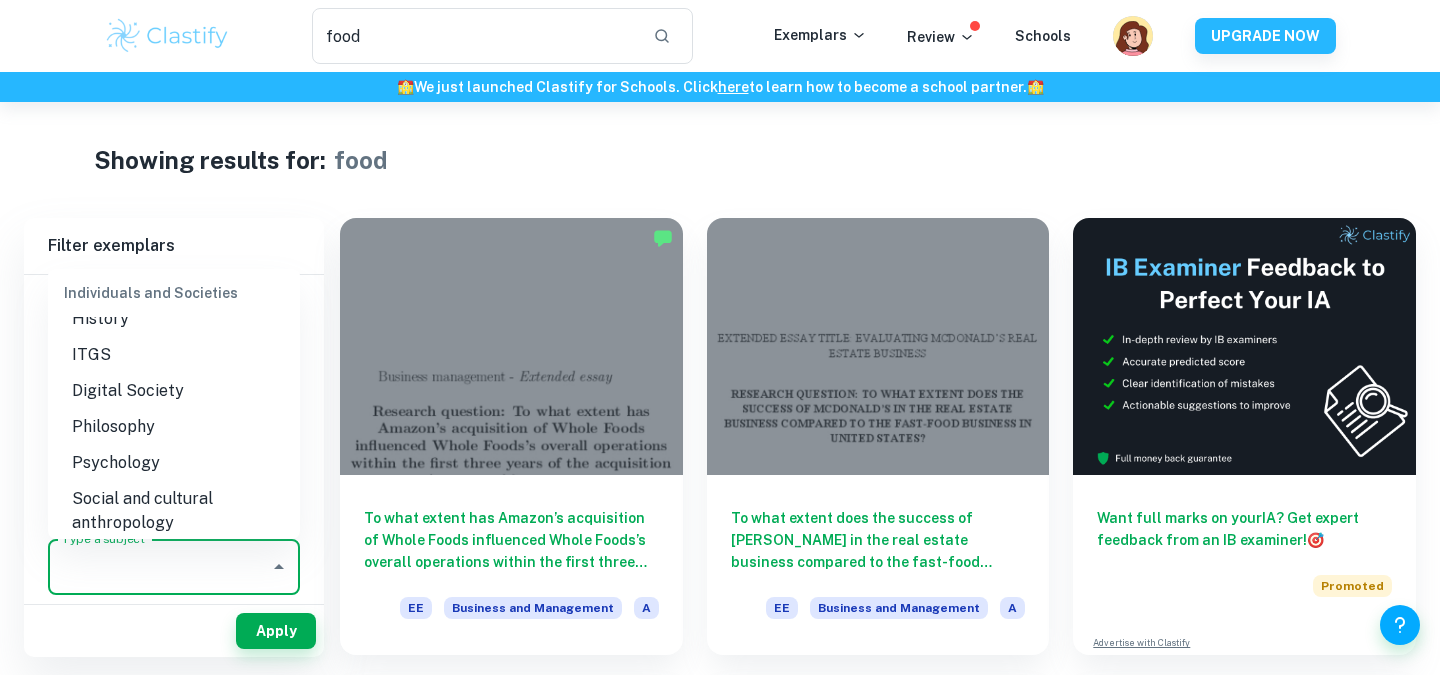 scroll, scrollTop: 1986, scrollLeft: 0, axis: vertical 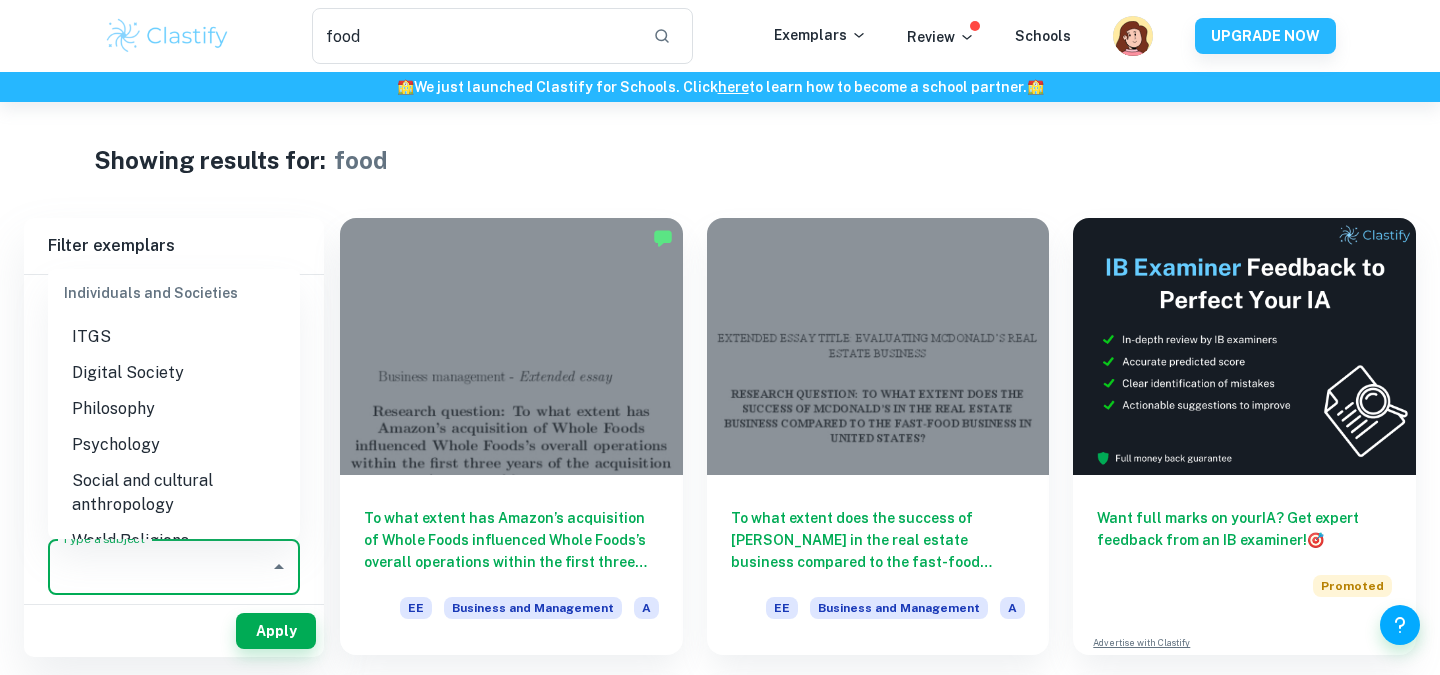 click on "Digital Society" at bounding box center [174, 373] 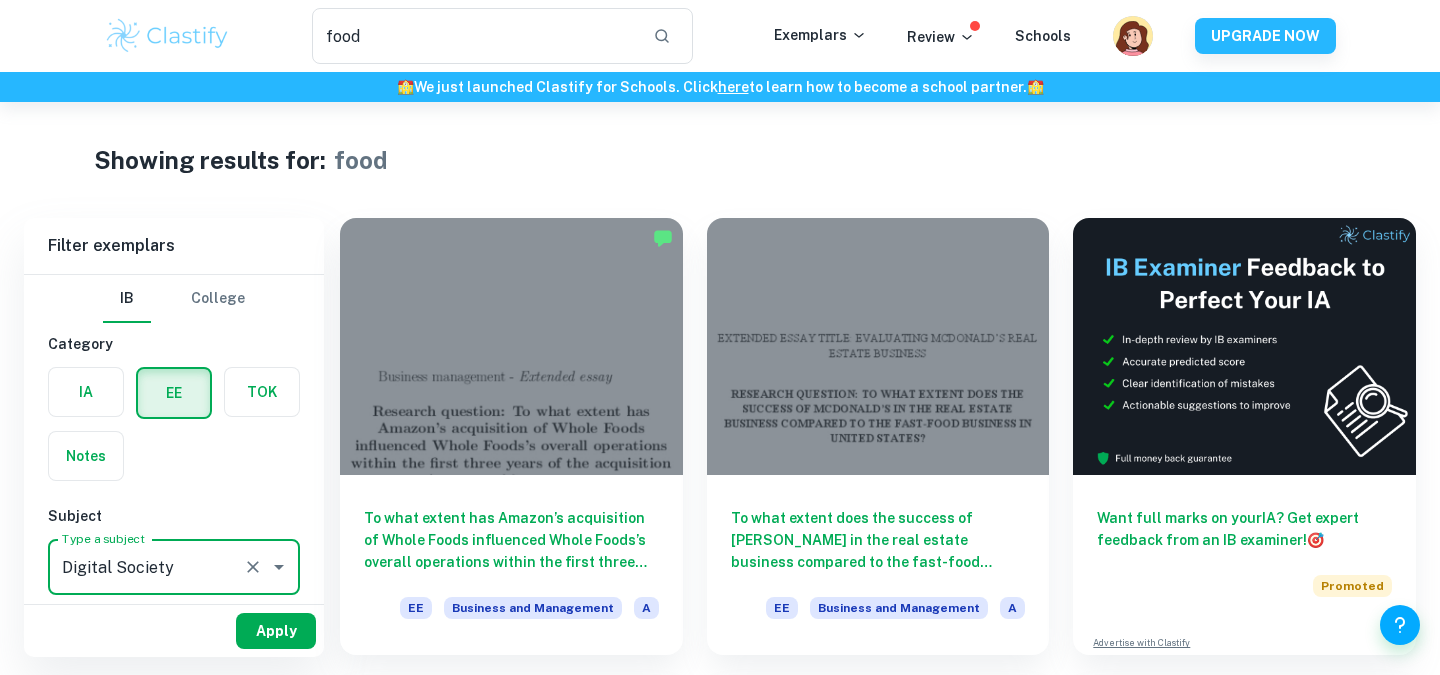 click on "Apply" at bounding box center (276, 631) 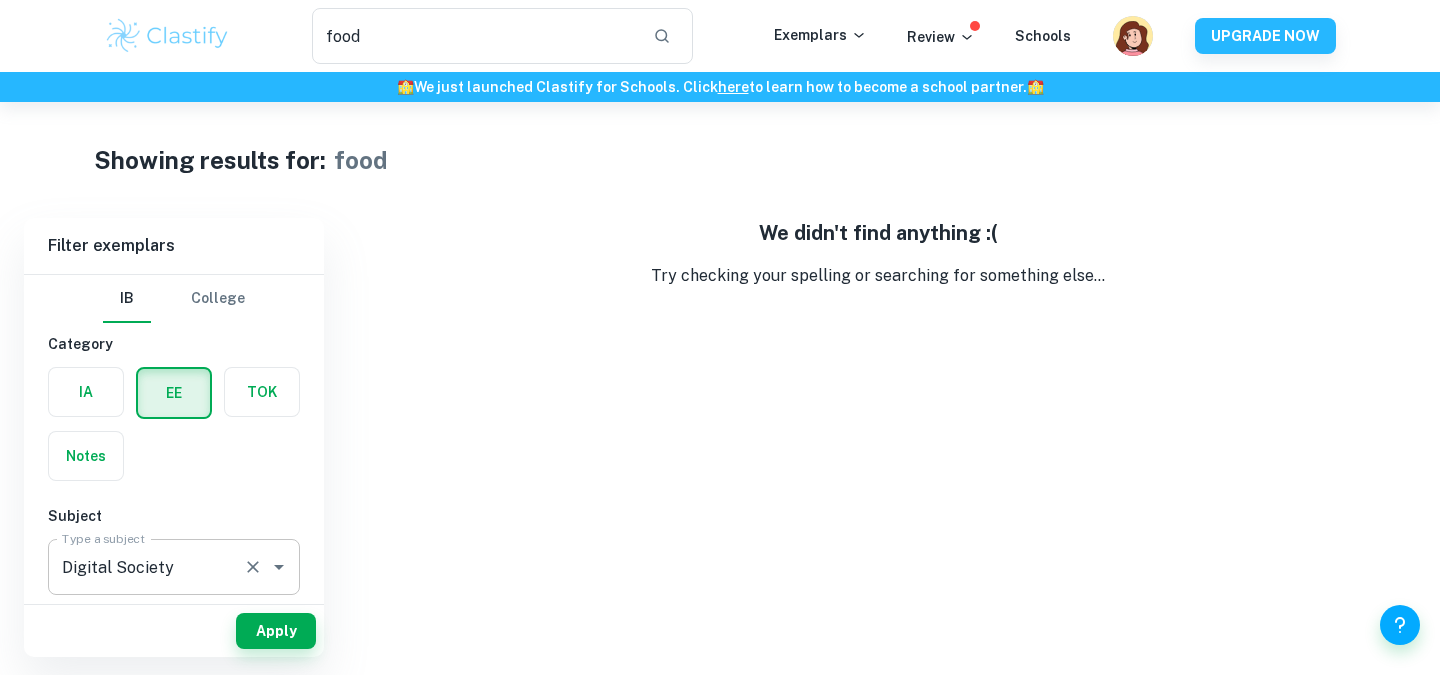 click 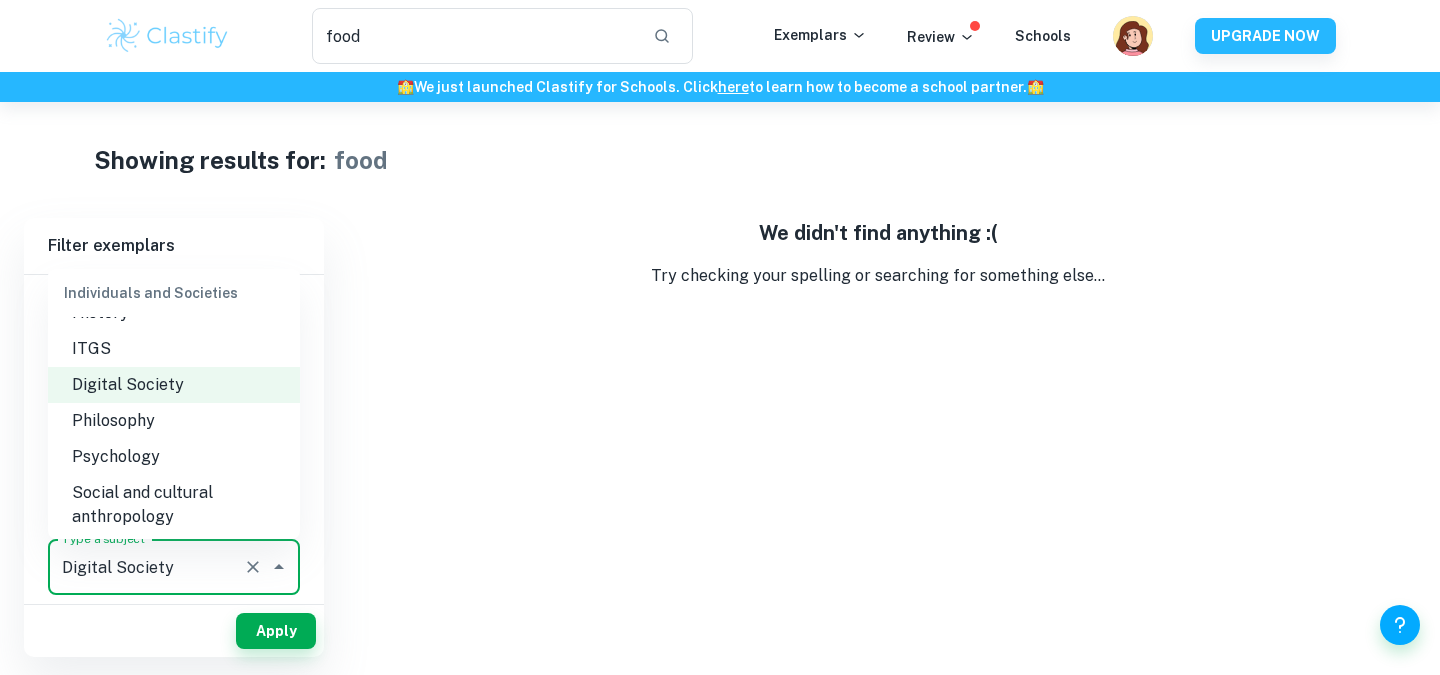 scroll, scrollTop: 1978, scrollLeft: 0, axis: vertical 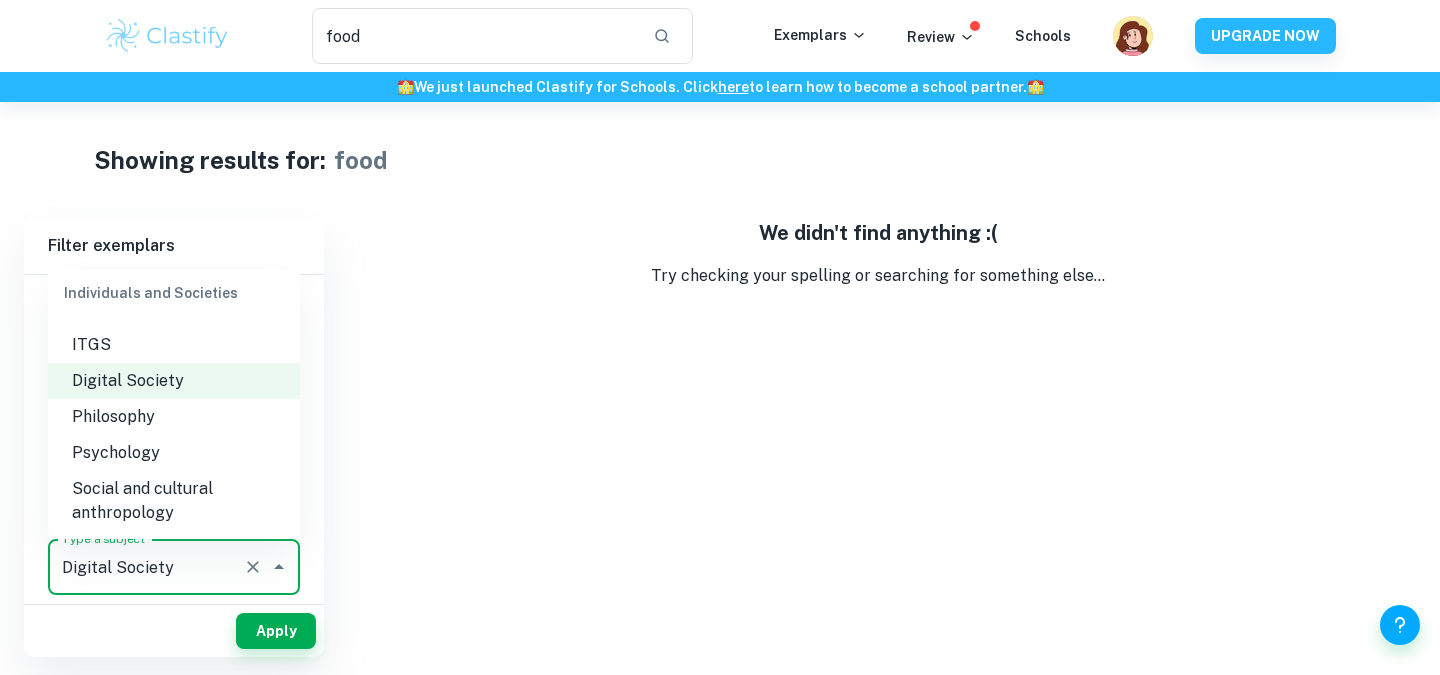 click on "Social and cultural anthropology" at bounding box center (174, 501) 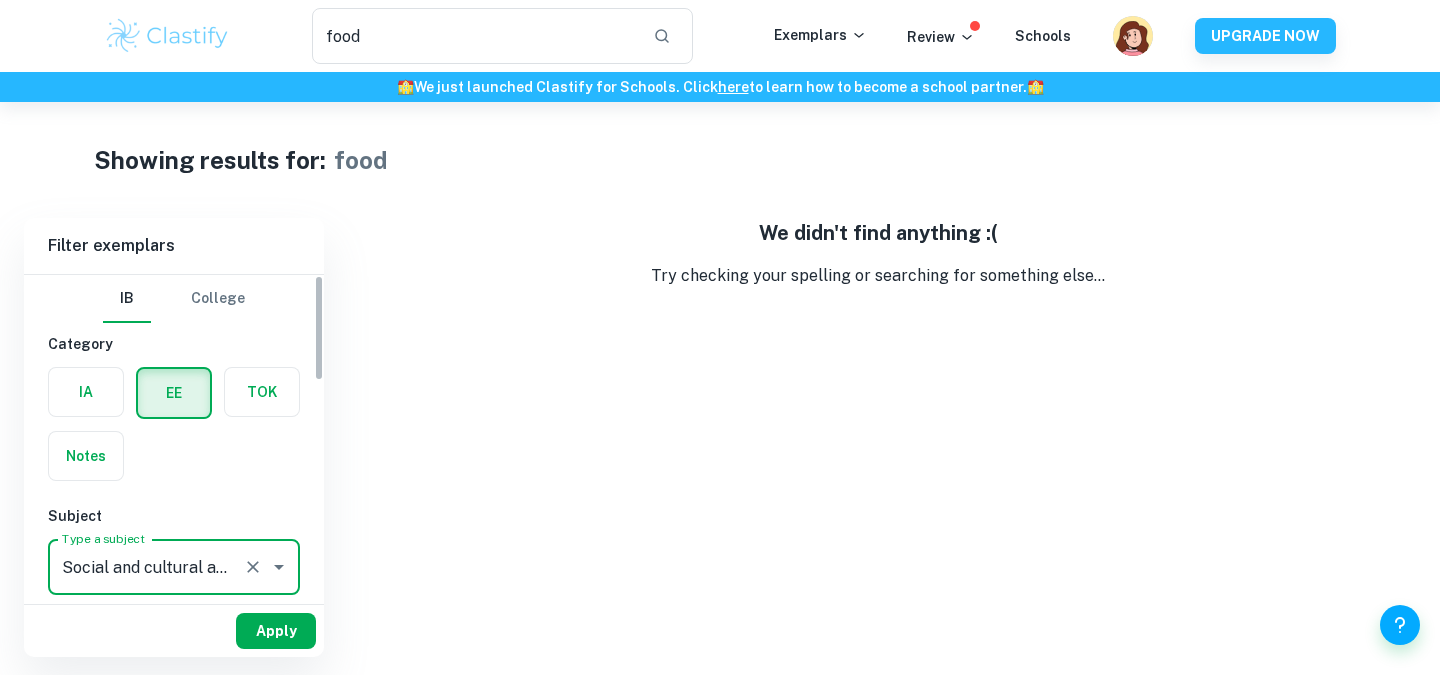 click on "Apply" at bounding box center (276, 631) 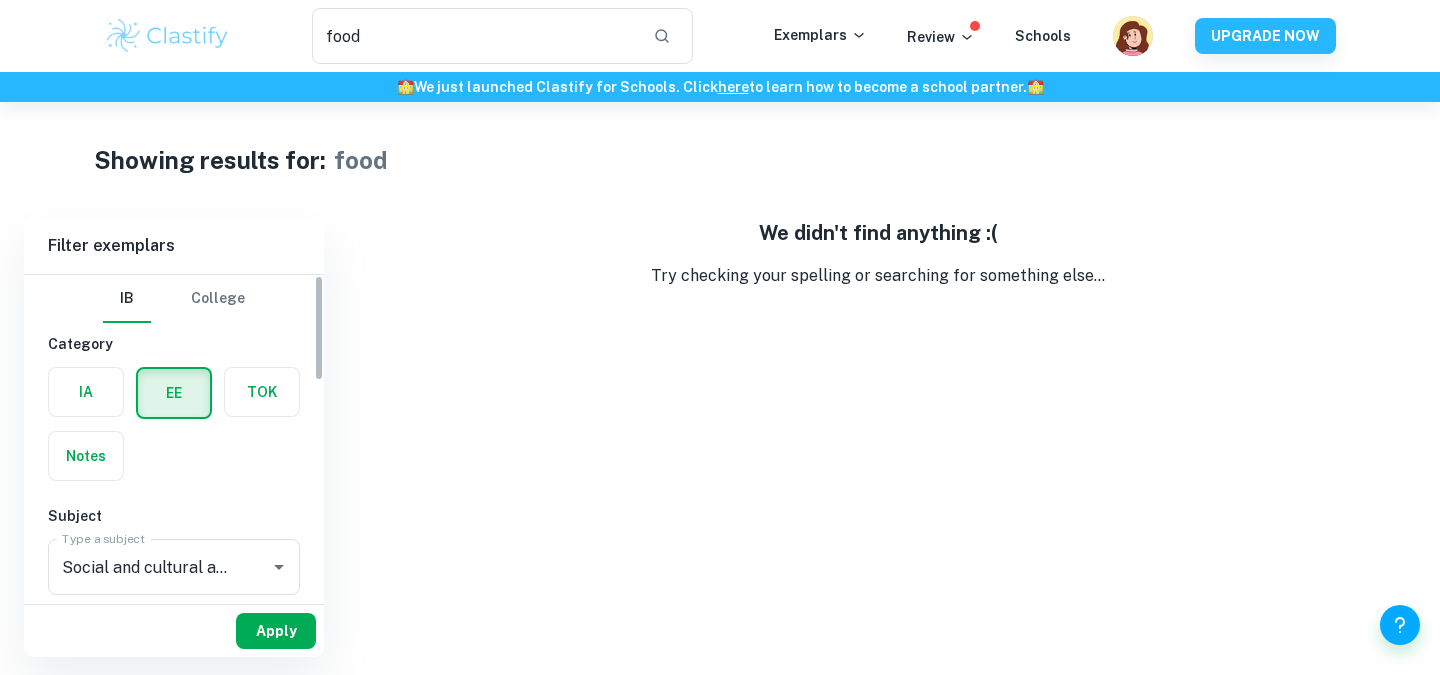 click on "Apply" at bounding box center [276, 631] 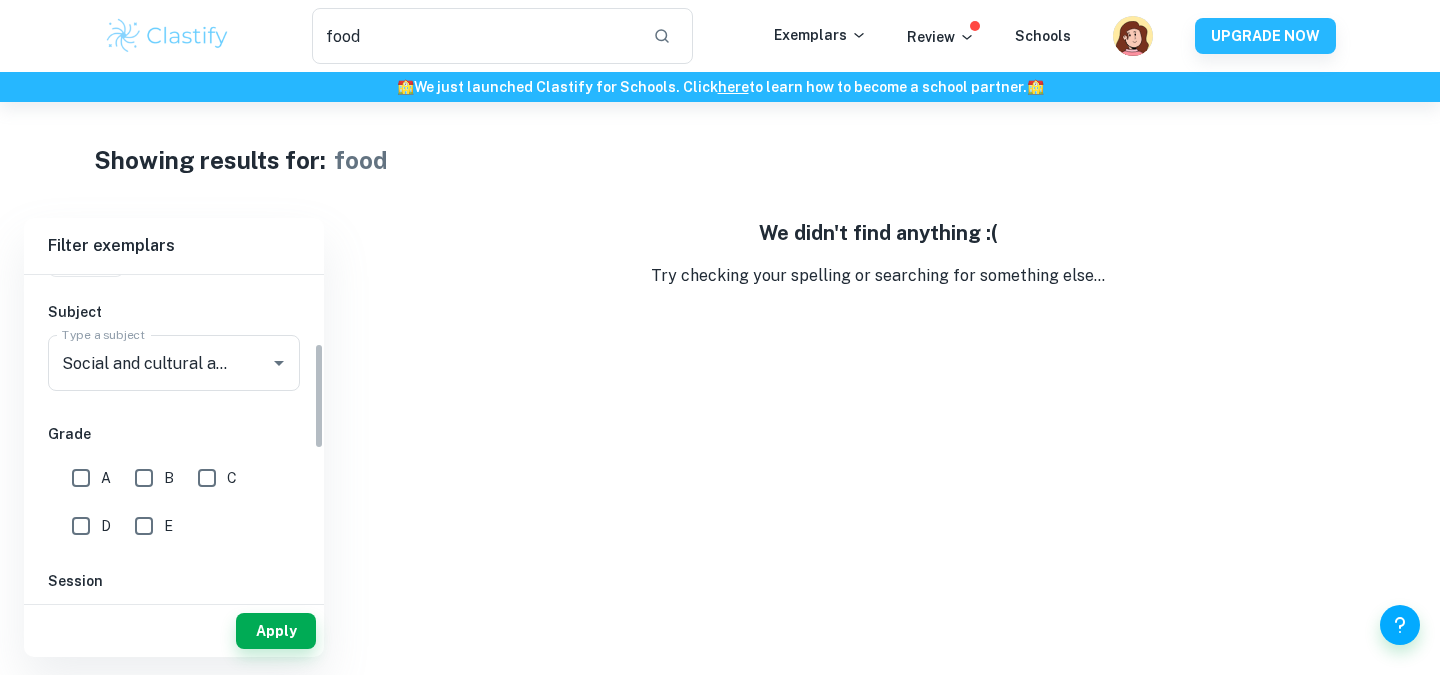 scroll, scrollTop: 0, scrollLeft: 0, axis: both 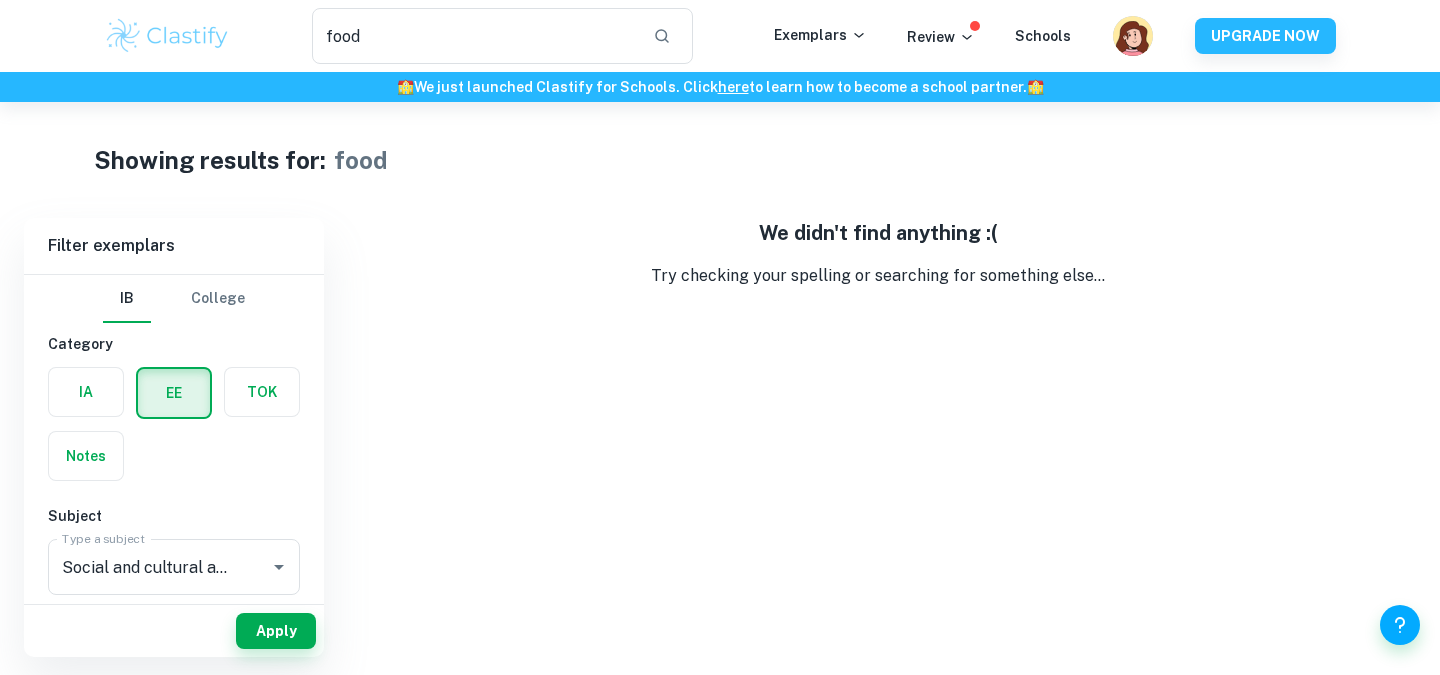 drag, startPoint x: 411, startPoint y: 45, endPoint x: 300, endPoint y: 42, distance: 111.040535 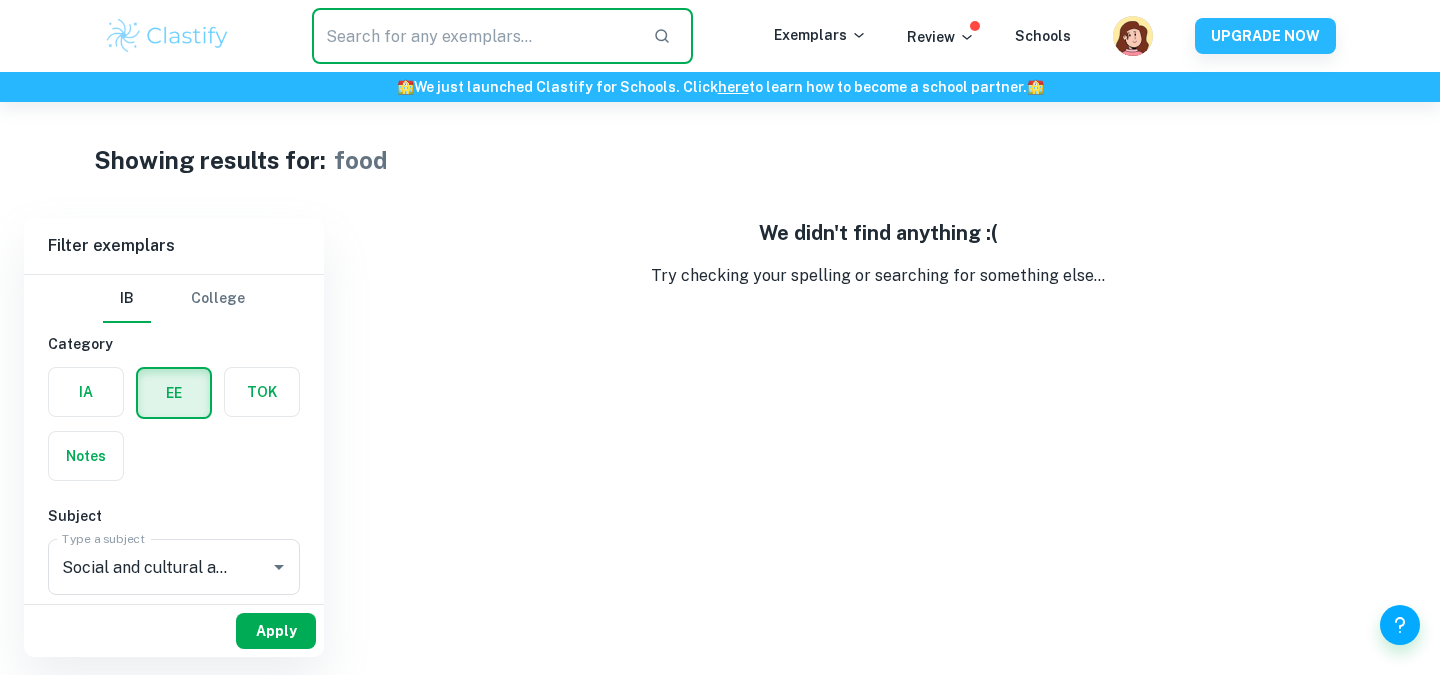 click on "Apply" at bounding box center (276, 631) 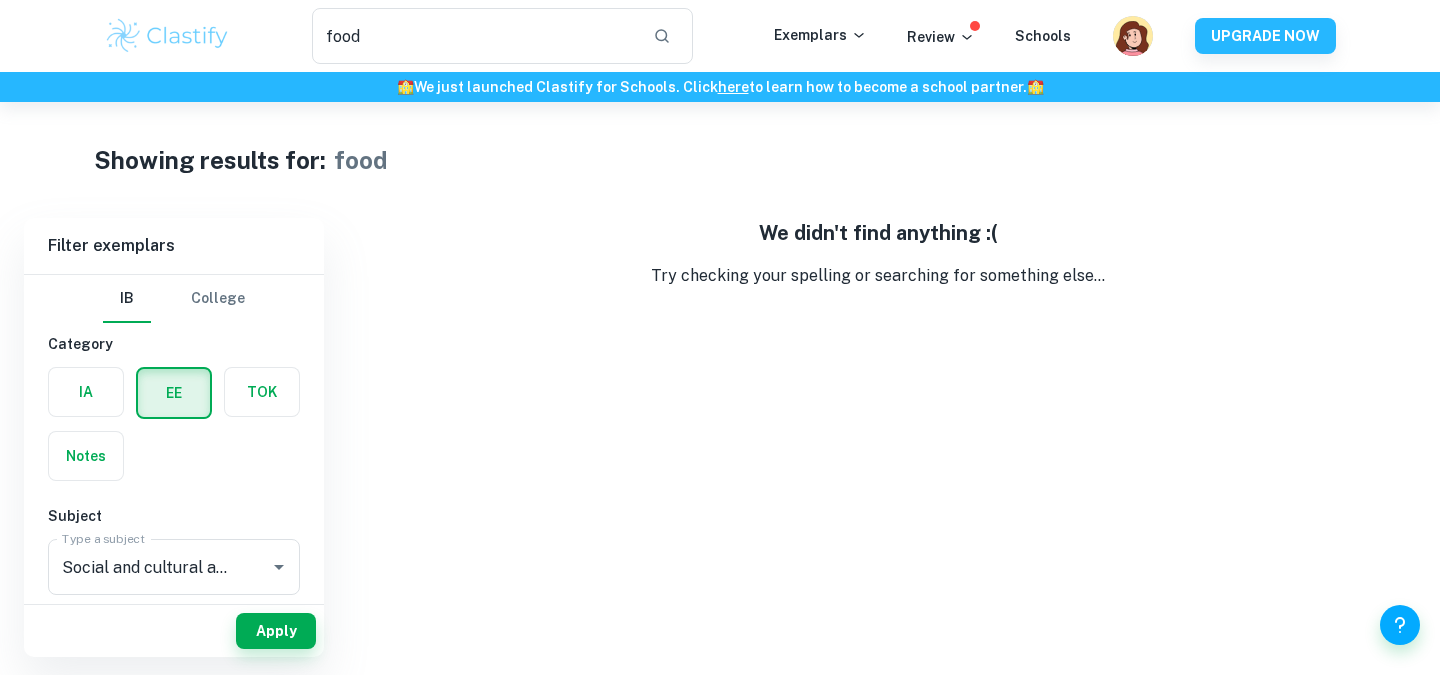 click on "food ​ Exemplars Review Schools UPGRADE NOW" at bounding box center (720, 36) 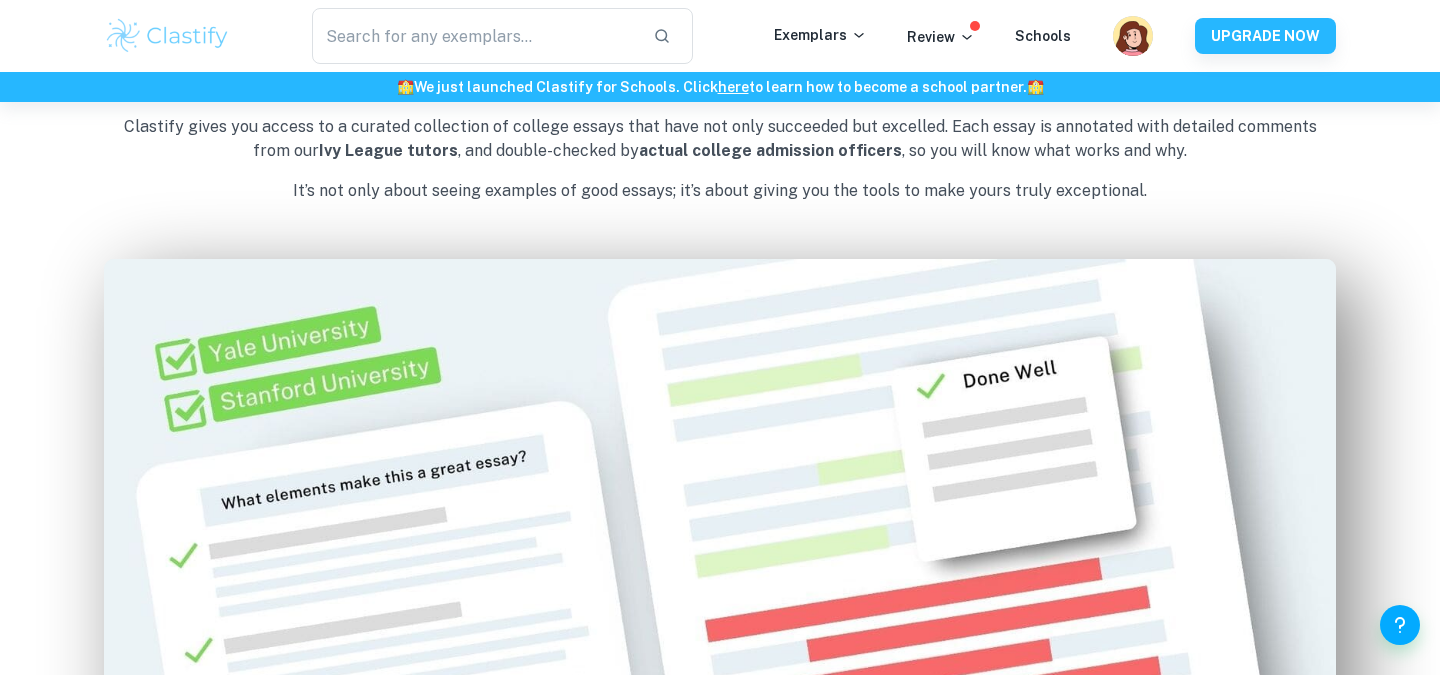 scroll, scrollTop: 0, scrollLeft: 0, axis: both 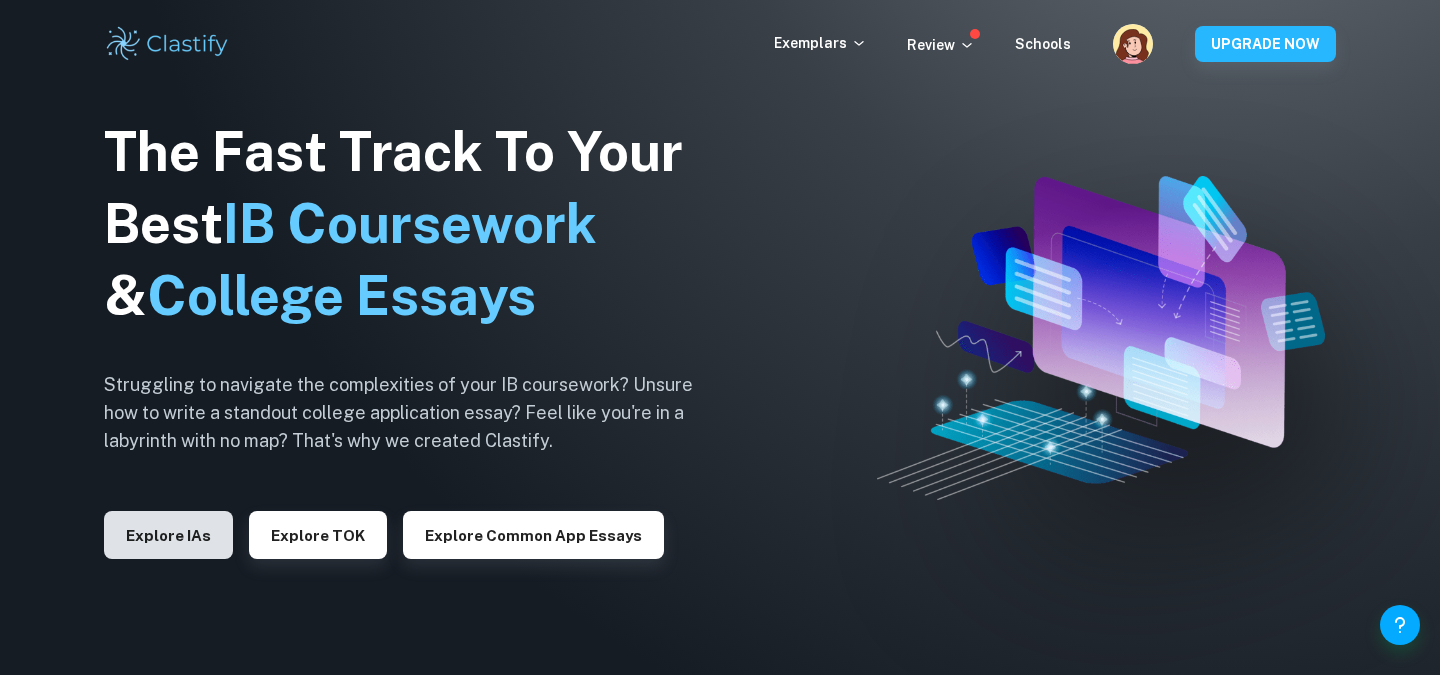 click on "Explore IAs" at bounding box center [168, 535] 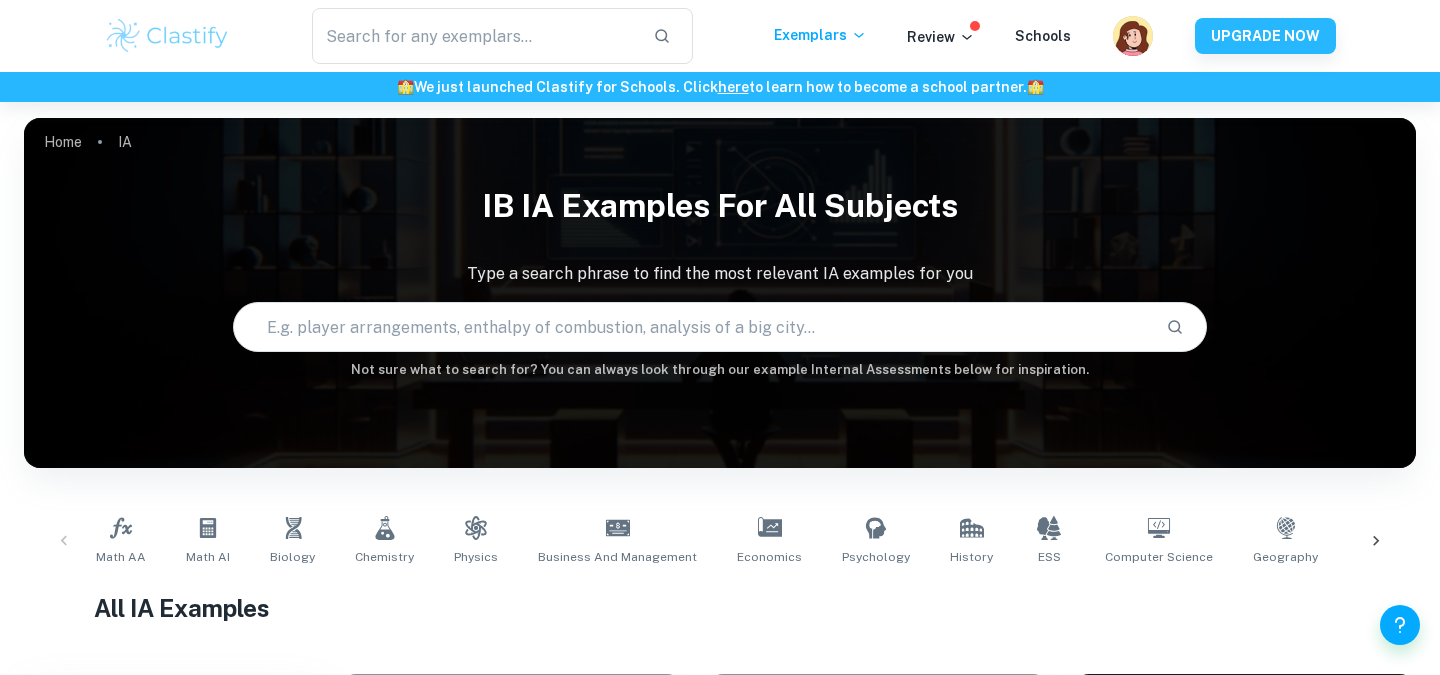 scroll, scrollTop: 330, scrollLeft: 0, axis: vertical 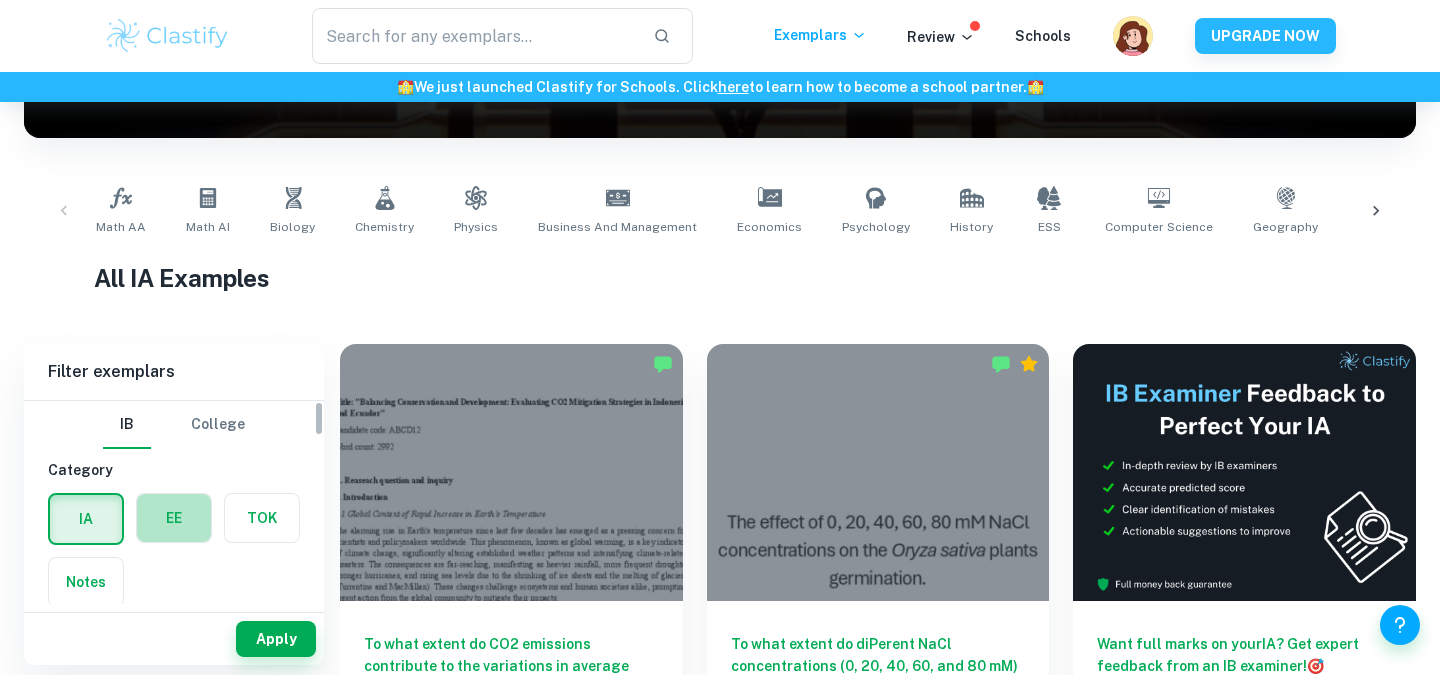 click at bounding box center (174, 518) 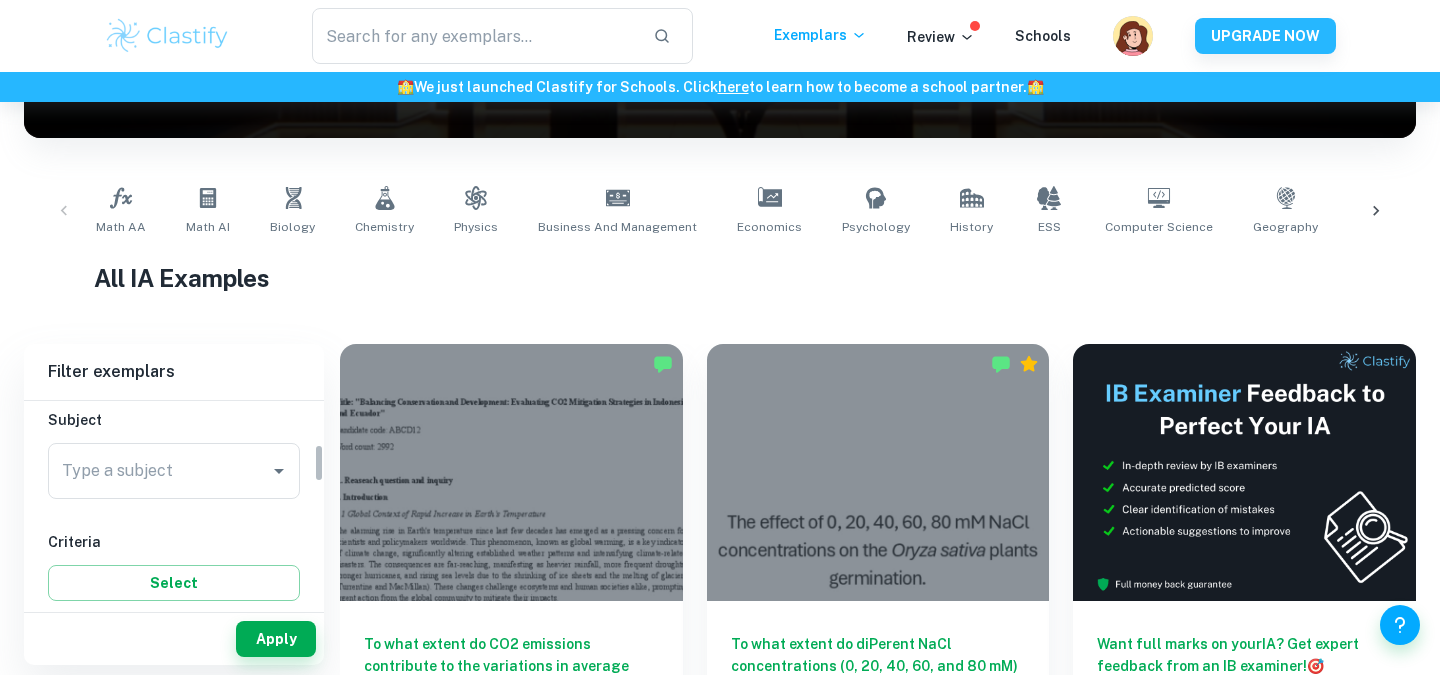 scroll, scrollTop: 228, scrollLeft: 0, axis: vertical 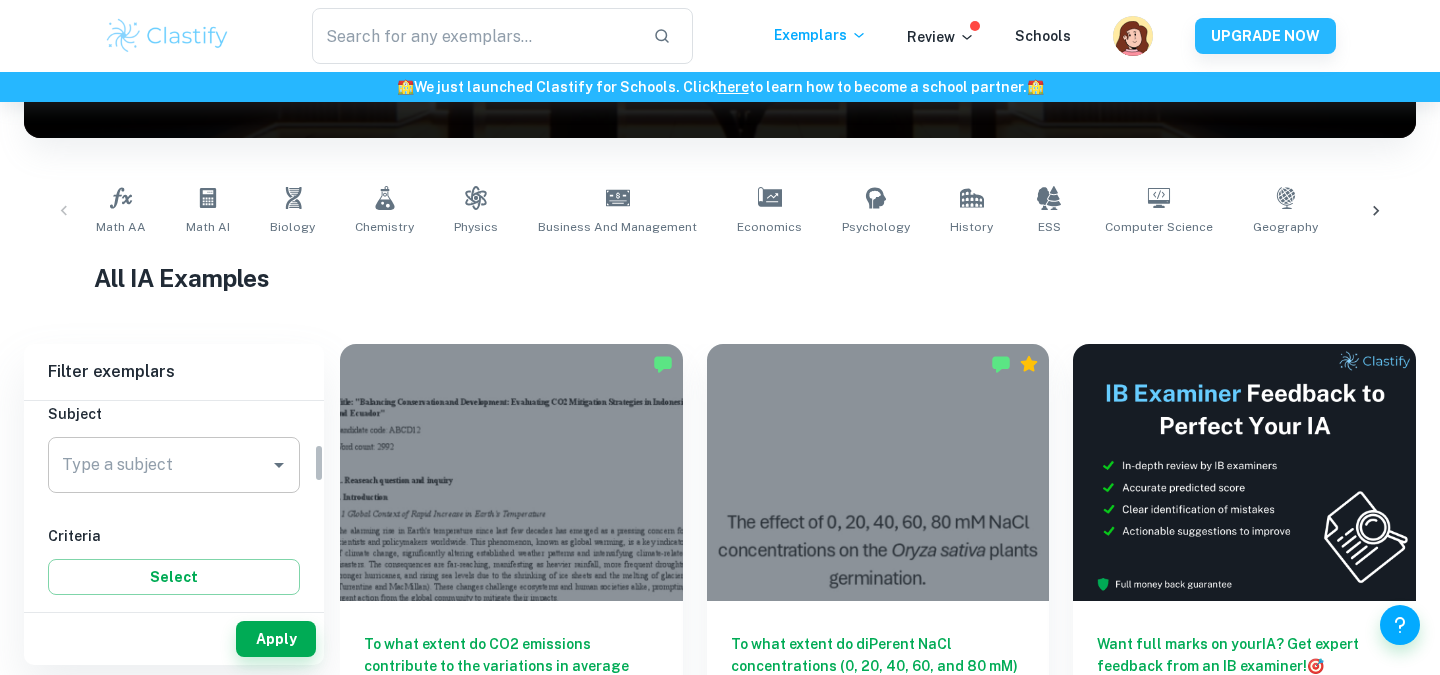 click 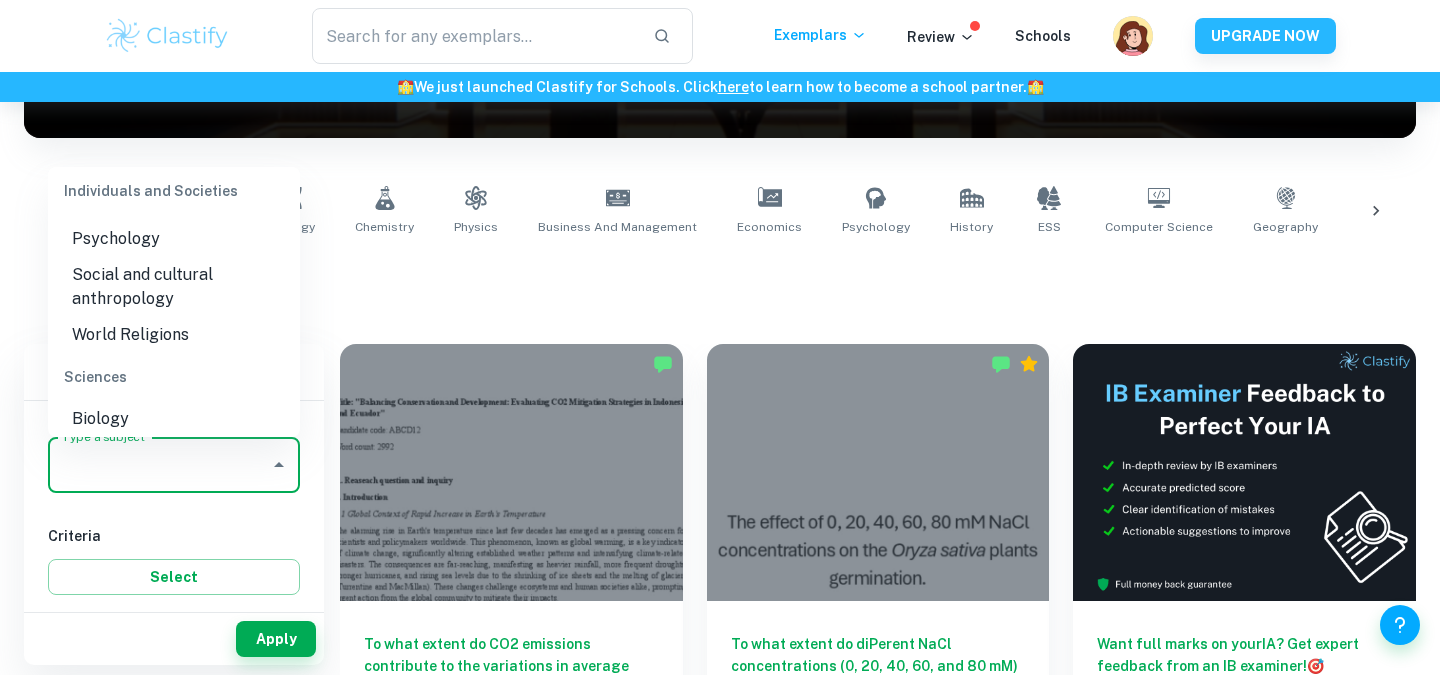 scroll, scrollTop: 2092, scrollLeft: 0, axis: vertical 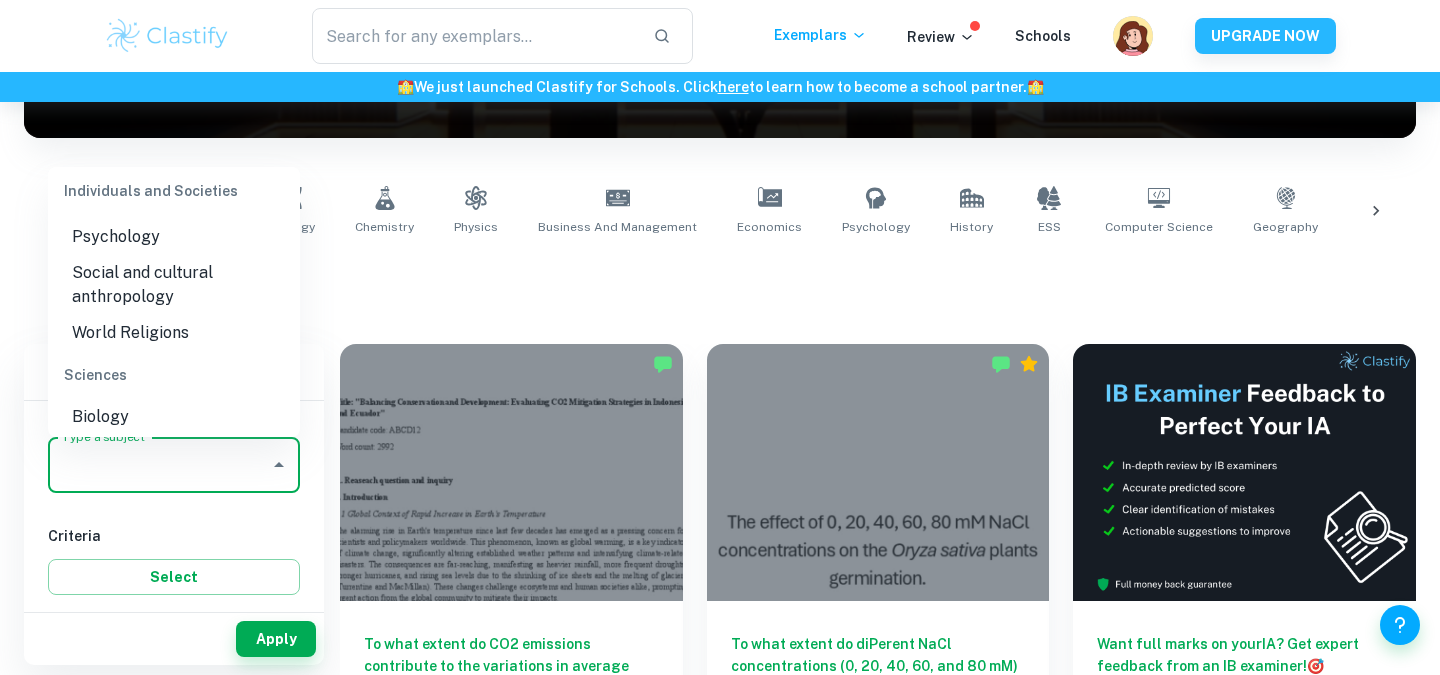 click on "Social and cultural anthropology" at bounding box center (174, 285) 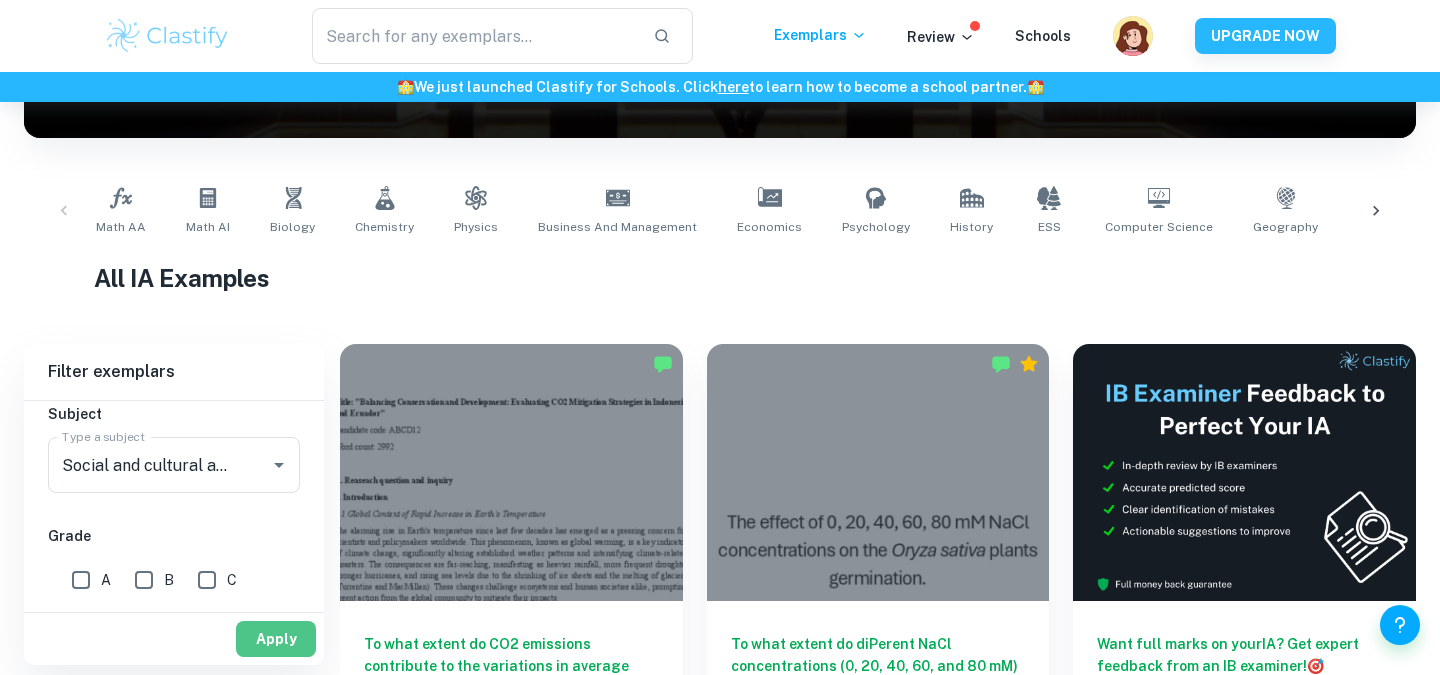 click on "Apply" at bounding box center [276, 639] 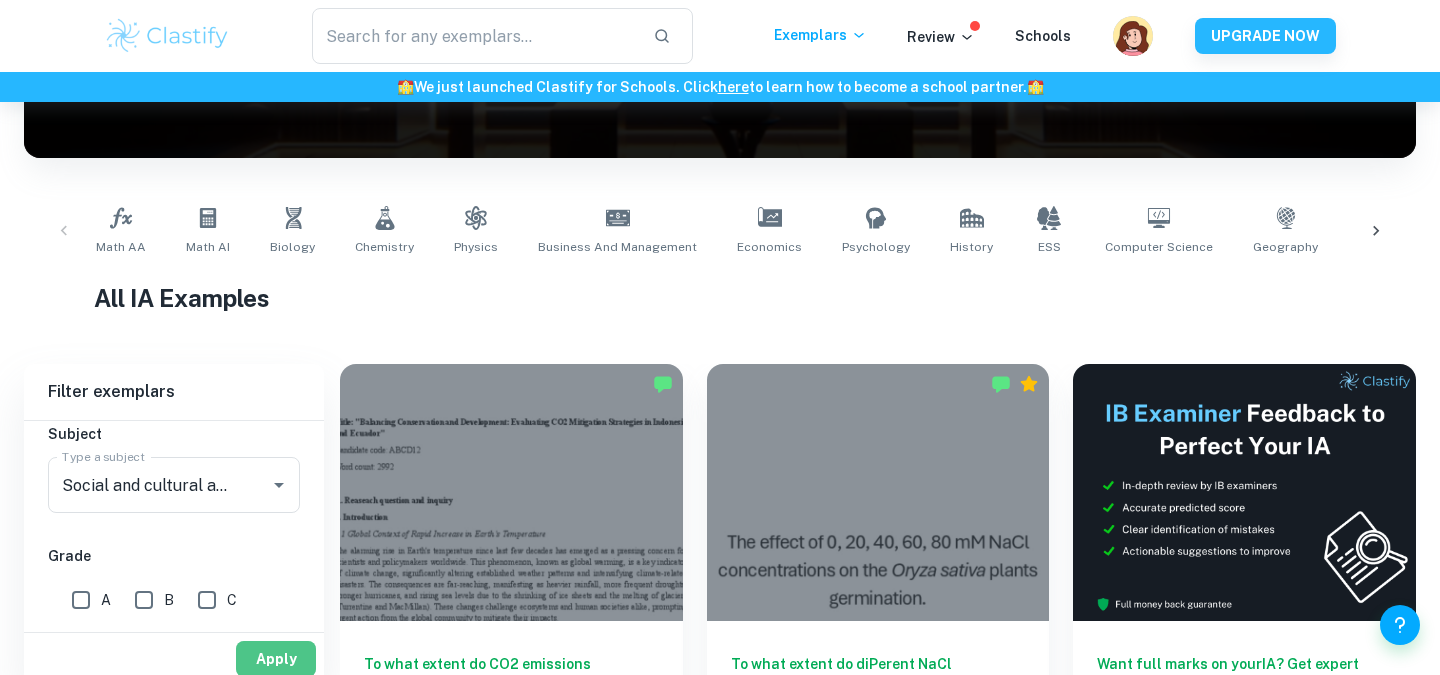 scroll, scrollTop: 299, scrollLeft: 0, axis: vertical 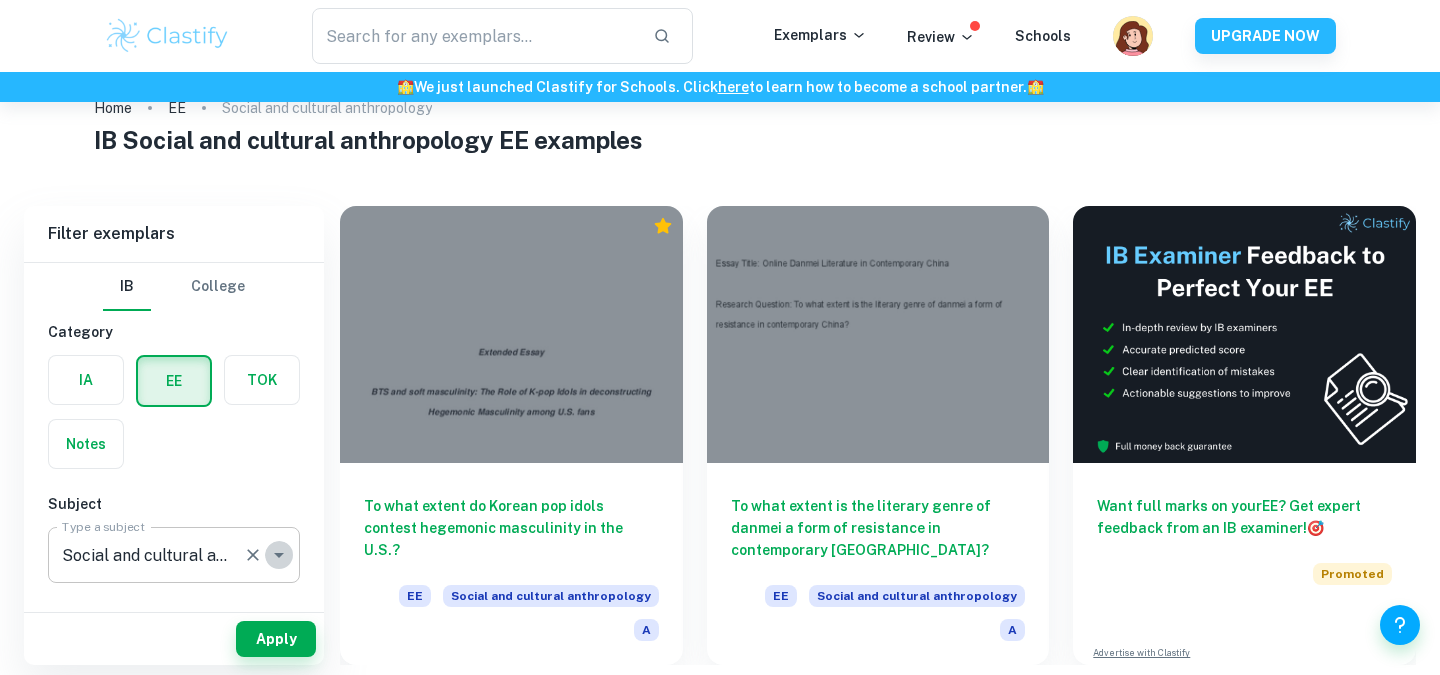 click 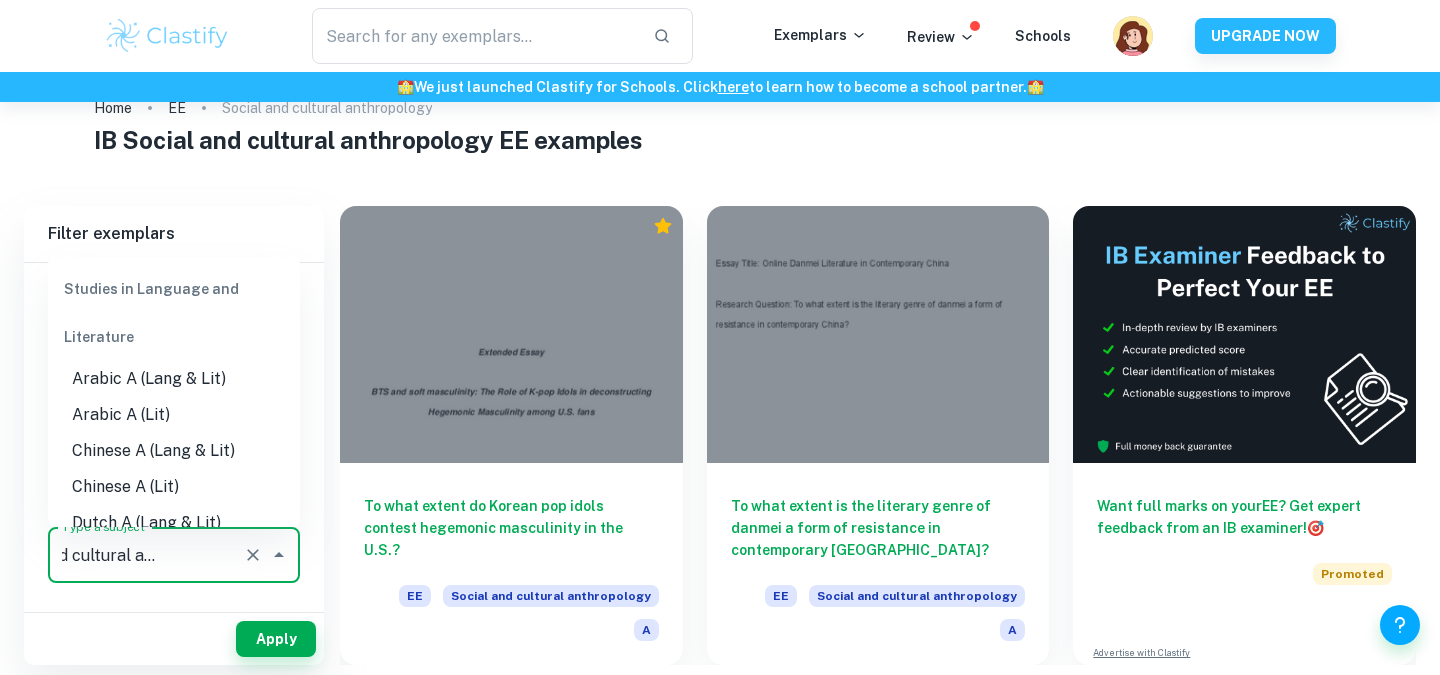 scroll, scrollTop: 1970, scrollLeft: 0, axis: vertical 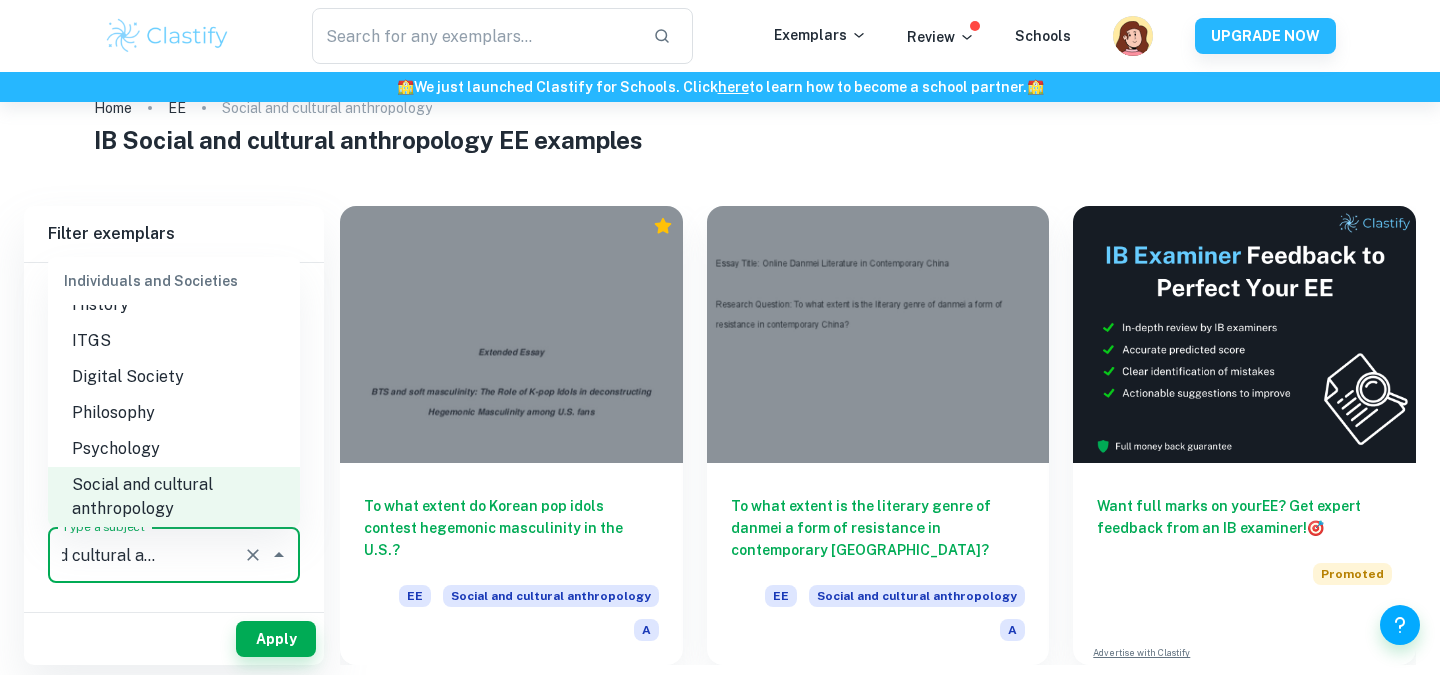 click on "Digital Society" at bounding box center [174, 377] 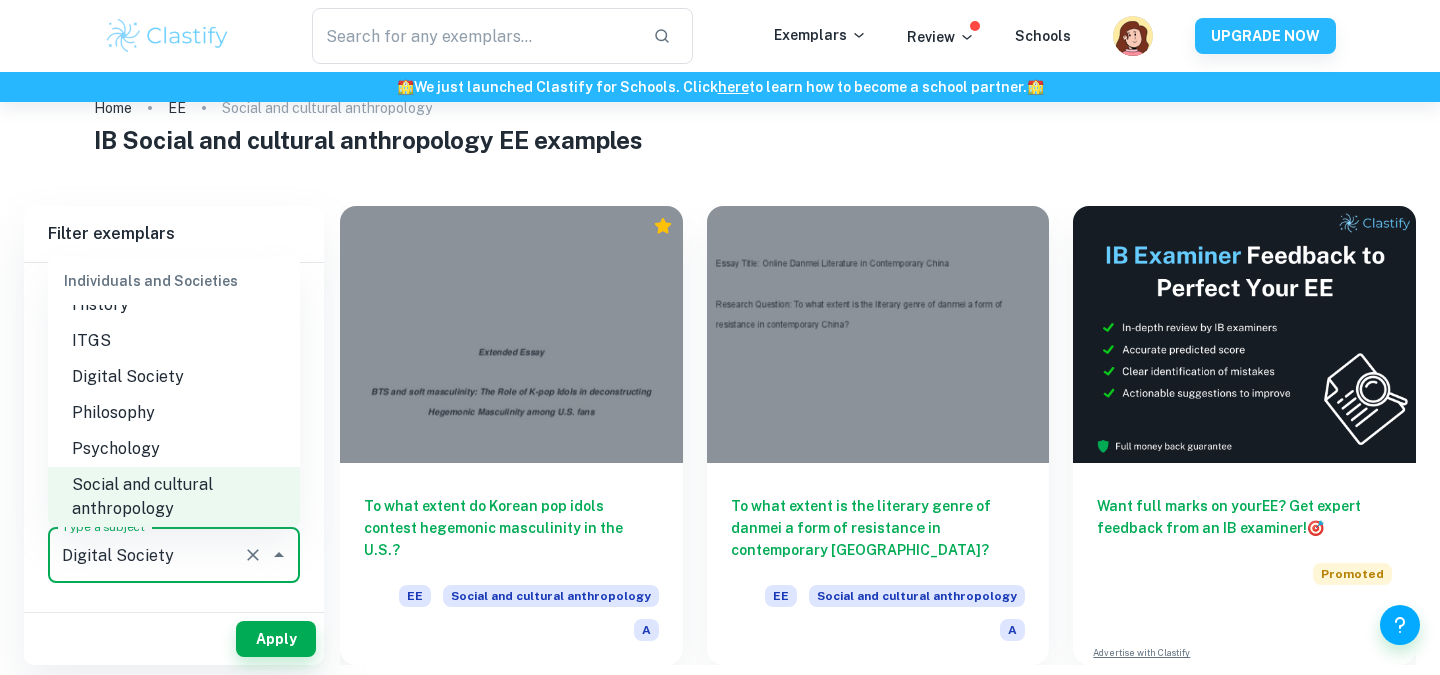 scroll, scrollTop: 0, scrollLeft: 0, axis: both 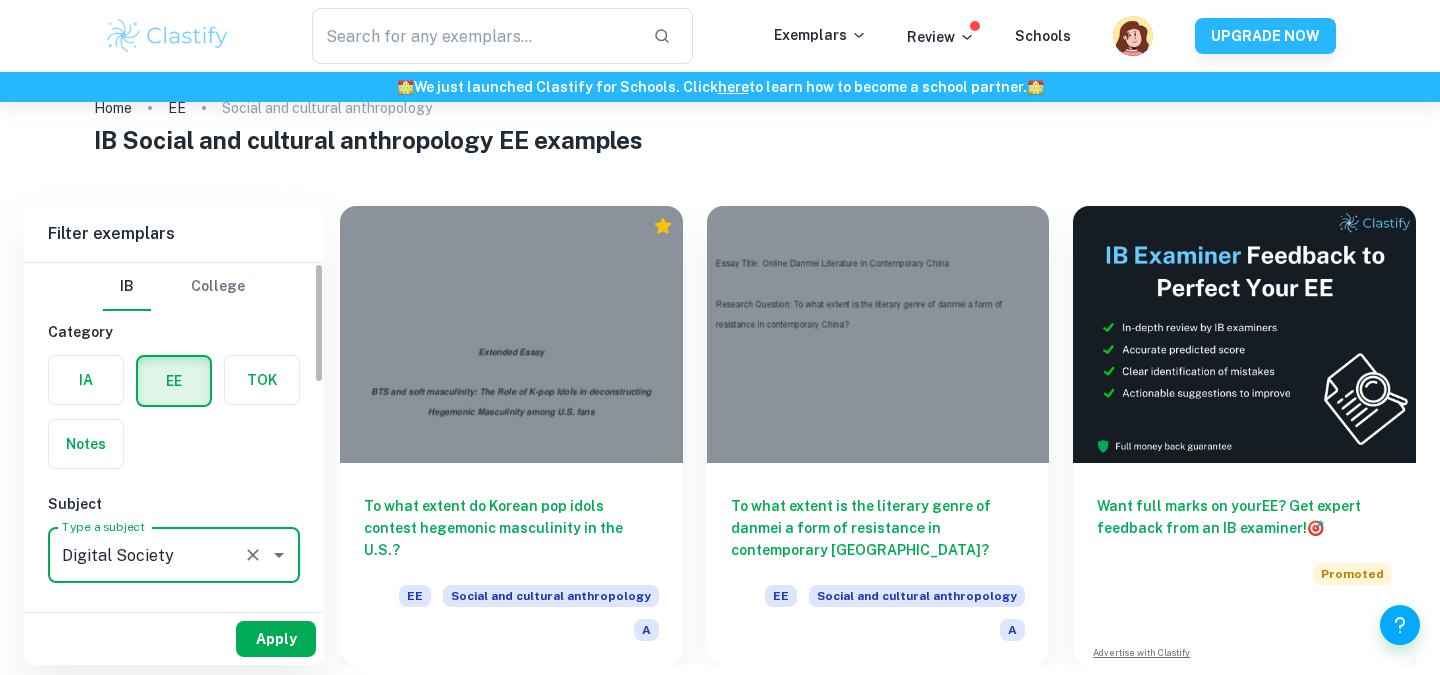 click on "Apply" at bounding box center (276, 639) 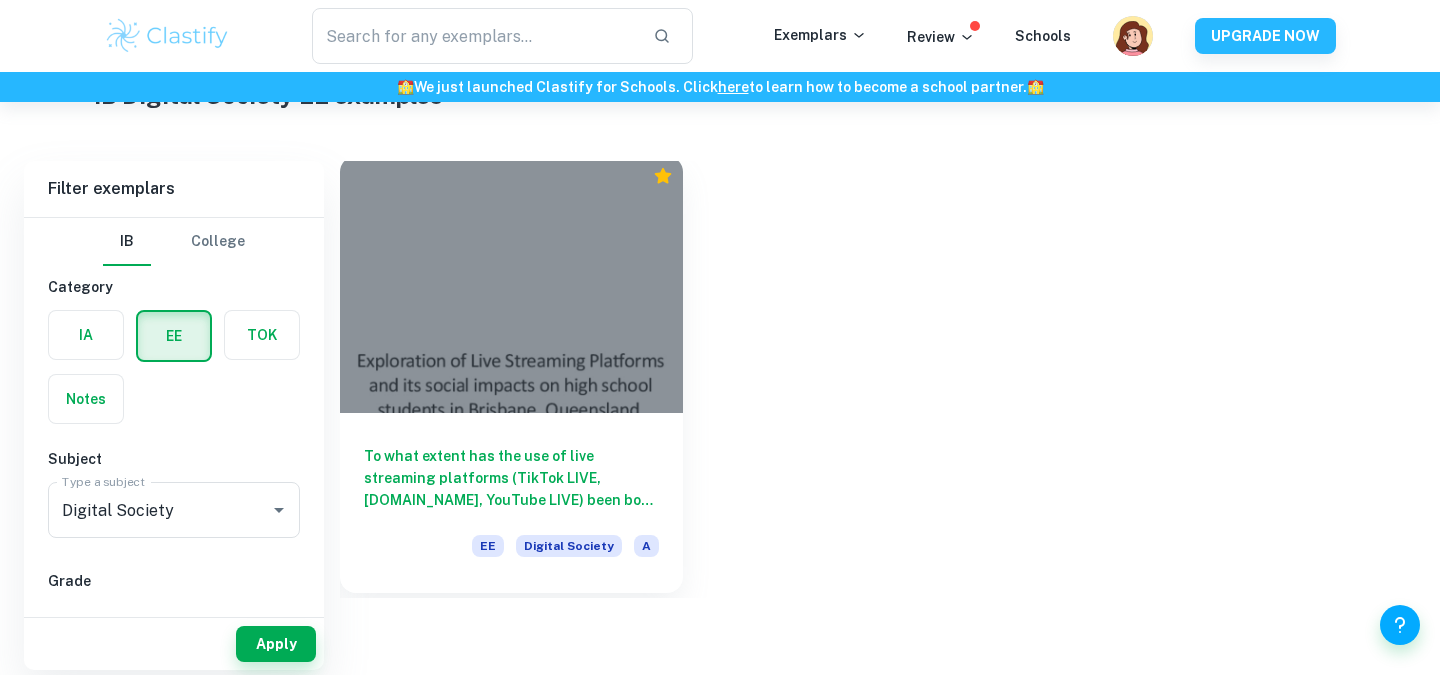 scroll, scrollTop: 98, scrollLeft: 0, axis: vertical 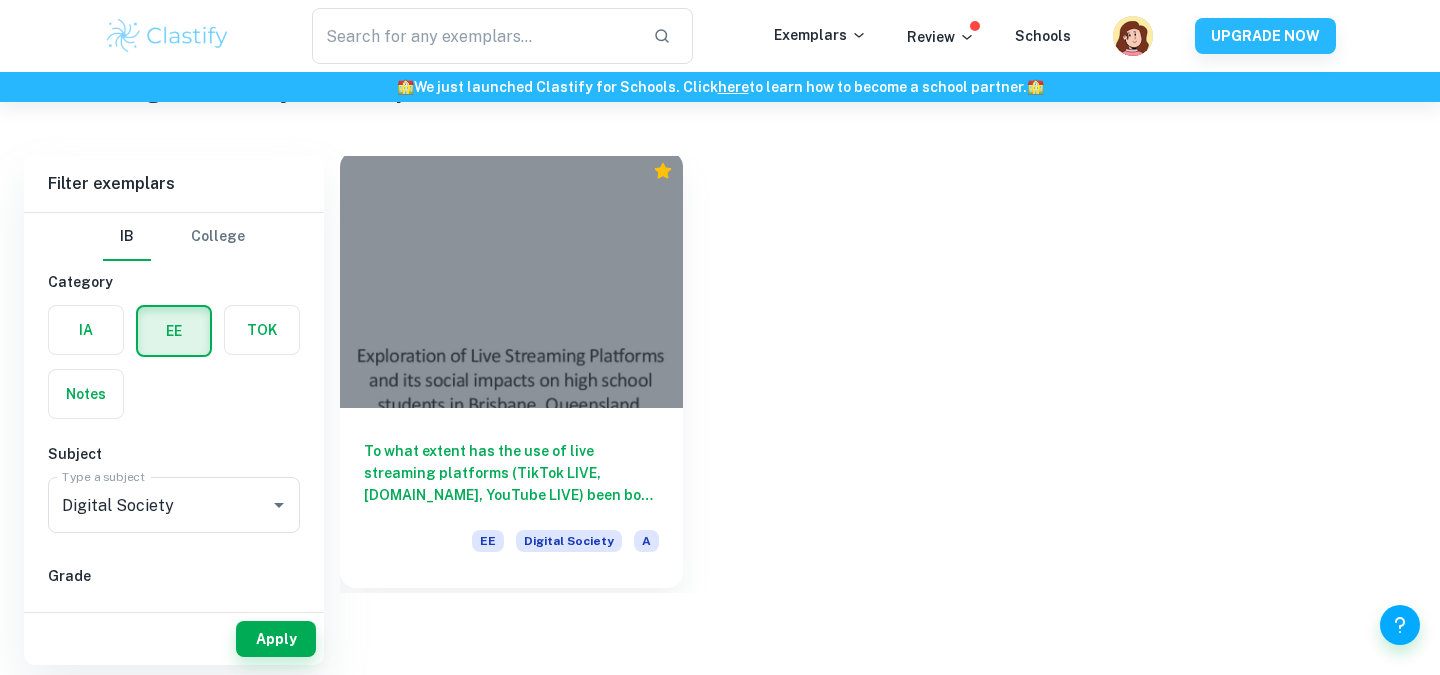 click on "To what extent has the use of live streaming platforms (TikTok LIVE, [DOMAIN_NAME], YouTube LIVE) been both beneficial and detrimental to the social implications among high school students in [GEOGRAPHIC_DATA], [GEOGRAPHIC_DATA]? EE Digital Society A" at bounding box center (511, 498) 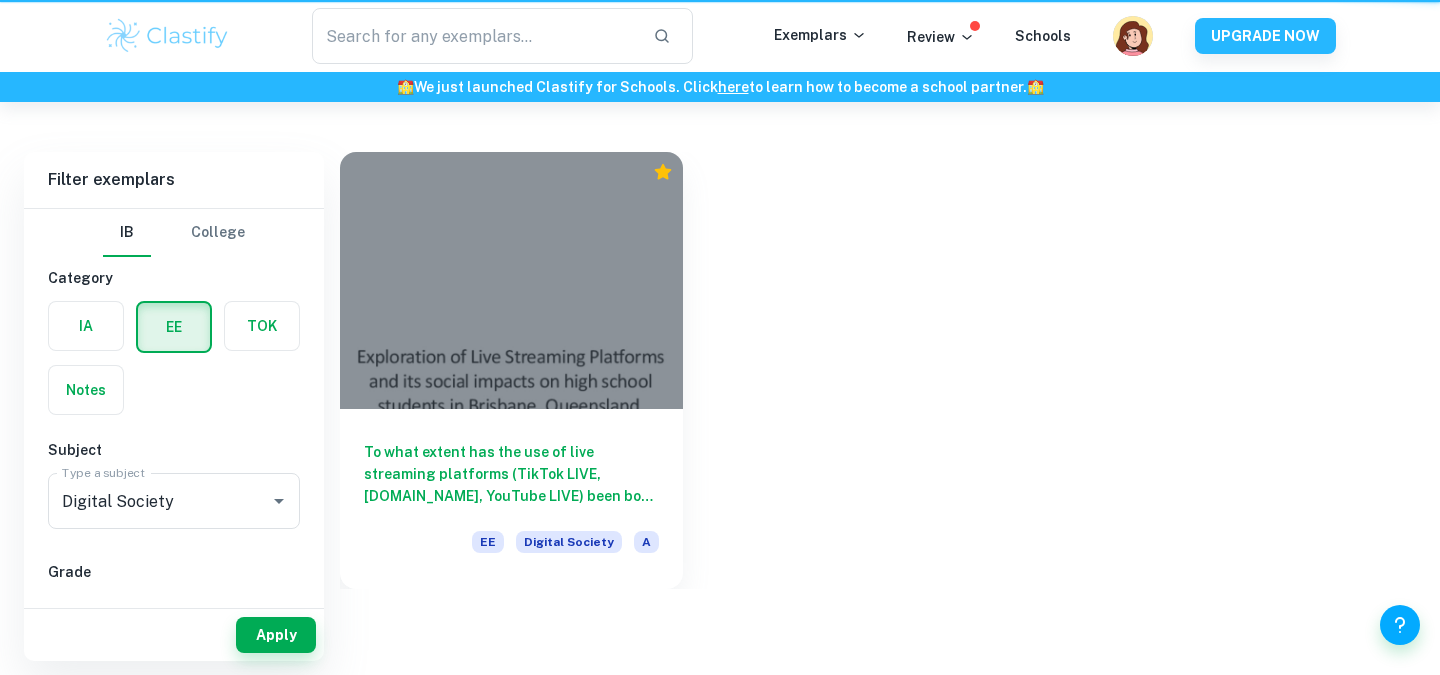 scroll, scrollTop: 98, scrollLeft: 0, axis: vertical 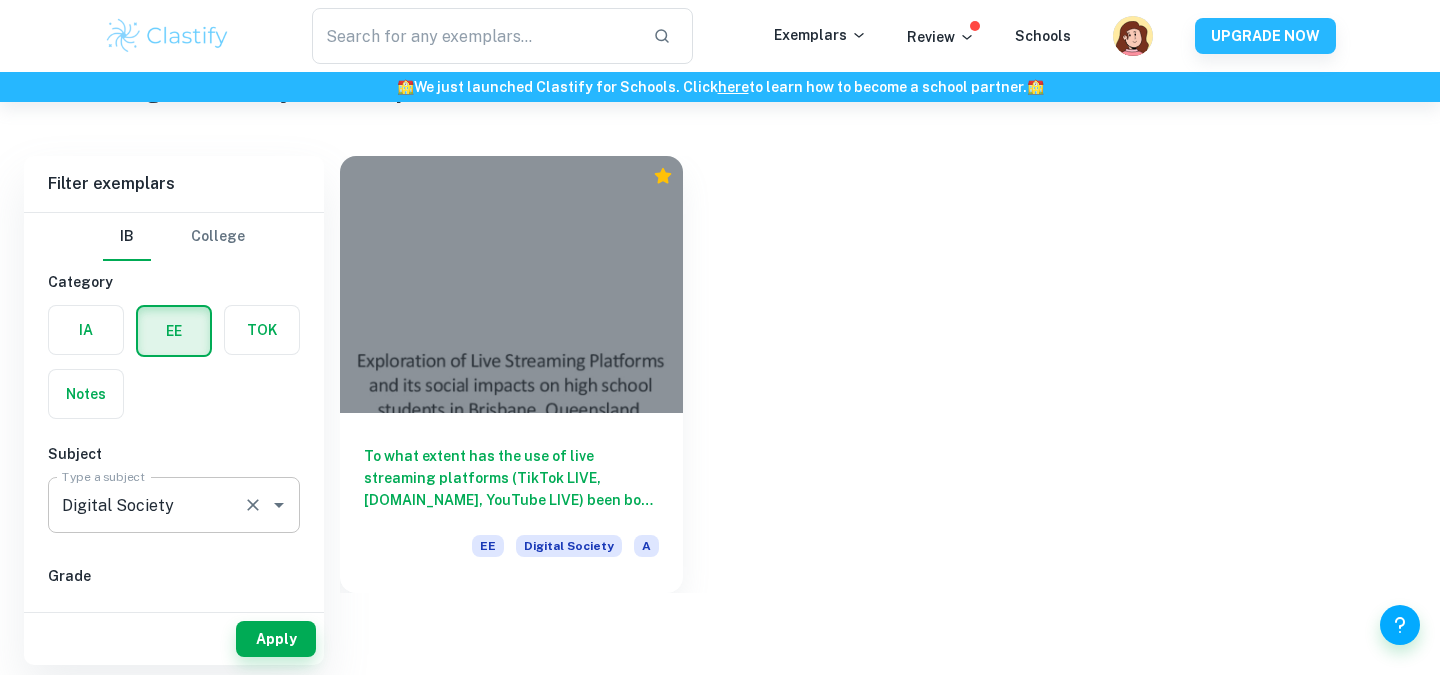 click 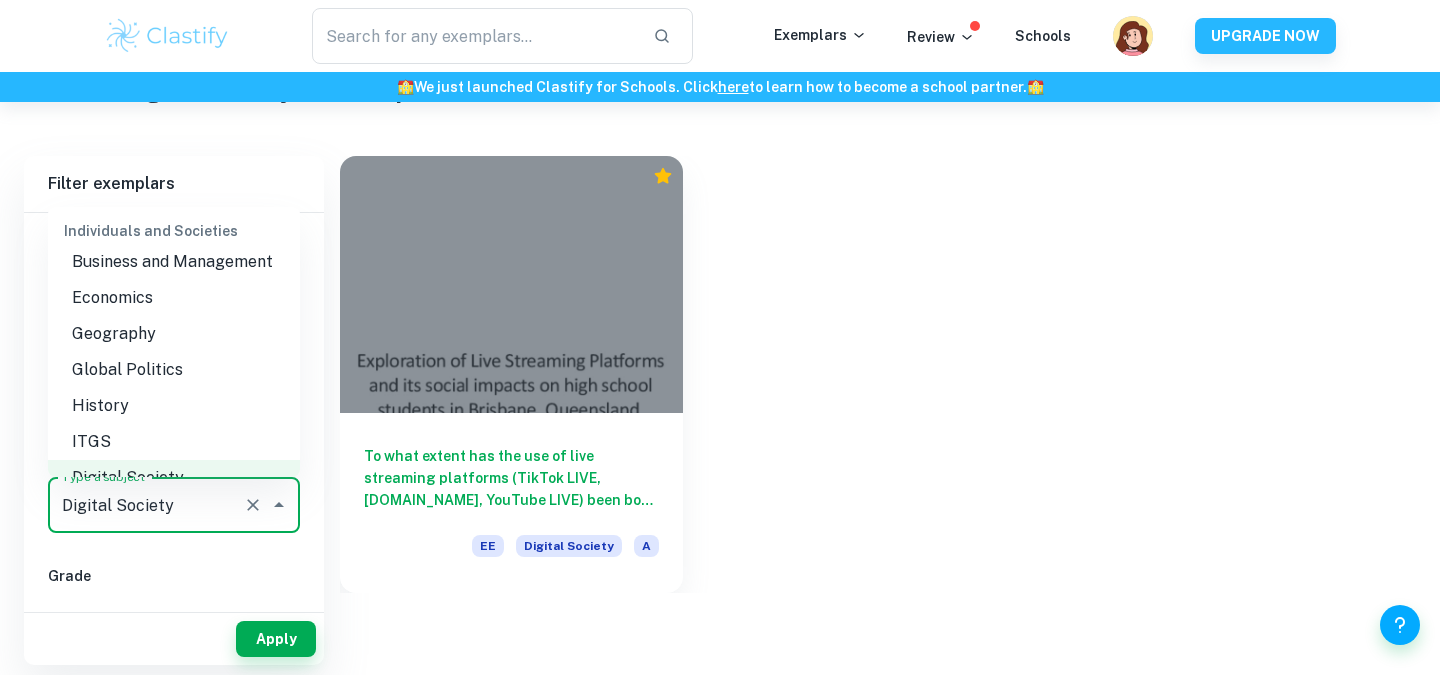 scroll, scrollTop: 1814, scrollLeft: 0, axis: vertical 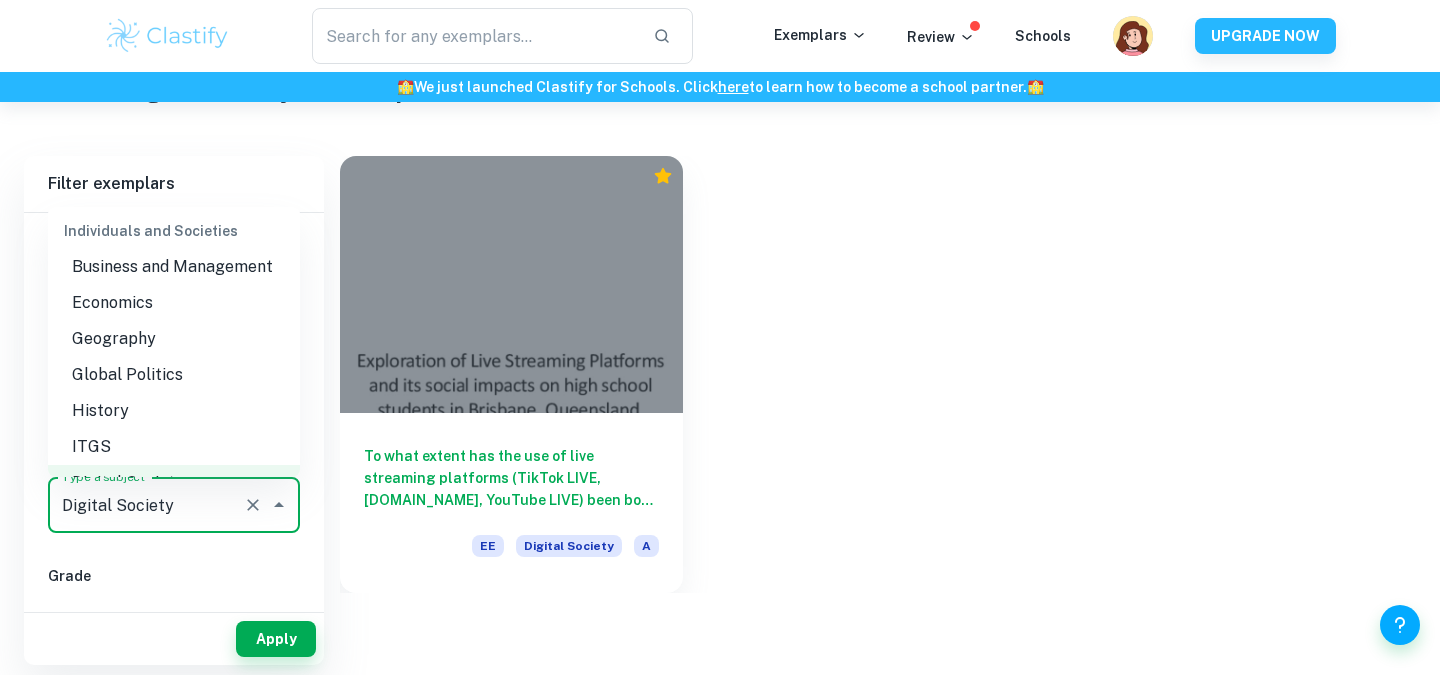 drag, startPoint x: 171, startPoint y: 441, endPoint x: 183, endPoint y: 448, distance: 13.892444 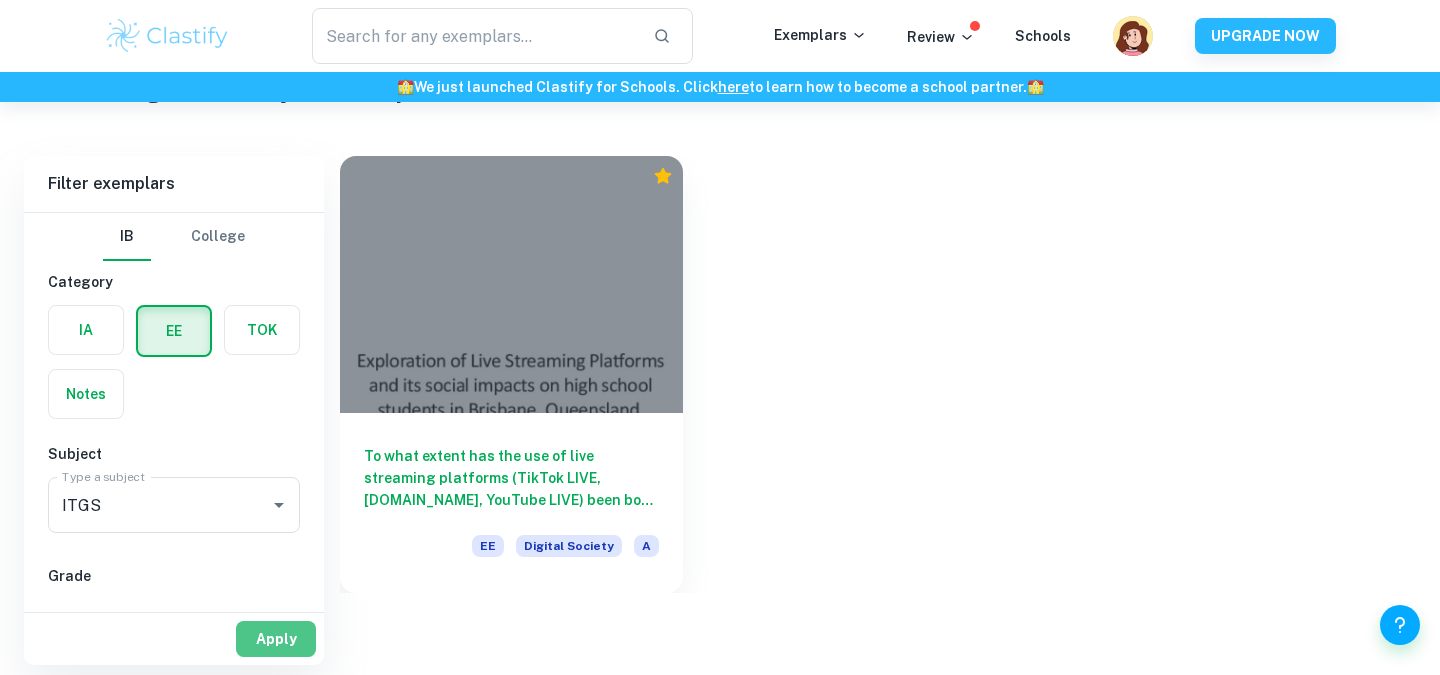 click on "Apply" at bounding box center (276, 639) 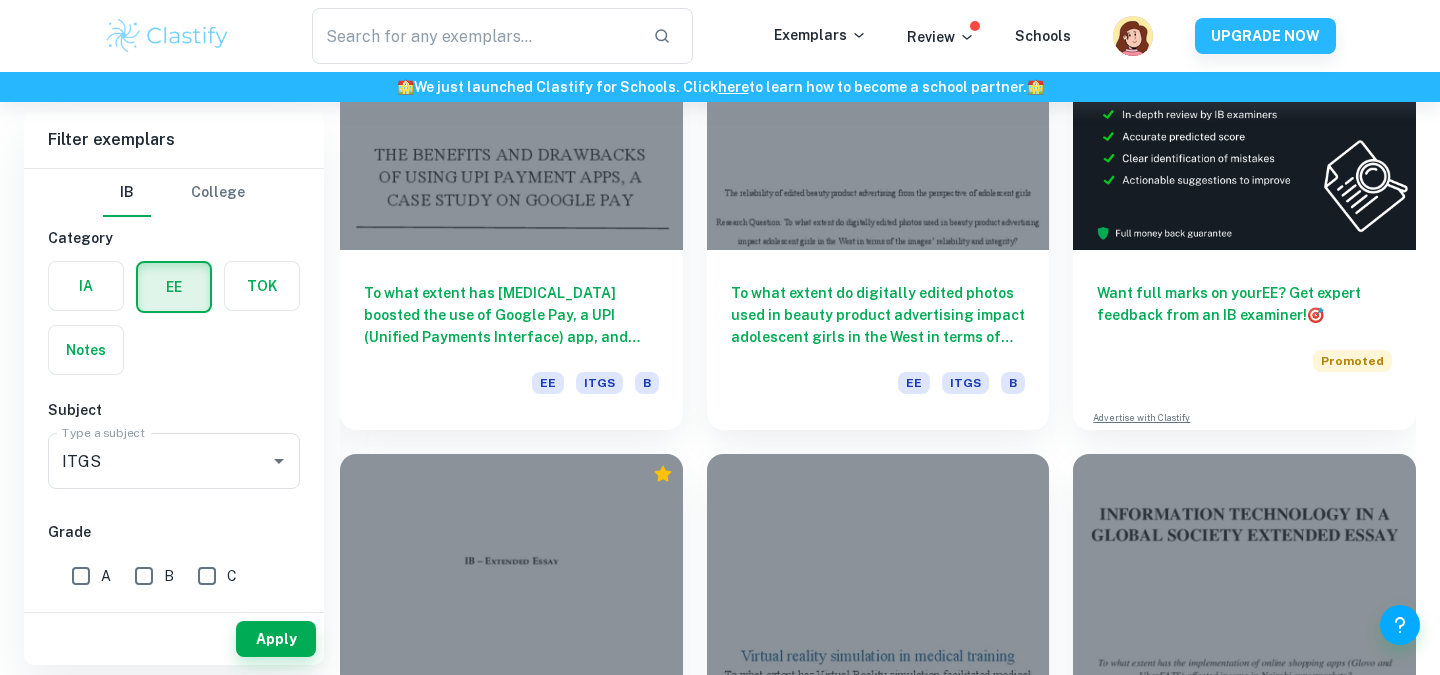 scroll, scrollTop: 264, scrollLeft: 0, axis: vertical 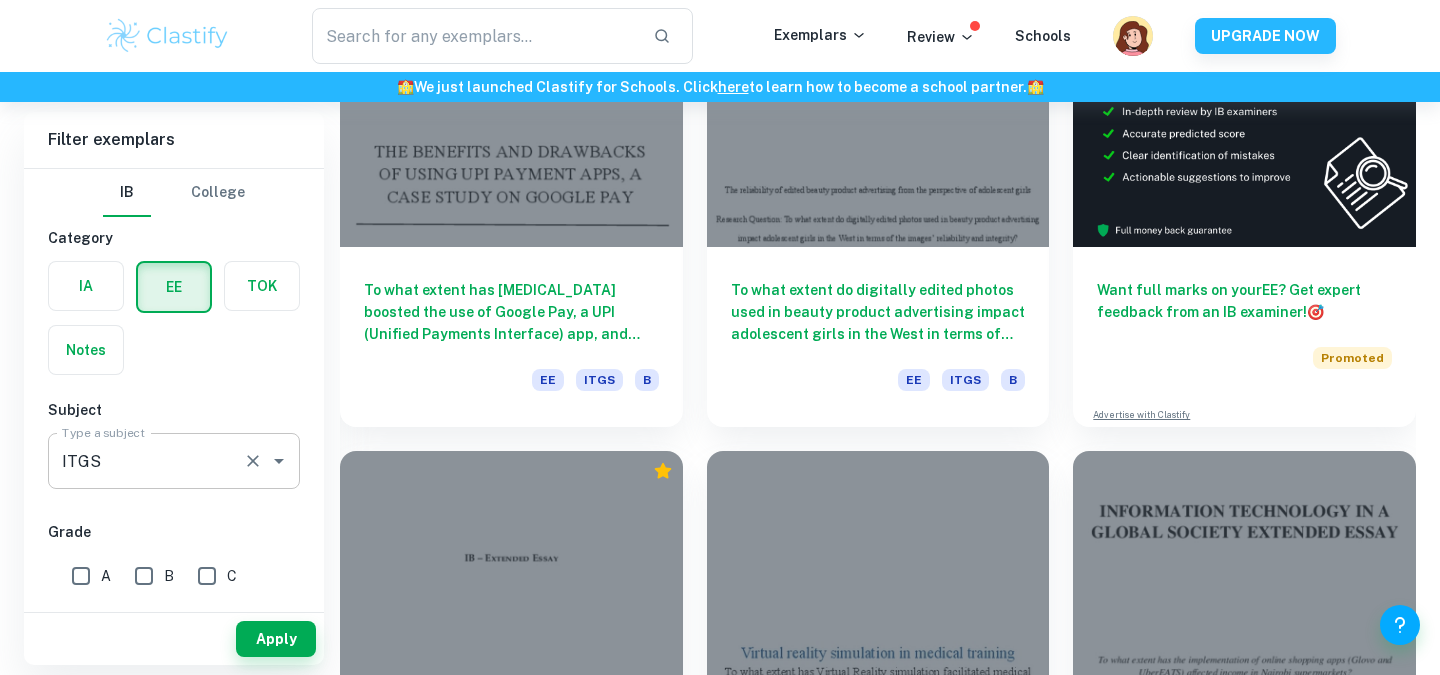 click 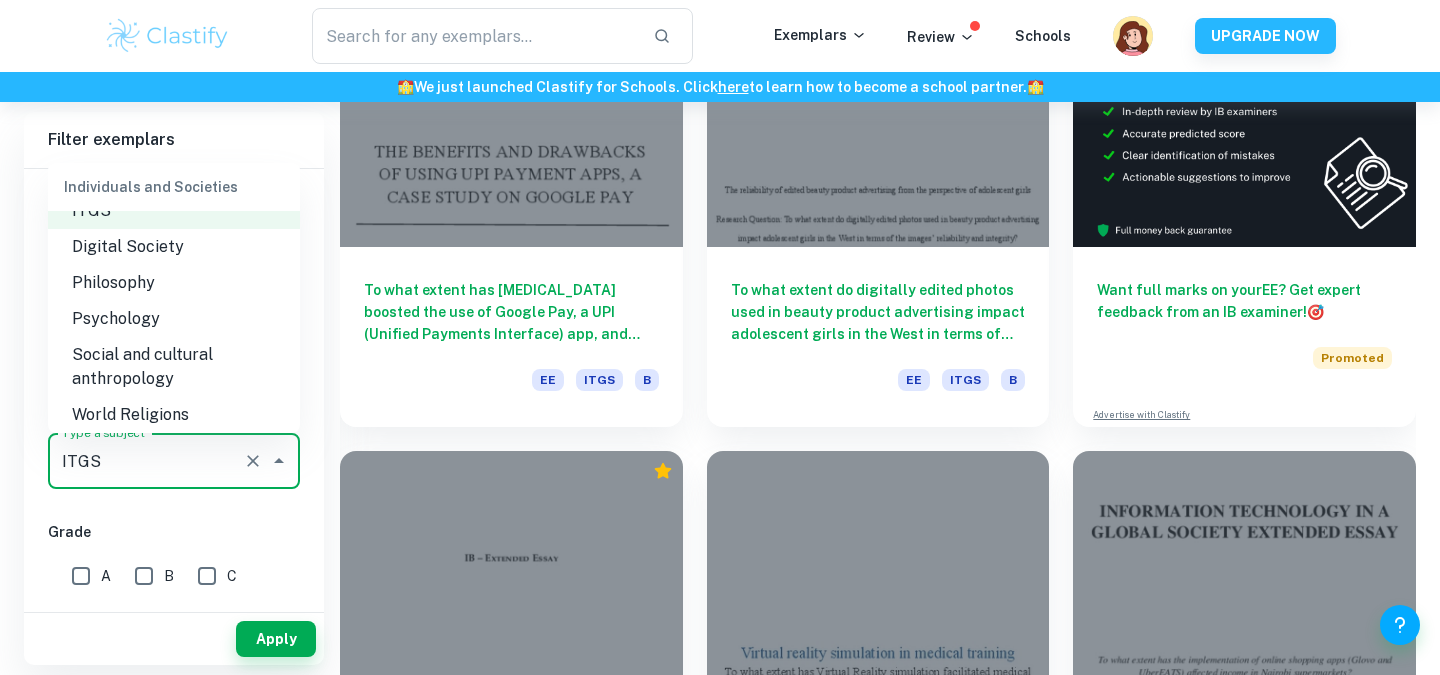scroll, scrollTop: 2007, scrollLeft: 0, axis: vertical 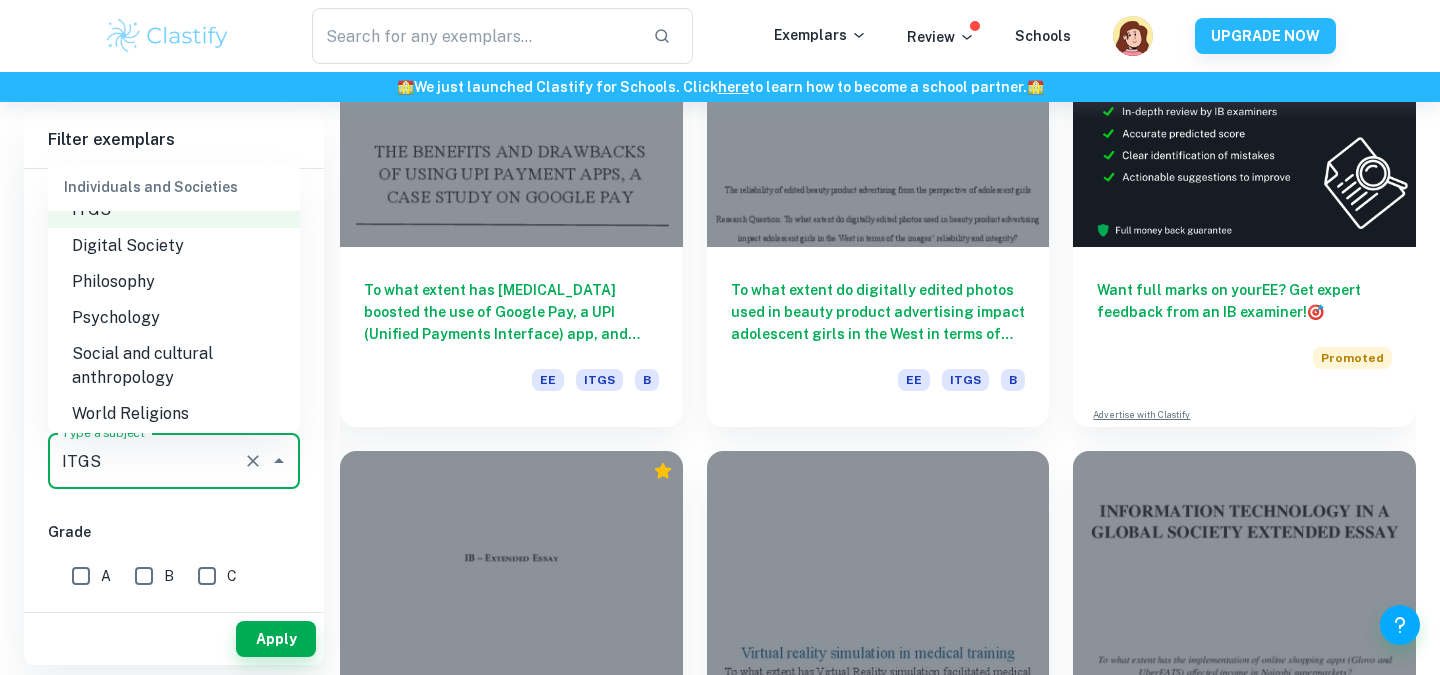 click on "Philosophy" at bounding box center (174, 282) 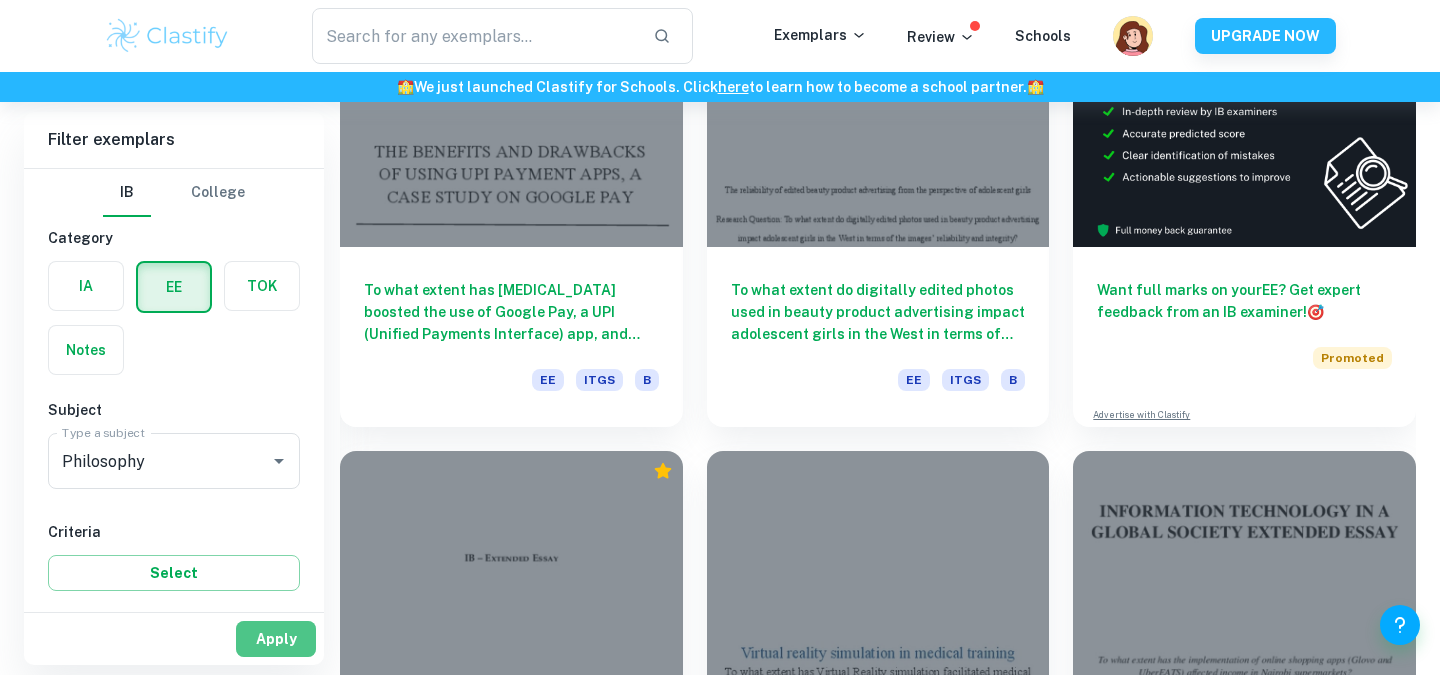 click on "Apply" at bounding box center [276, 639] 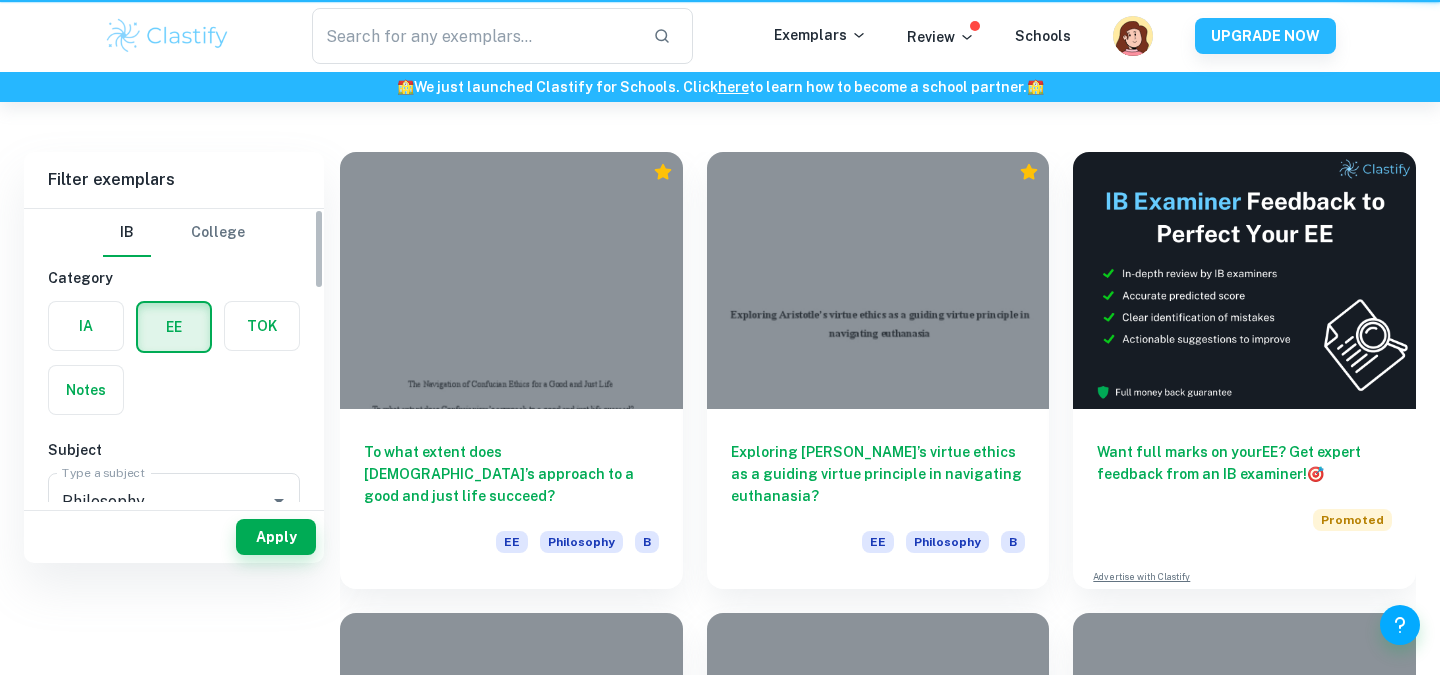 scroll, scrollTop: 0, scrollLeft: 0, axis: both 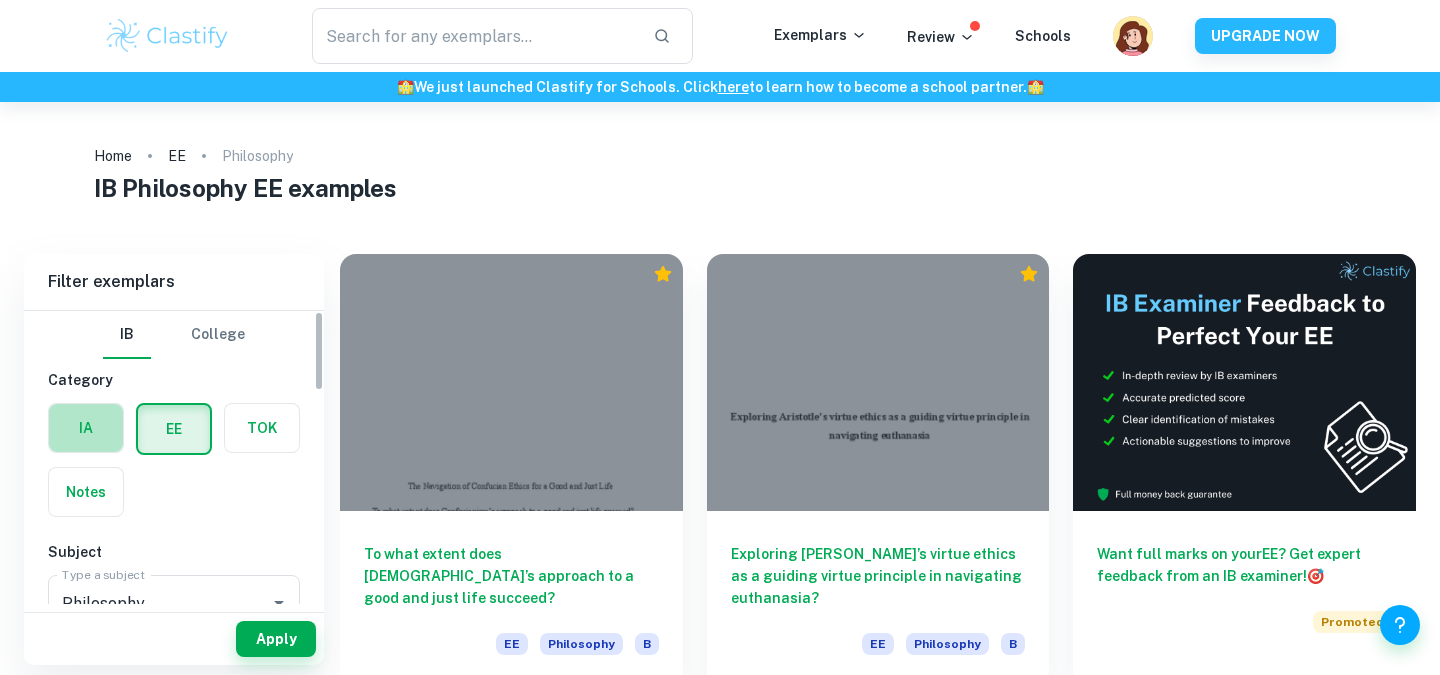 click at bounding box center (86, 428) 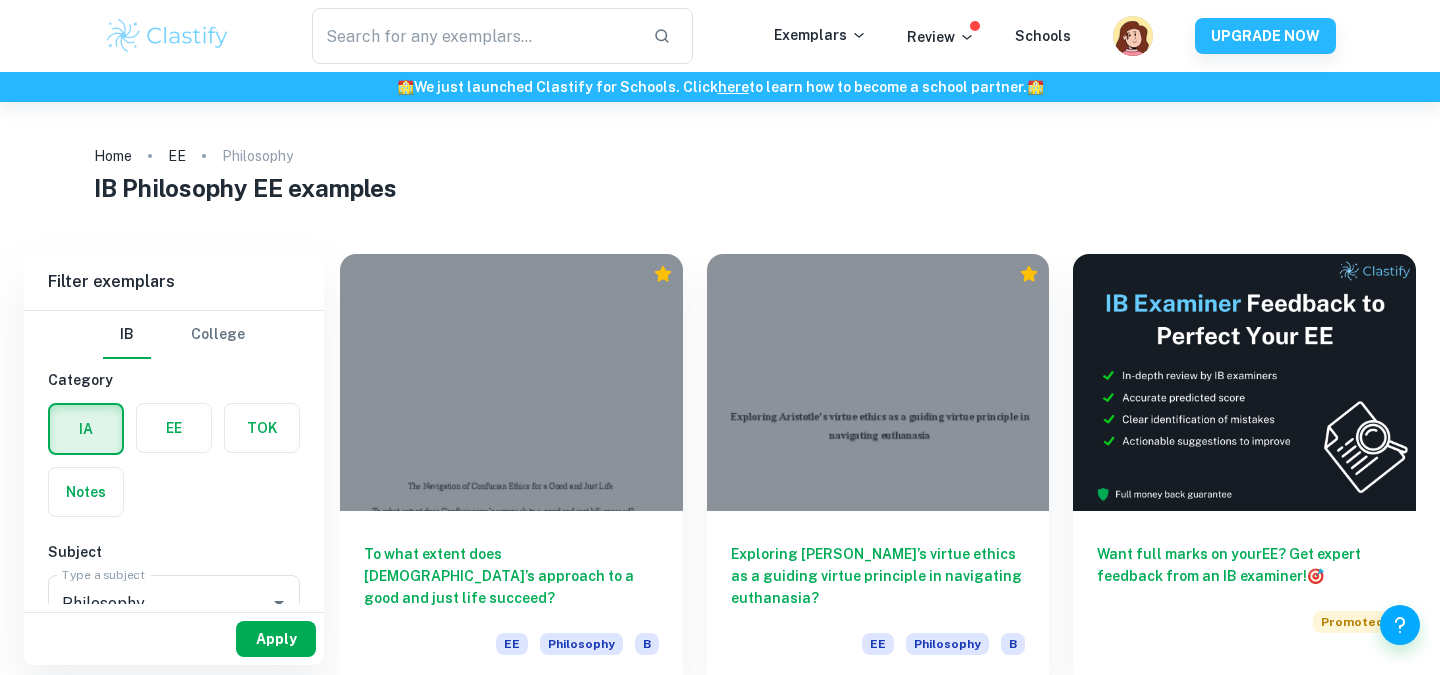 click on "Apply" at bounding box center [276, 639] 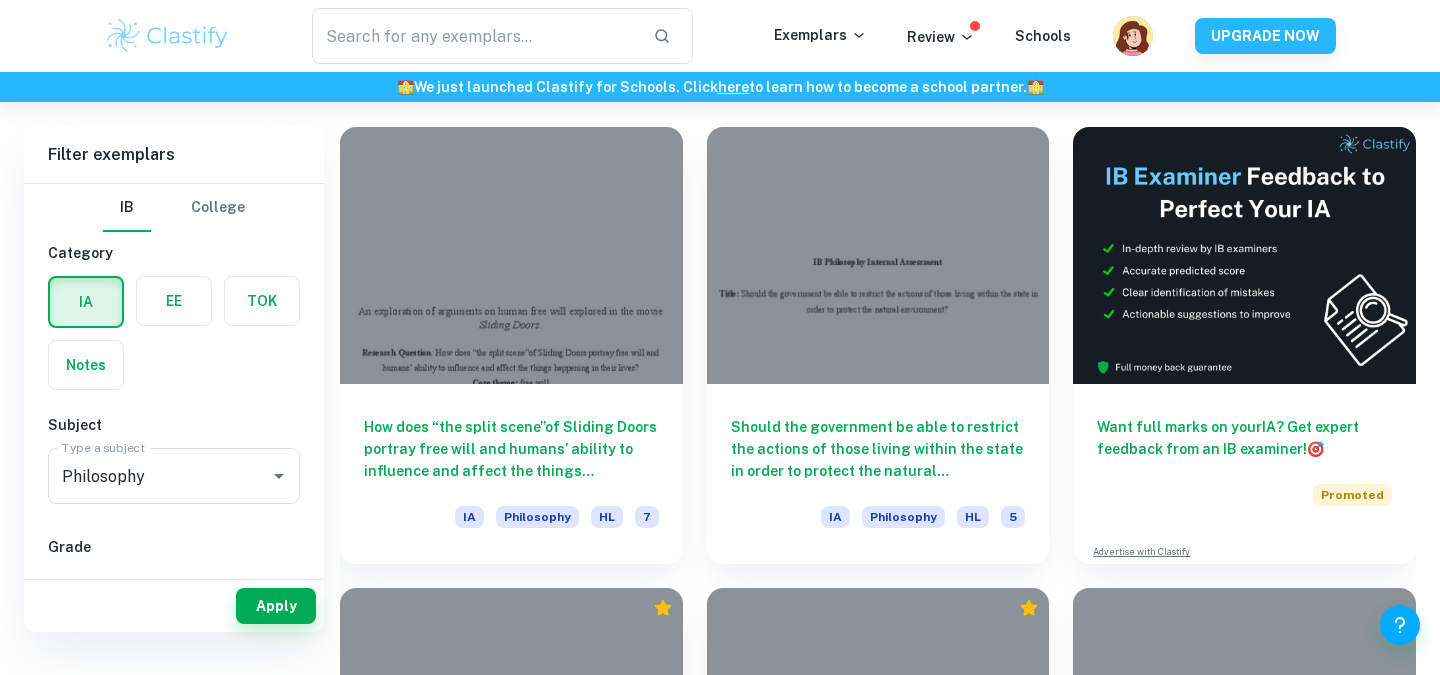 scroll, scrollTop: 452, scrollLeft: 0, axis: vertical 